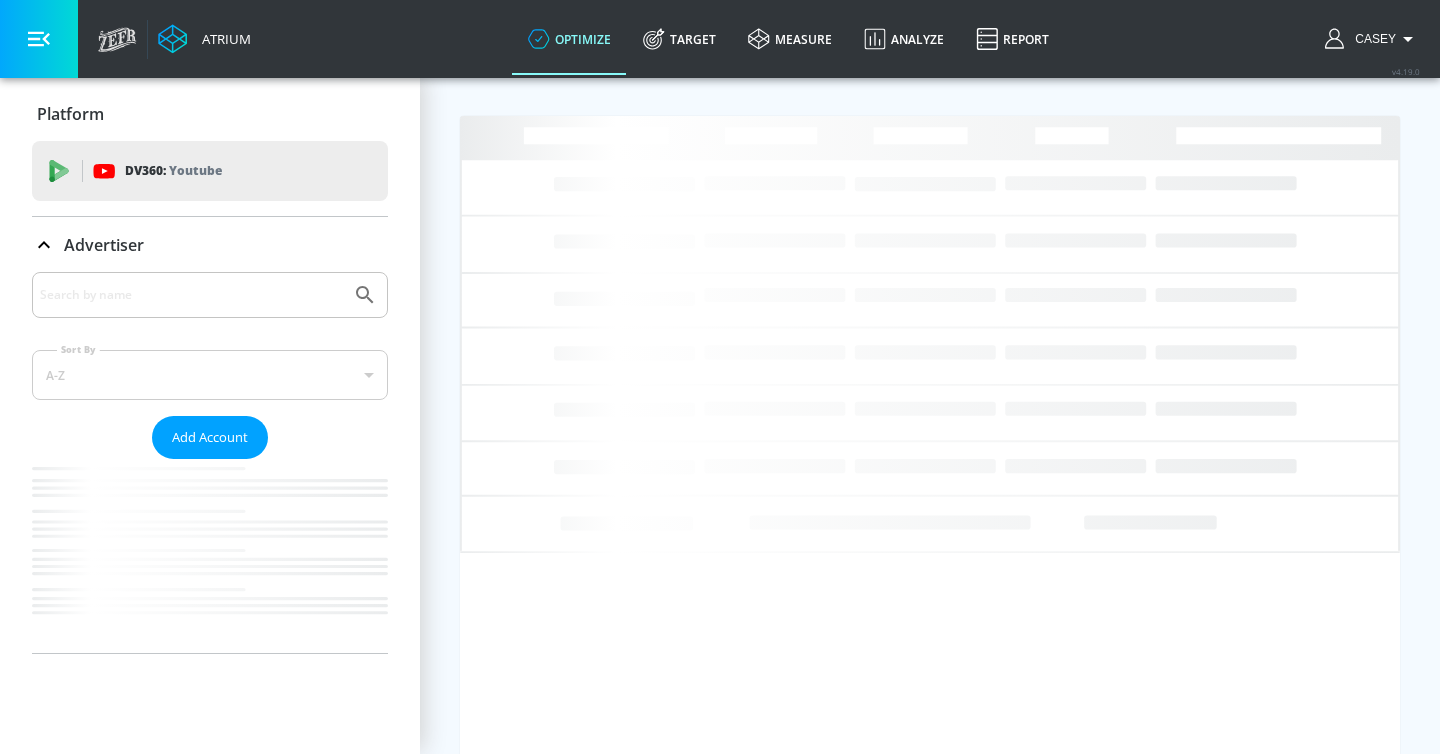 scroll, scrollTop: 0, scrollLeft: 0, axis: both 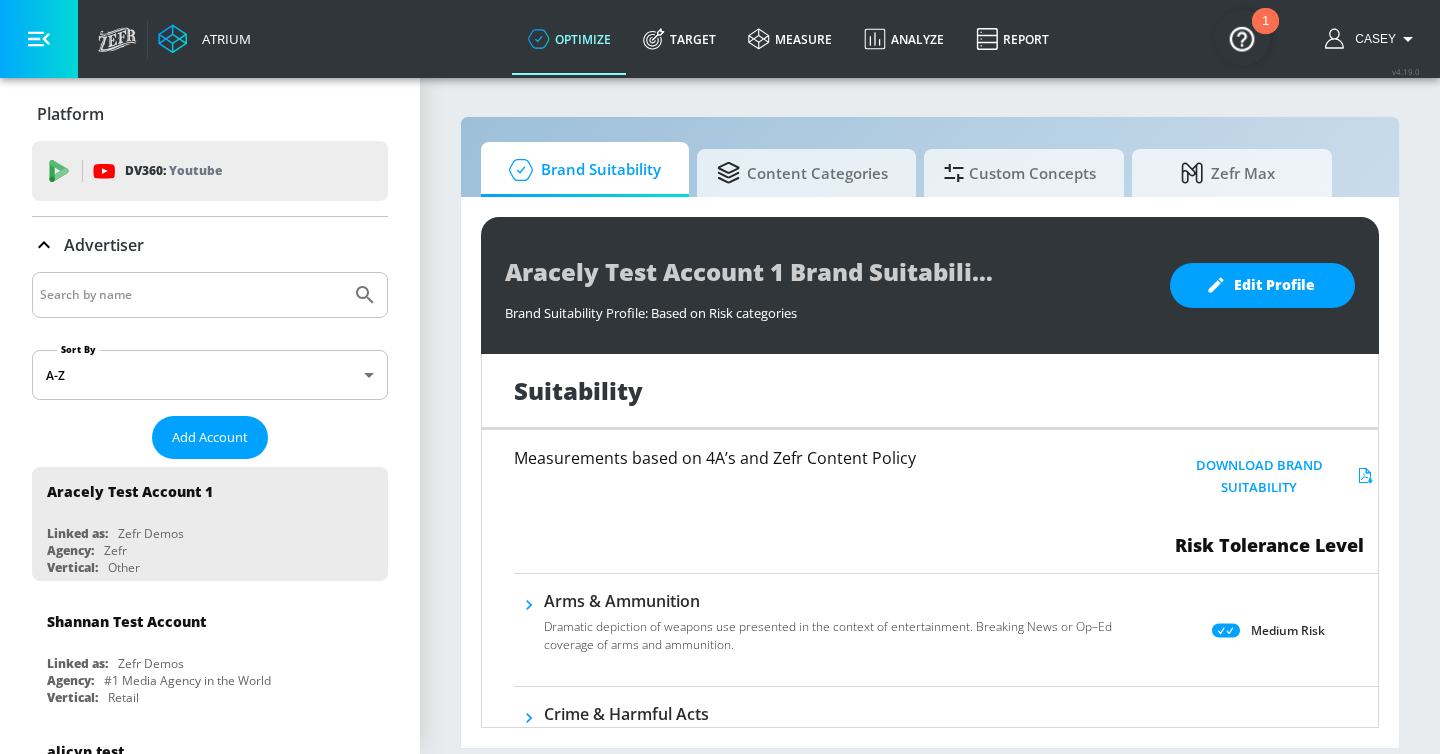 click at bounding box center (191, 295) 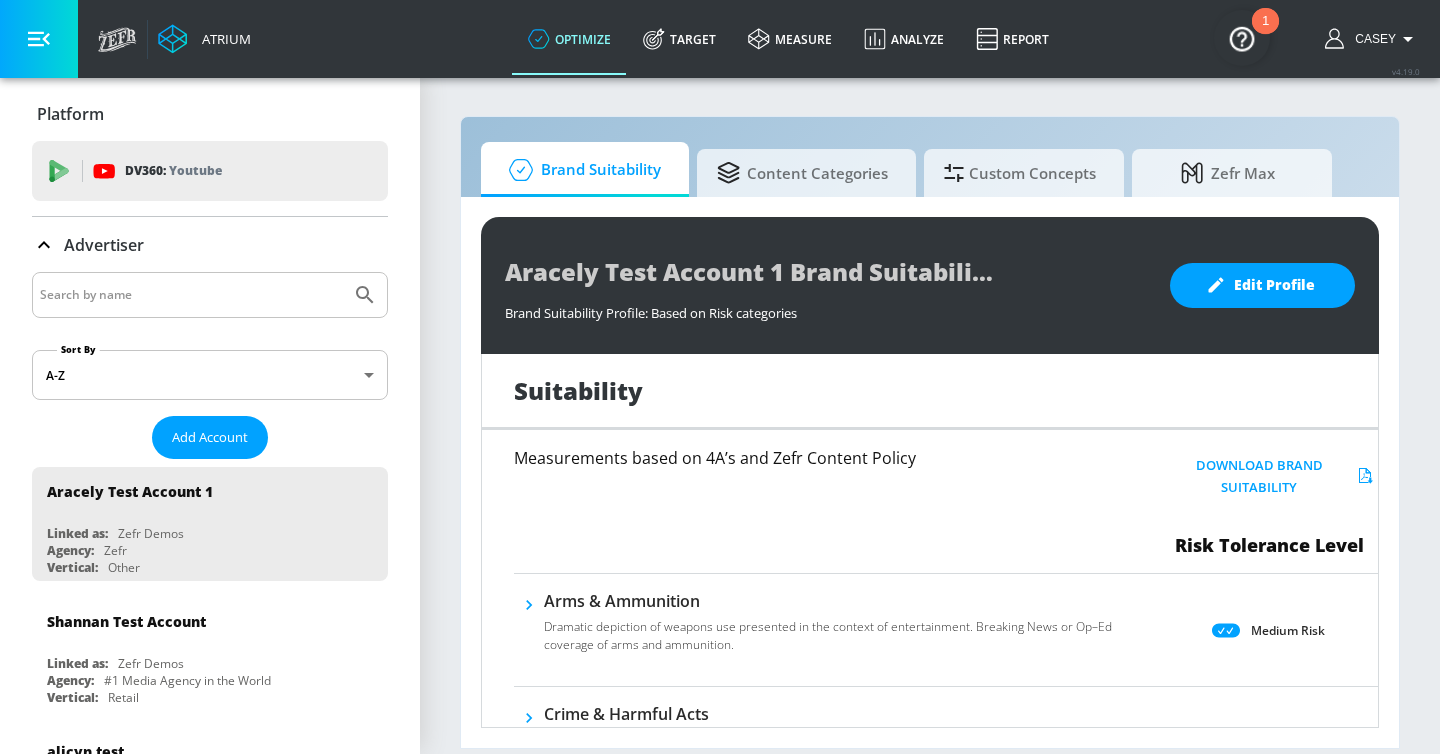 click at bounding box center (191, 295) 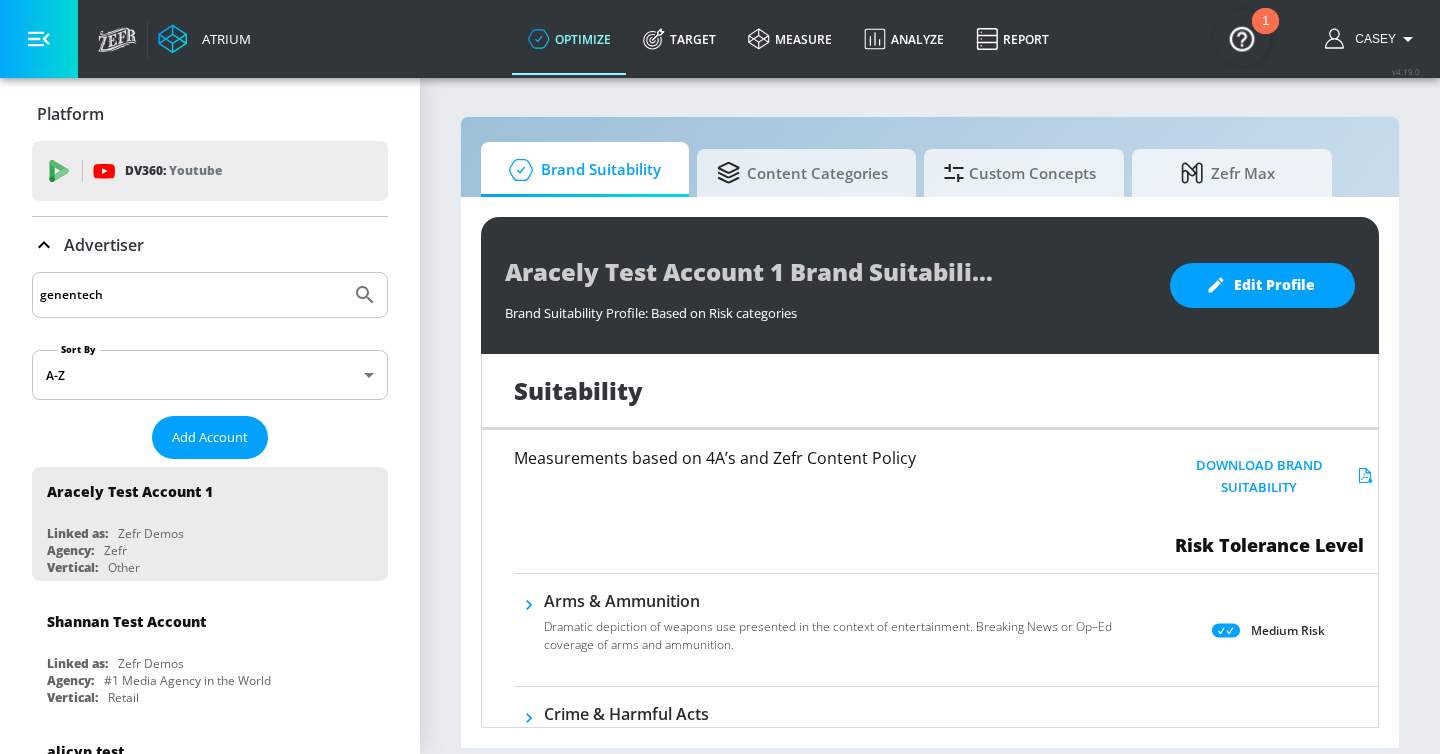 type on "genentech" 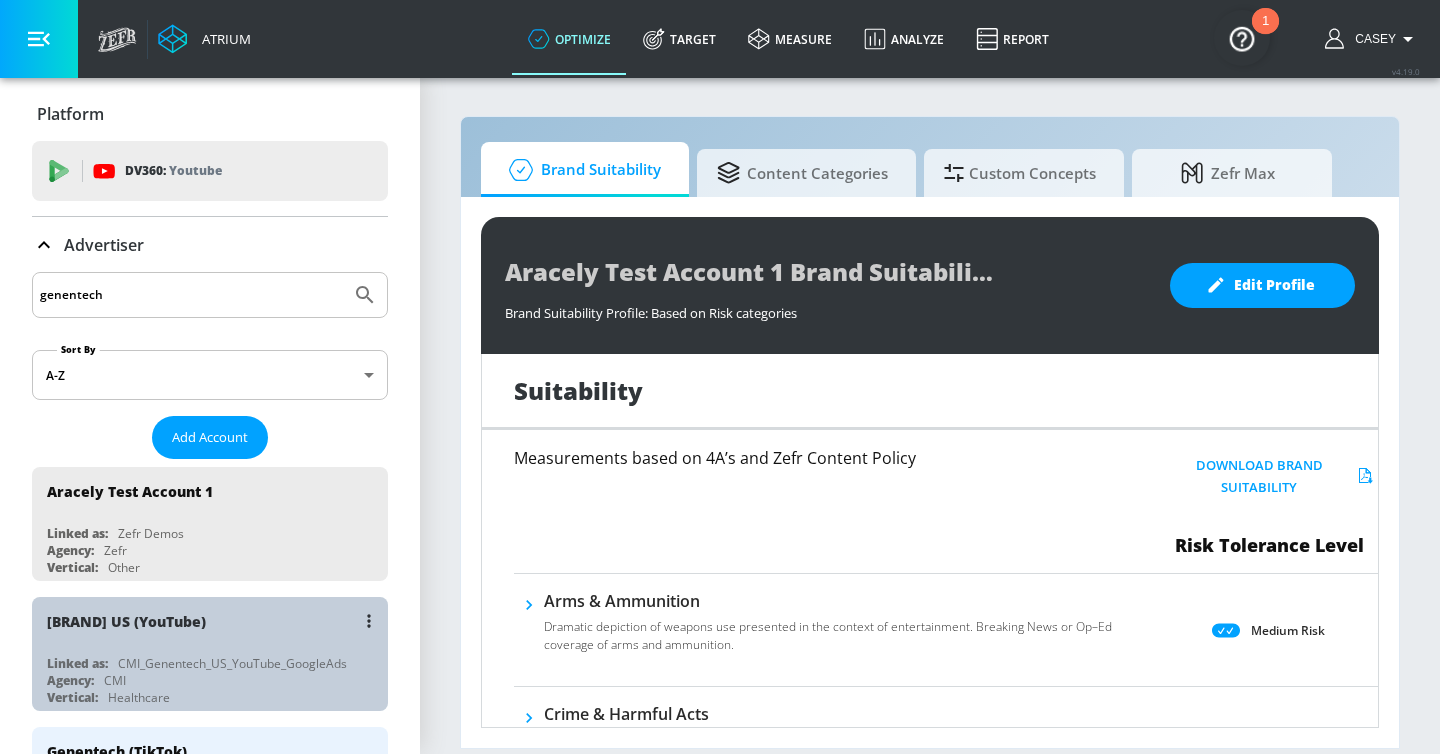 click on "Genentech US (YouTube)" at bounding box center (215, 621) 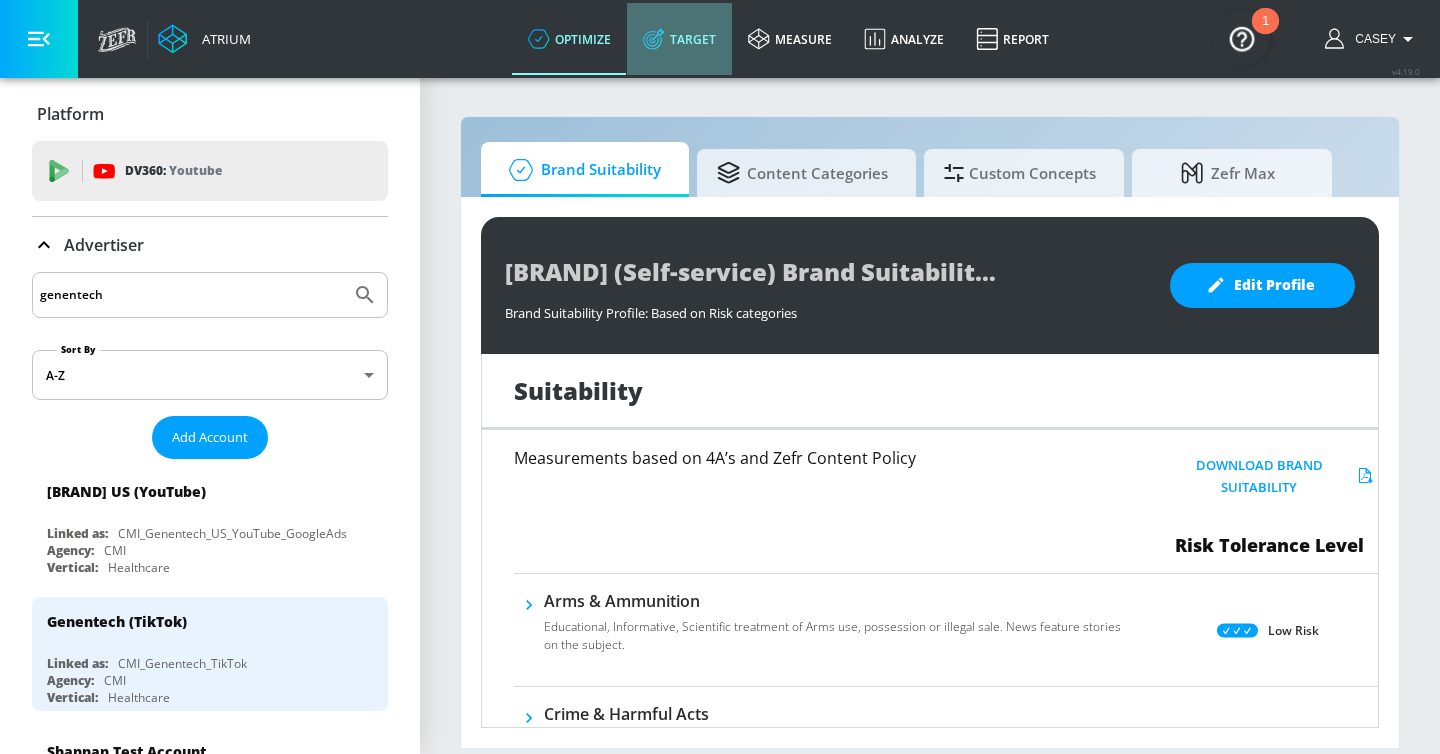 click 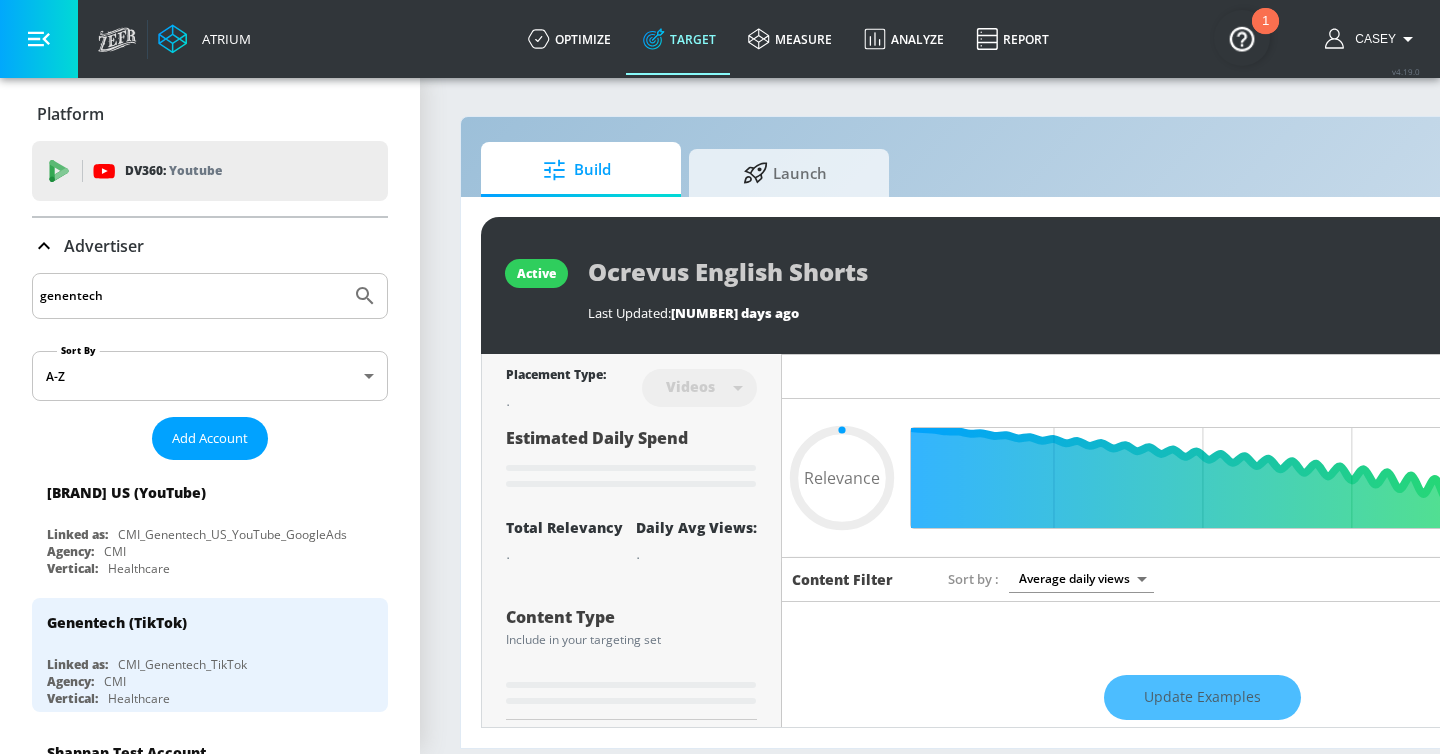 type on "0.05" 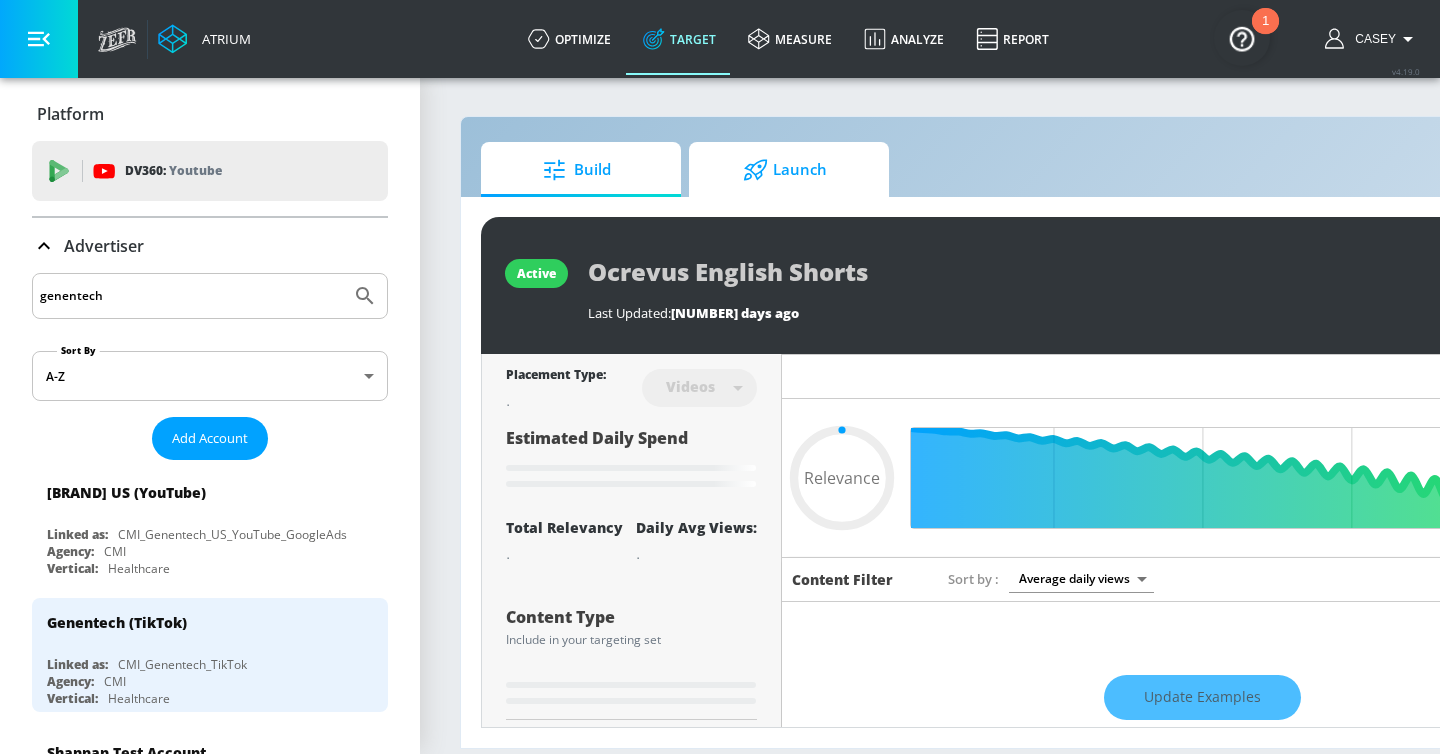 click on "Launch" at bounding box center [785, 170] 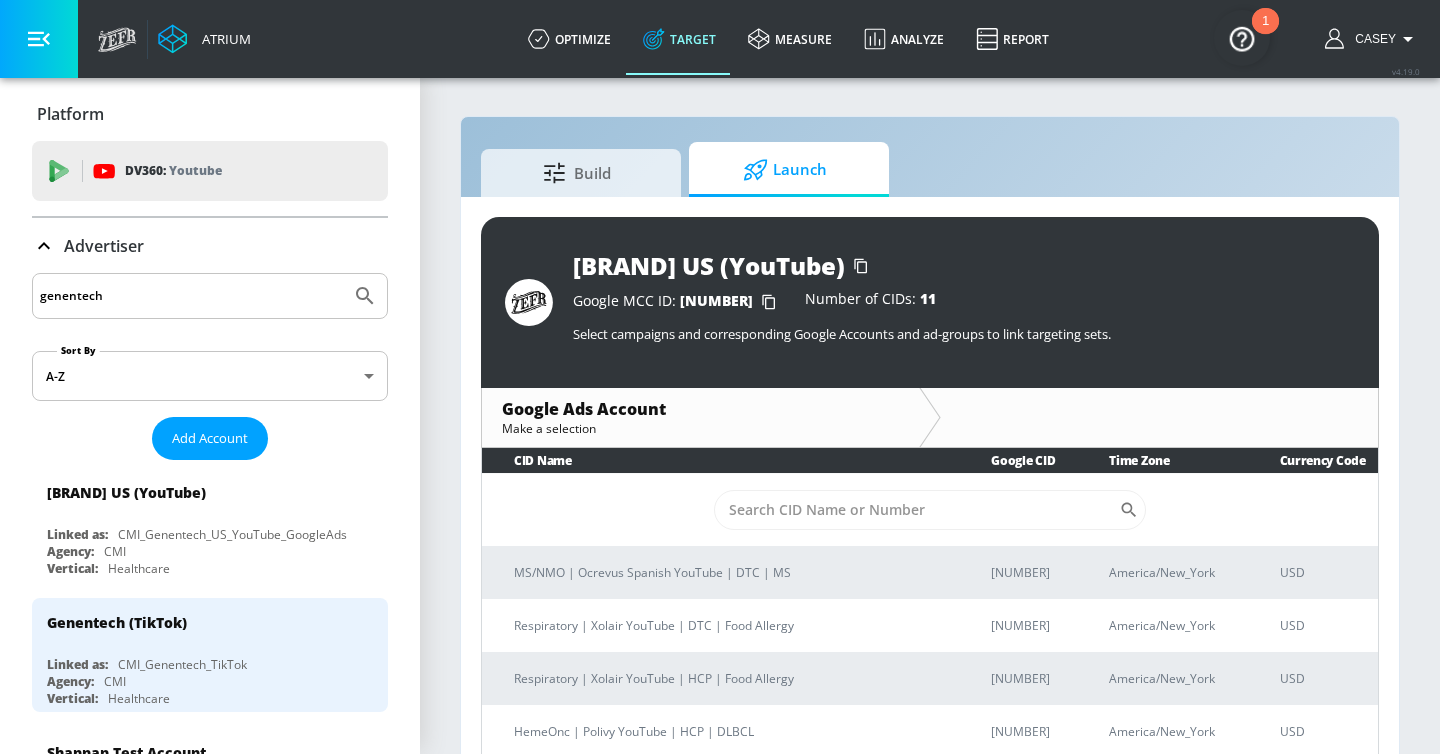 scroll, scrollTop: 29, scrollLeft: 0, axis: vertical 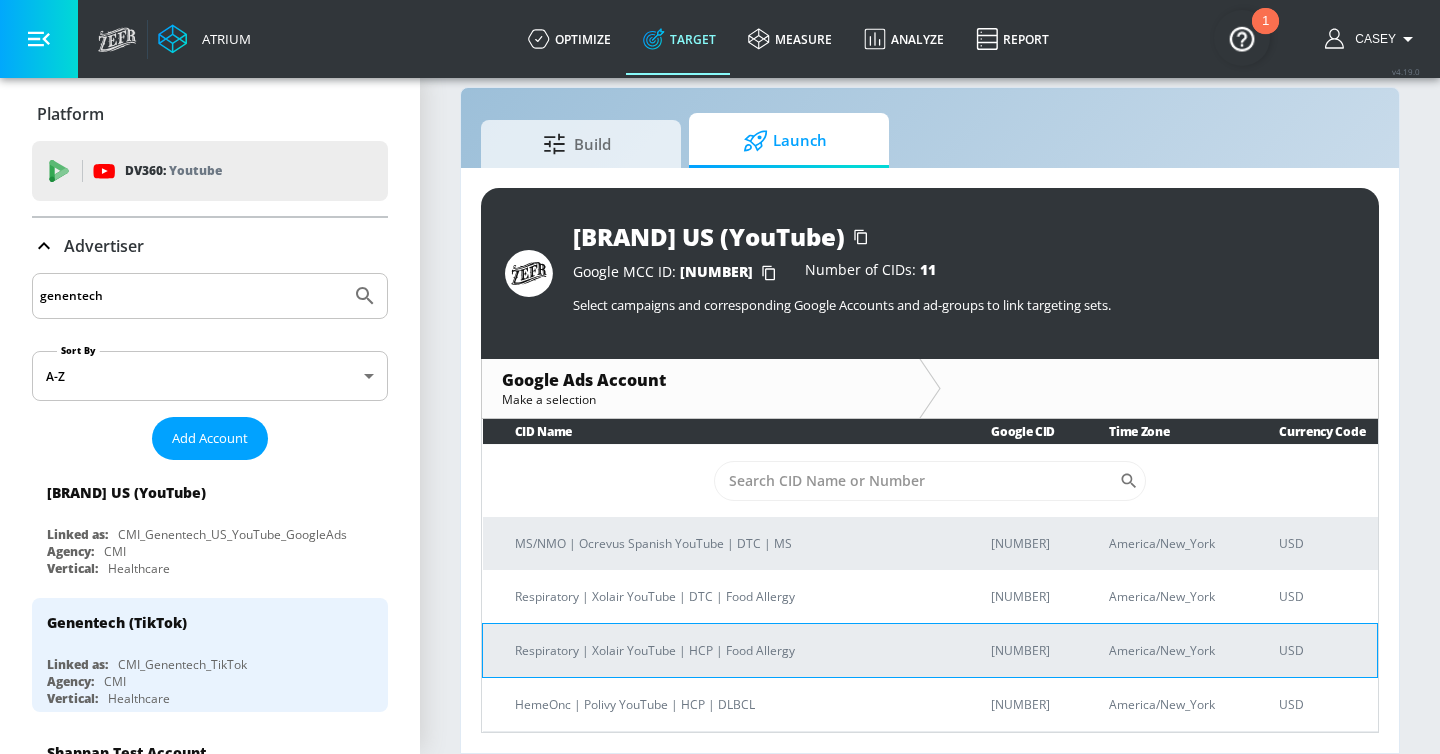 click on "Respiratory | Xolair YouTube | HCP | Food Allergy" at bounding box center [729, 650] 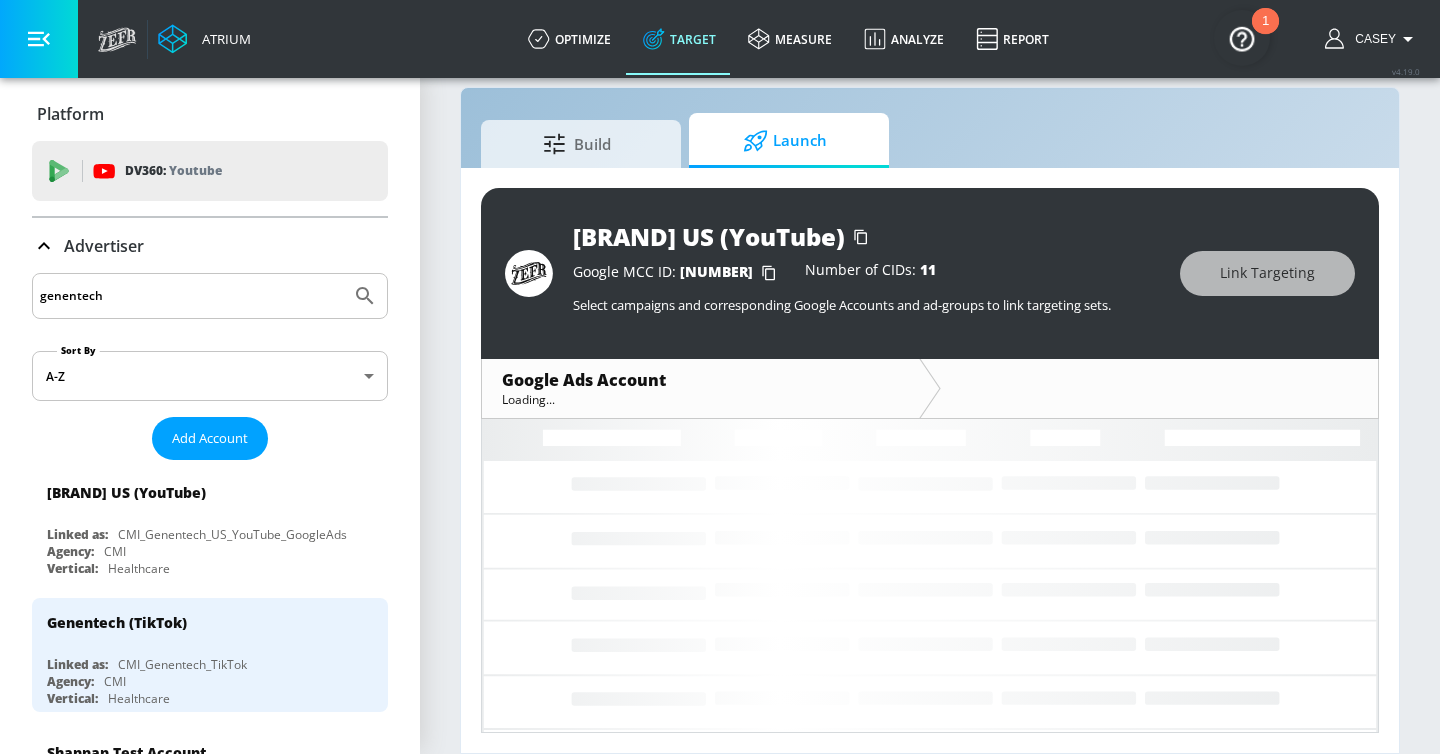 scroll, scrollTop: 0, scrollLeft: 0, axis: both 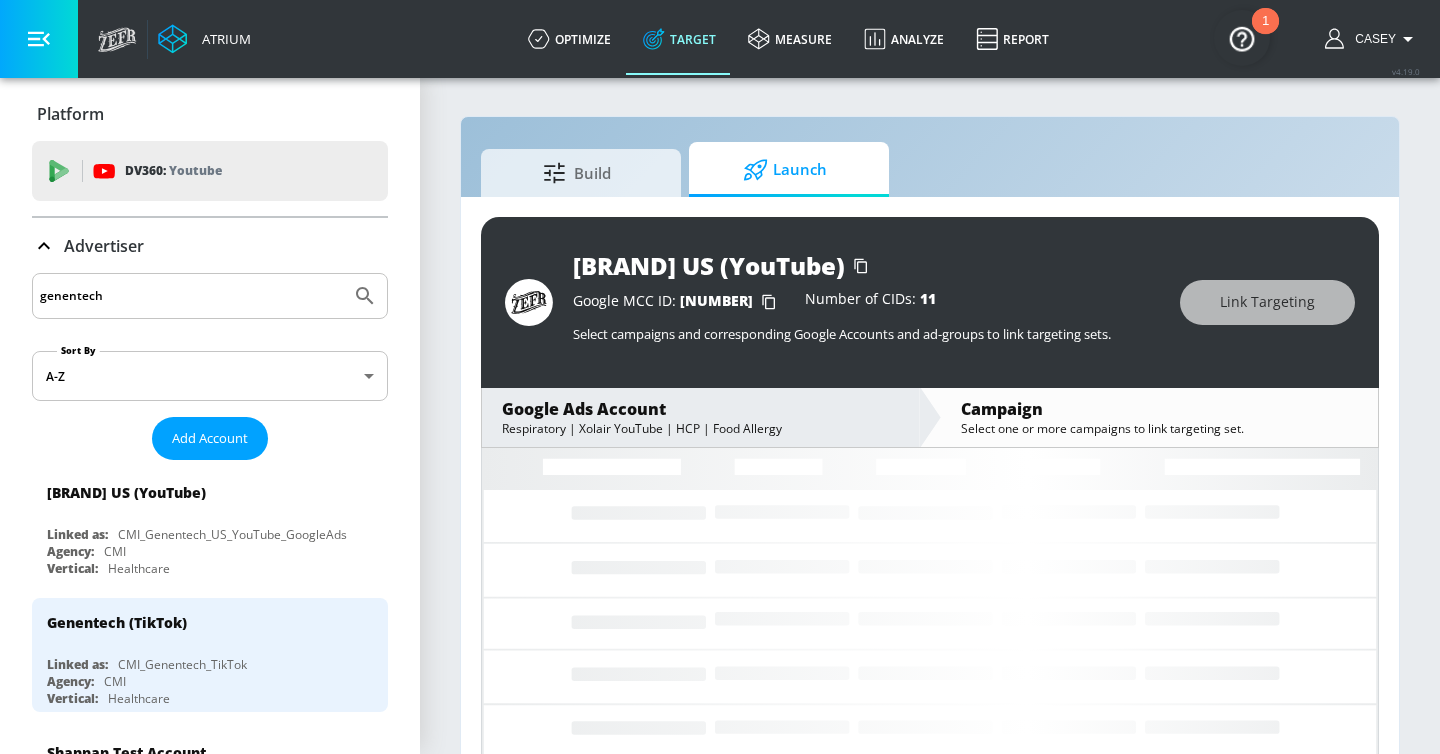click 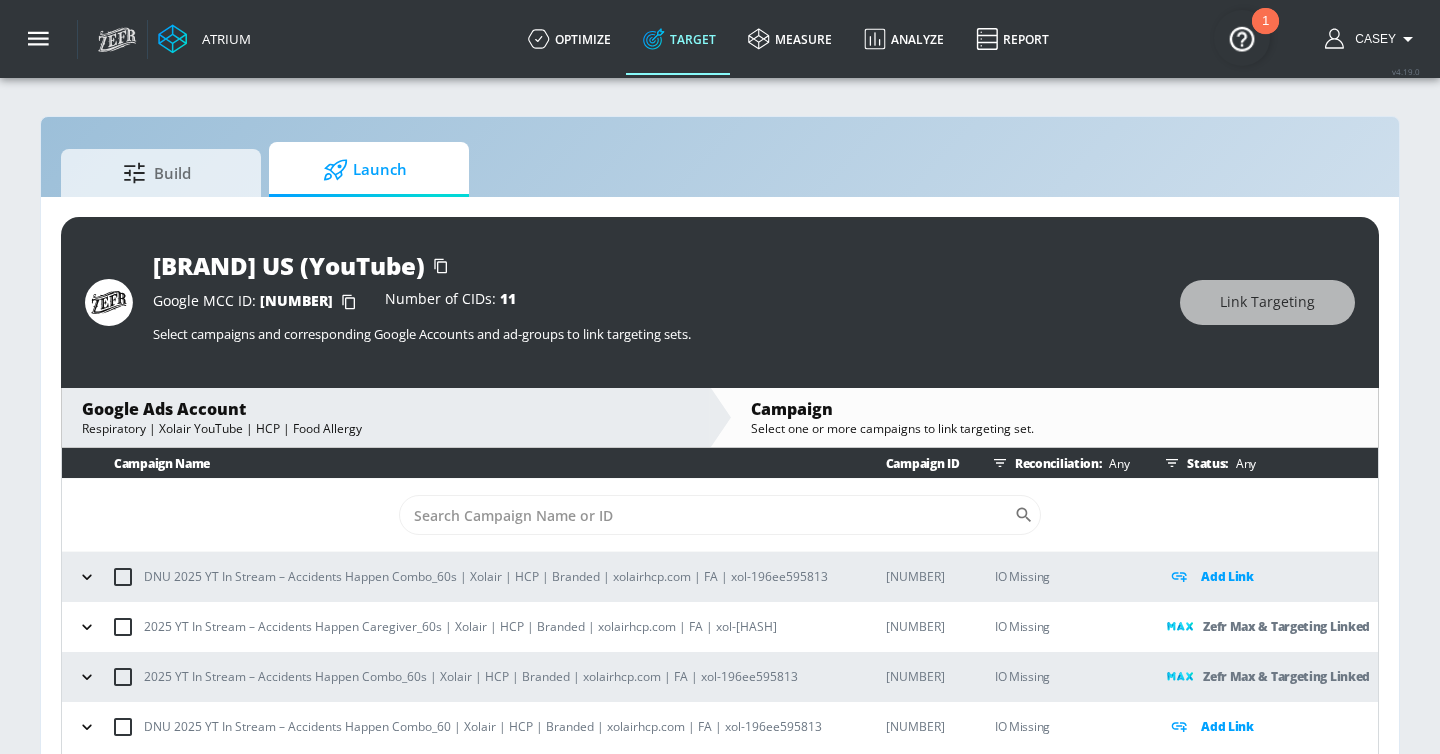 scroll, scrollTop: 29, scrollLeft: 0, axis: vertical 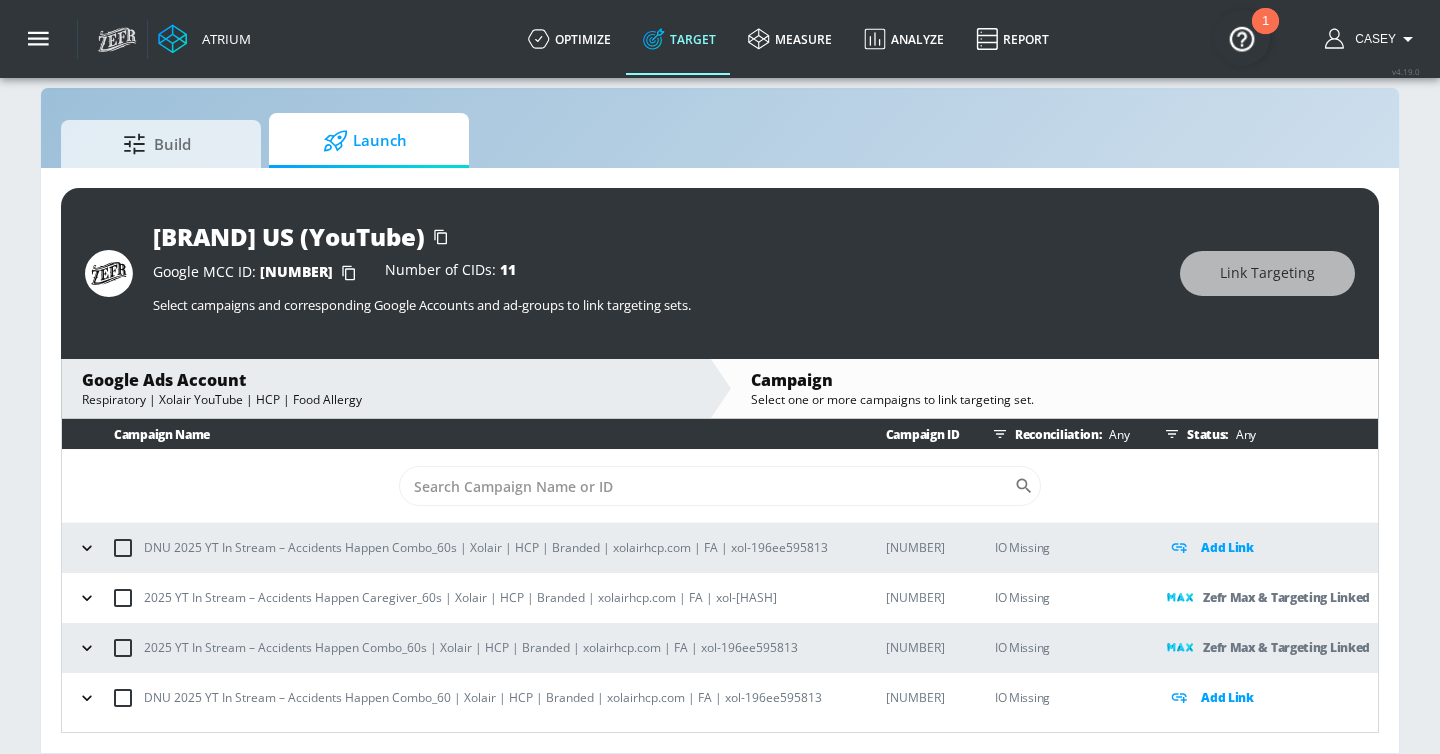 click 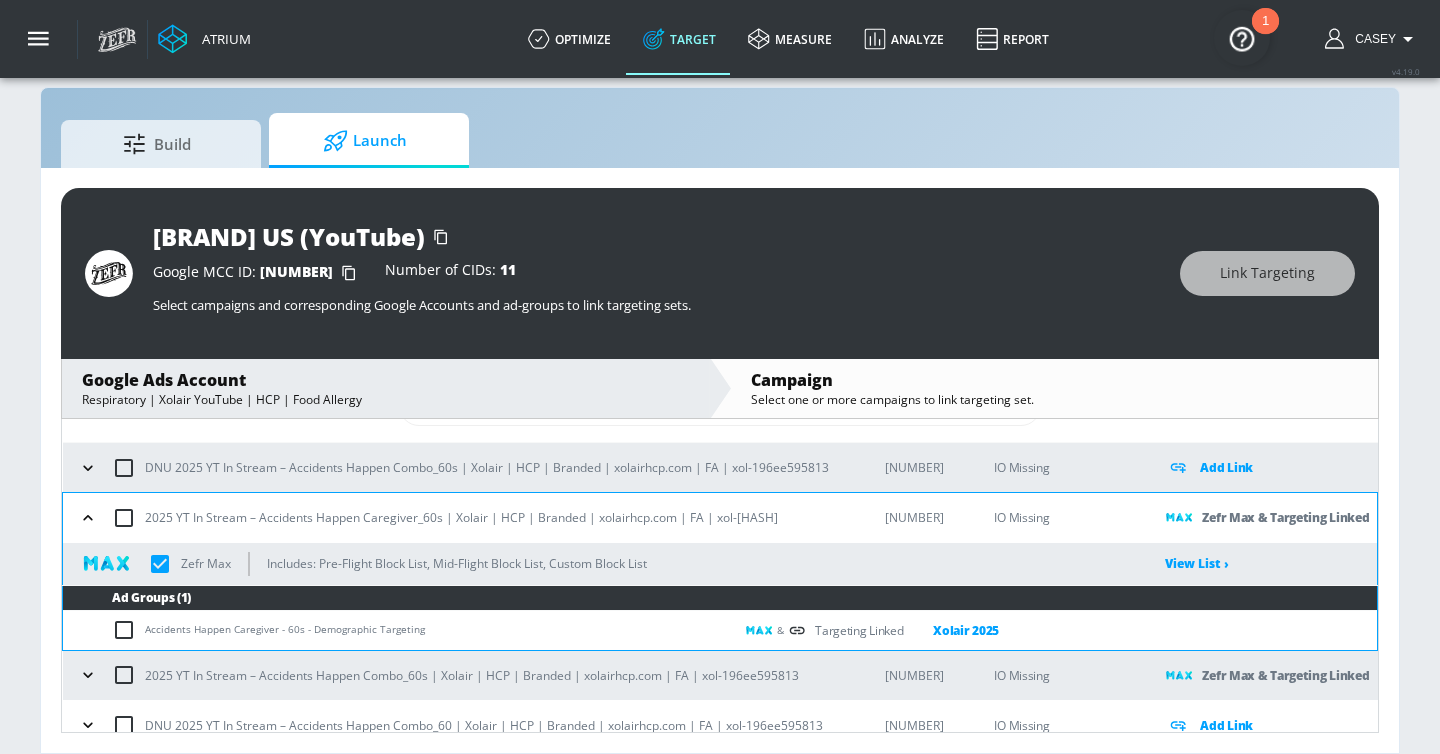 scroll, scrollTop: 98, scrollLeft: 0, axis: vertical 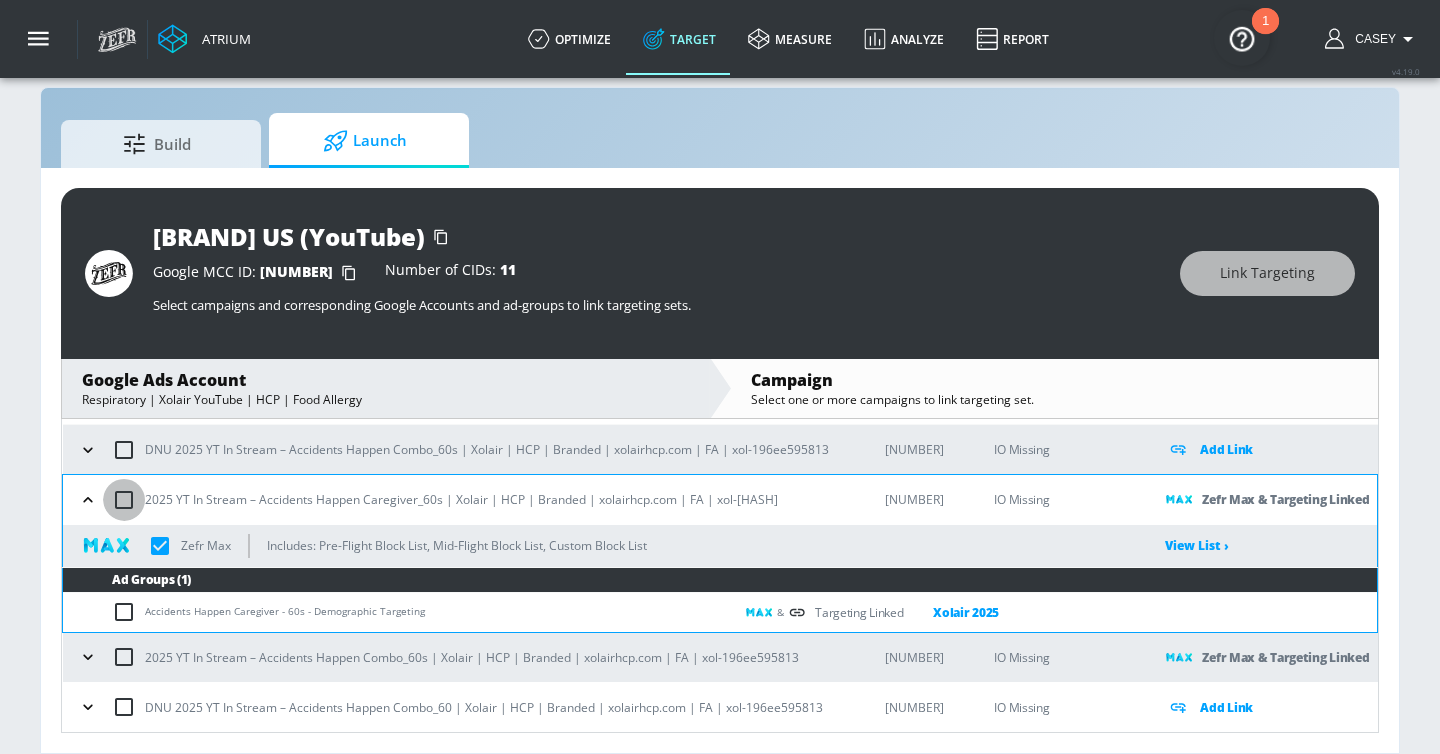 click at bounding box center [124, 500] 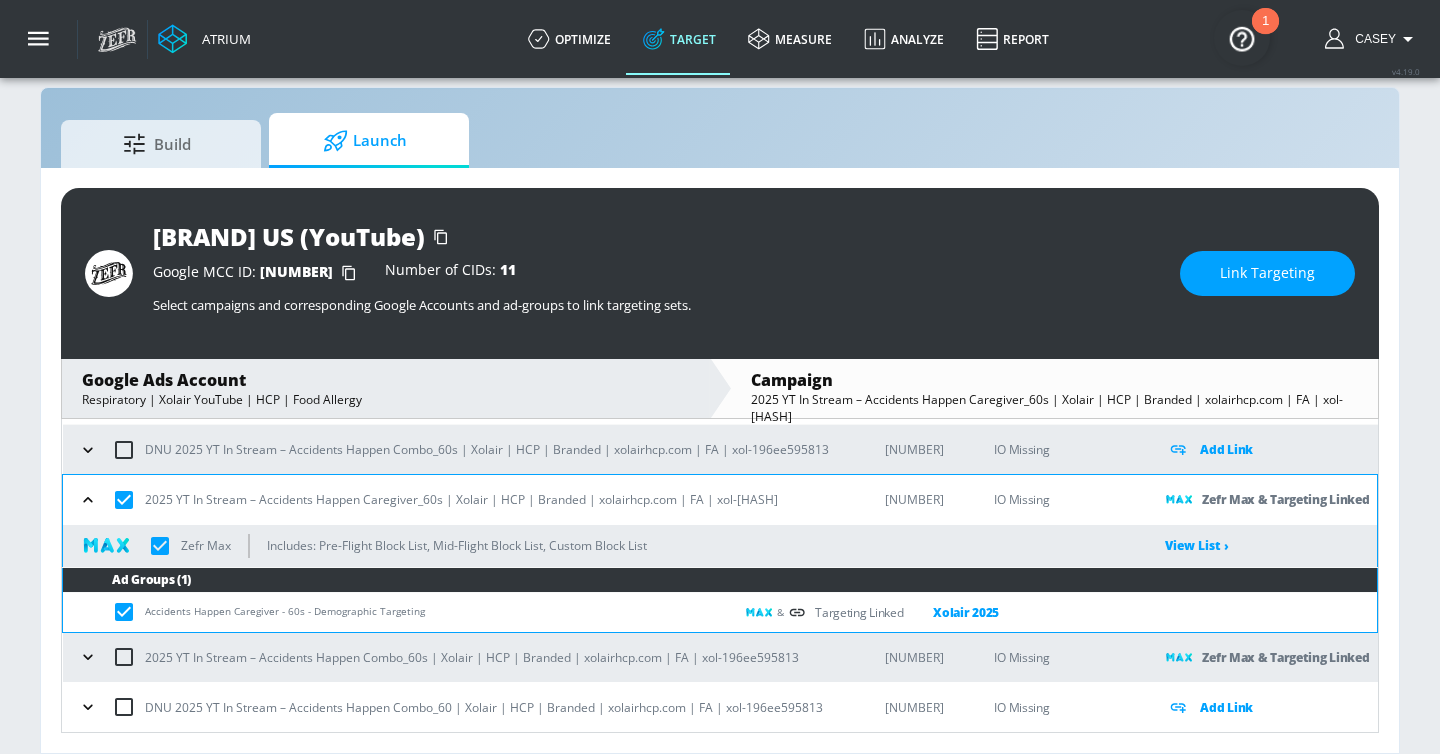 click at bounding box center (124, 657) 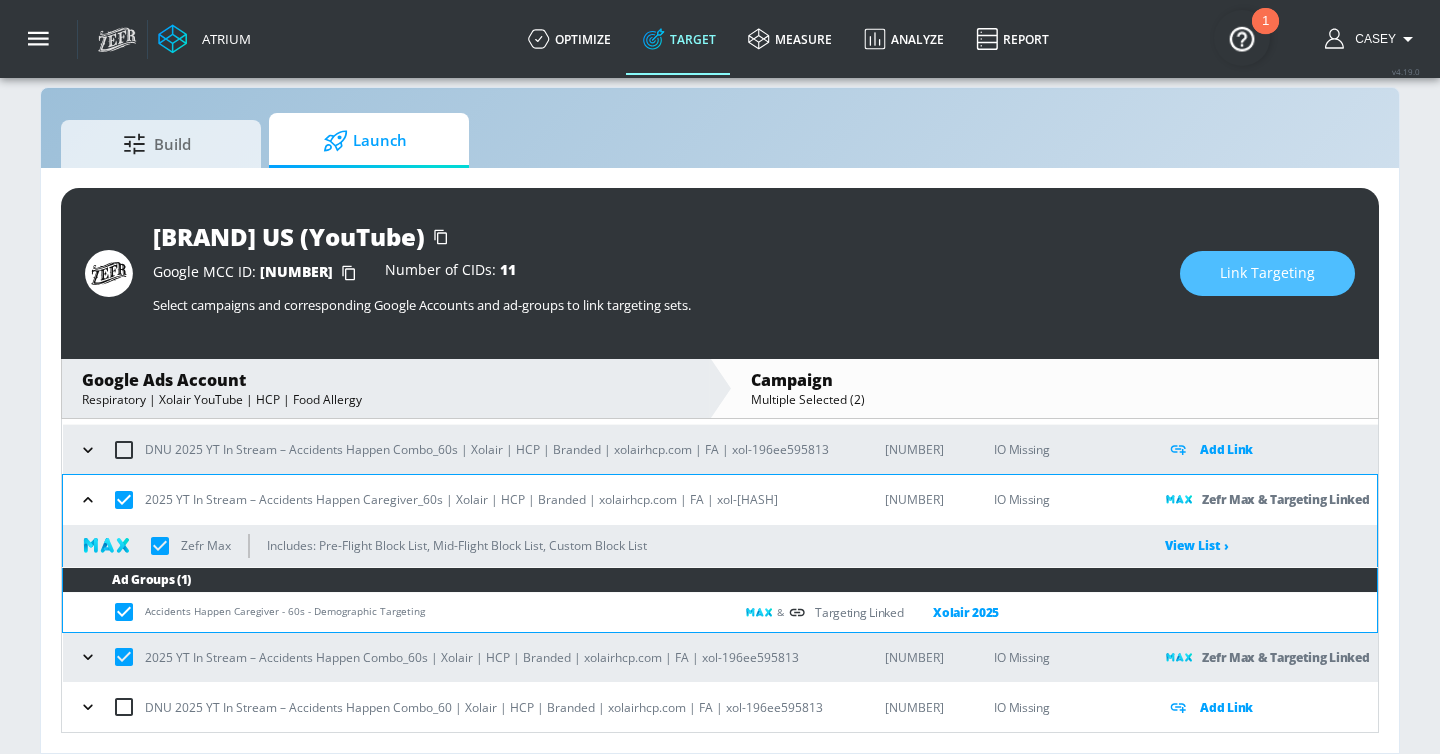 click on "Link Targeting" at bounding box center (1267, 273) 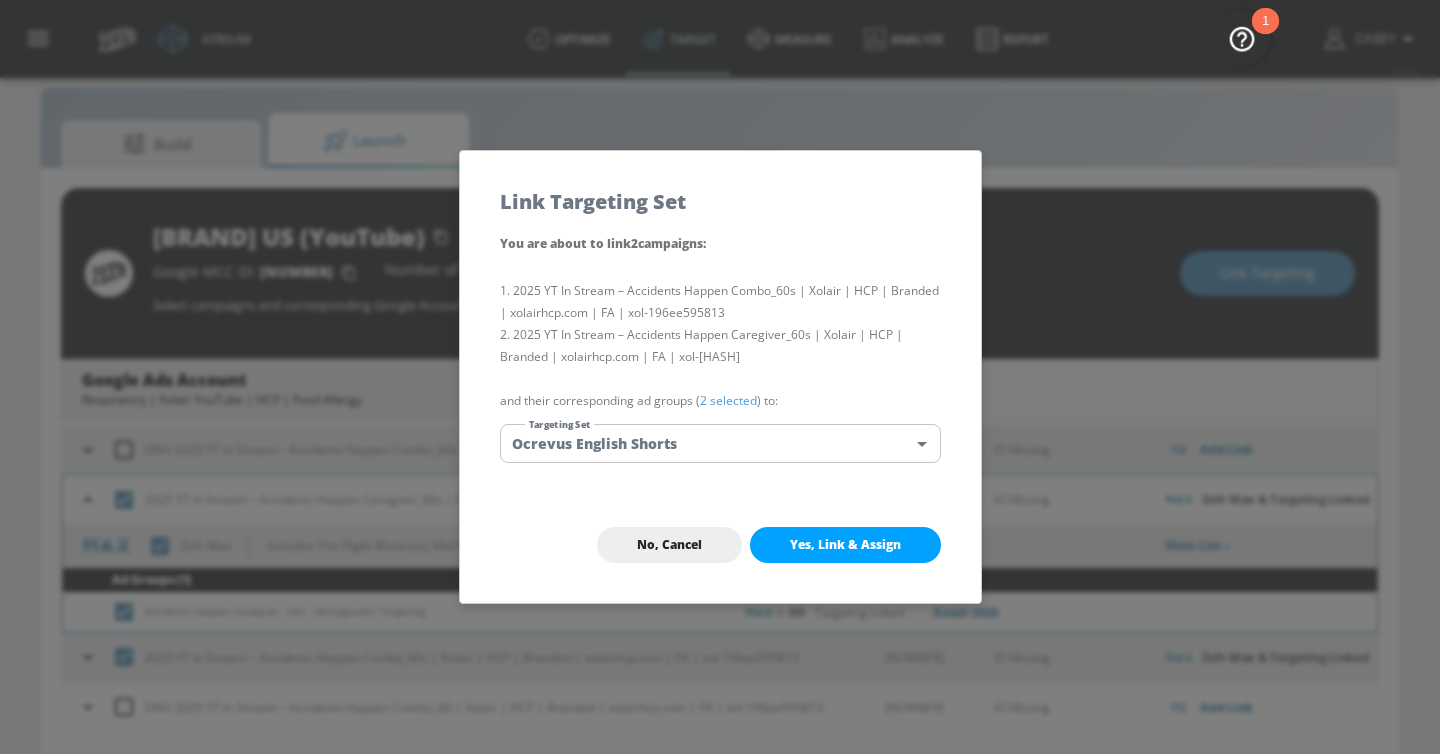 click on "Atrium optimize Target measure Analyze Report optimize Target measure Analyze Report v 4.19.0 Casey Platform DV360:   Youtube DV360:   Youtube Advertiser genentech Sort By A-Z asc ​ Add Account Genentech US (YouTube) Linked as: CMI_Genentech_US_YouTube_GoogleAds Agency: CMI Vertical: Healthcare Genentech (TikTok) Linked as: CMI_Genentech_TikTok Agency: CMI Vertical: Healthcare Shannan Test Account Linked as: Zefr Demos Agency: #1 Media Agency in the World Vertical: Retail Aracely Test Account 1 Linked as: Zefr Demos Agency: Zefr Vertical: Other alicyn test Linked as: Zefr Demos Agency: alicyn test Vertical: Healthcare Casey C Test Account Linked as: Zefr Demos Agency: Sterling Cooper Vertical: CPG (Consumer Packaged Goods) Veronica TEST Linked as: Zefr Demos Agency: veronica TEST Vertical: Other Parry Test Linked as: Zefr Demos Agency: Parry Test Vertical: Music Kelsey Test Linked as: Zefr Demos Agency: Kelsey Test Vertical: CPG (Consumer Packaged Goods) Test Linked as: Zefr Demos Agency: Test Vertical:" at bounding box center (720, 362) 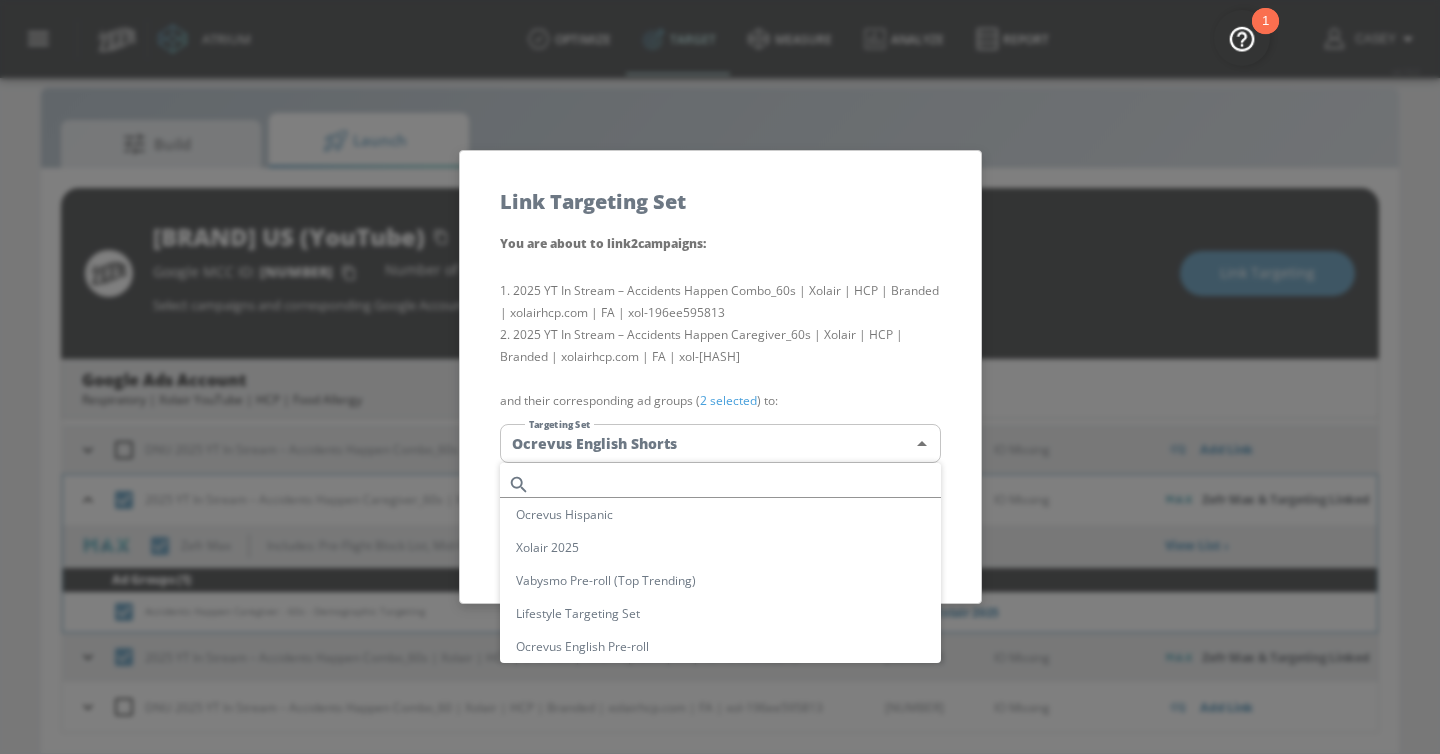 scroll, scrollTop: 173, scrollLeft: 0, axis: vertical 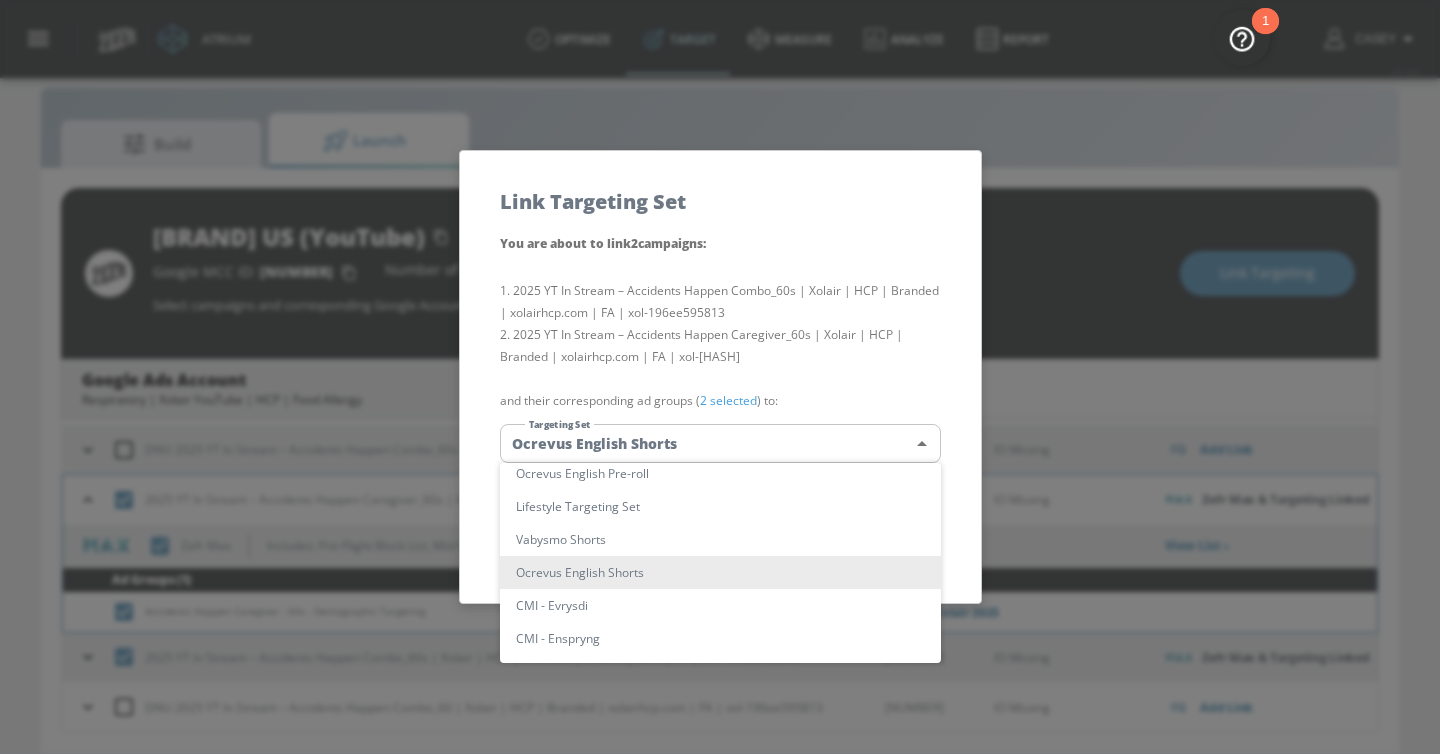 click at bounding box center [720, 377] 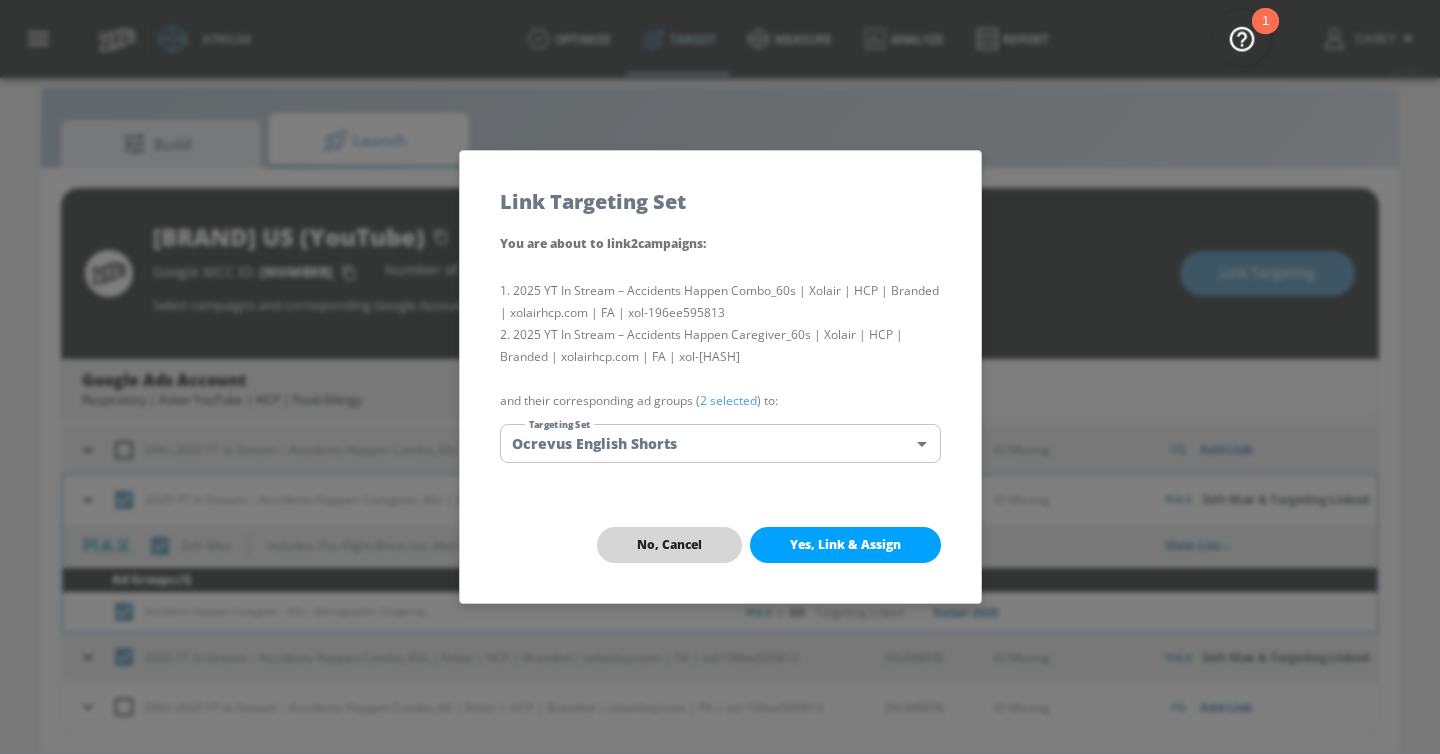 click on "No, Cancel" at bounding box center [669, 545] 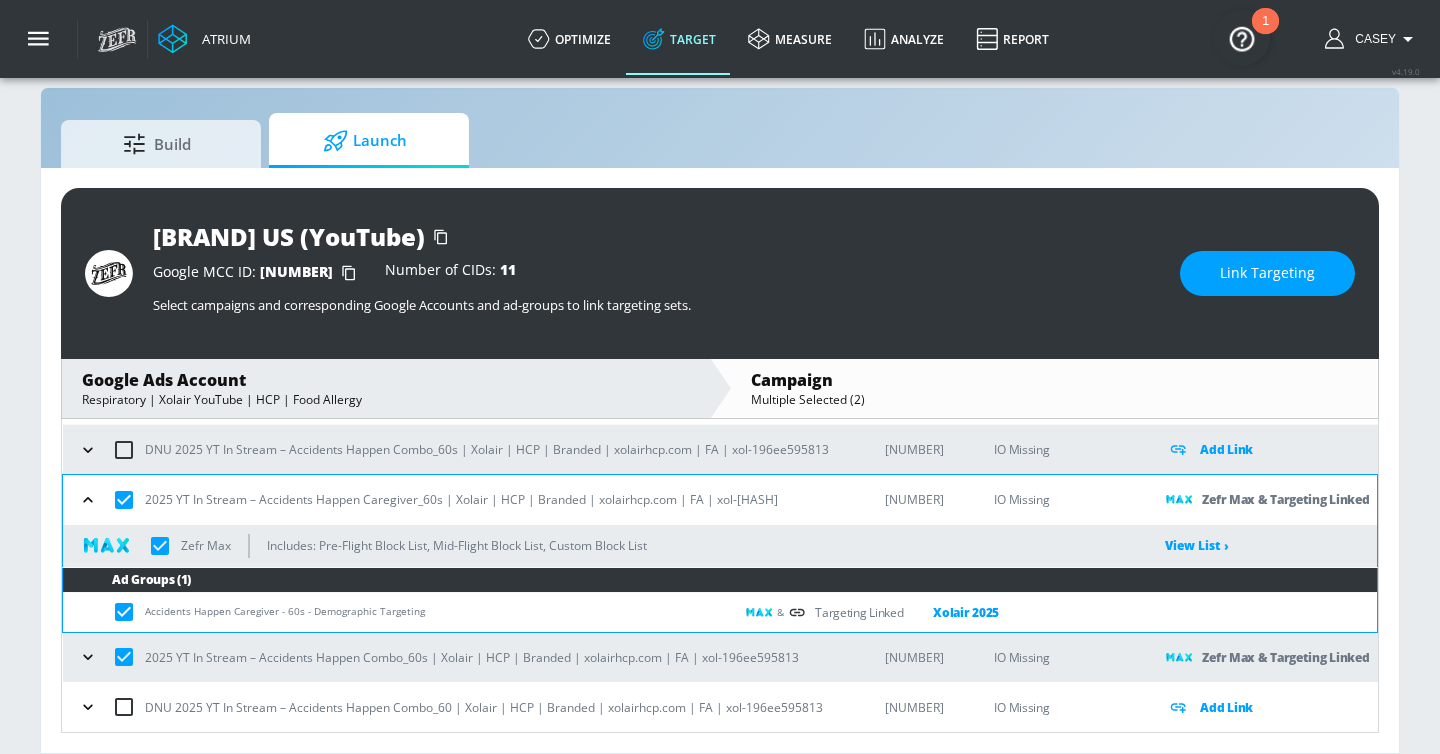 click at bounding box center (124, 657) 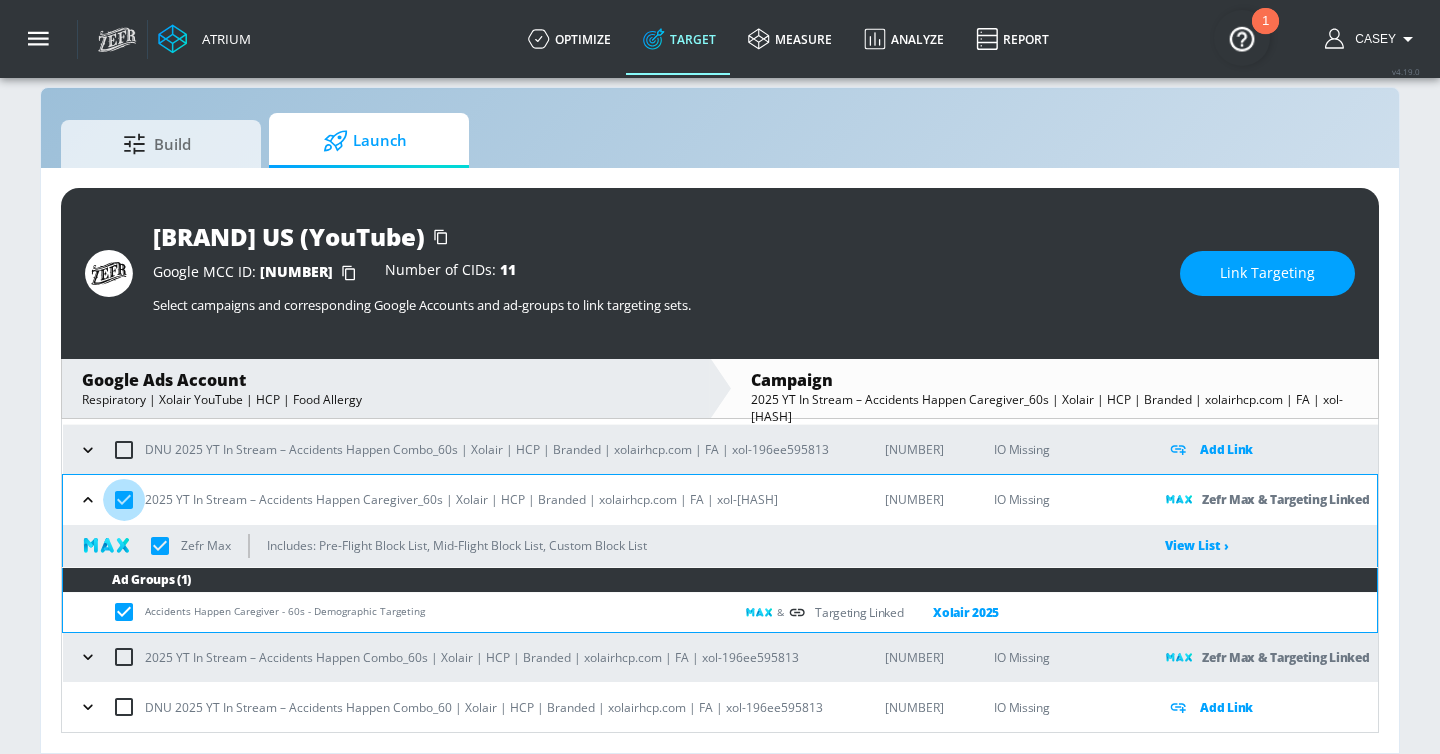 click at bounding box center (124, 500) 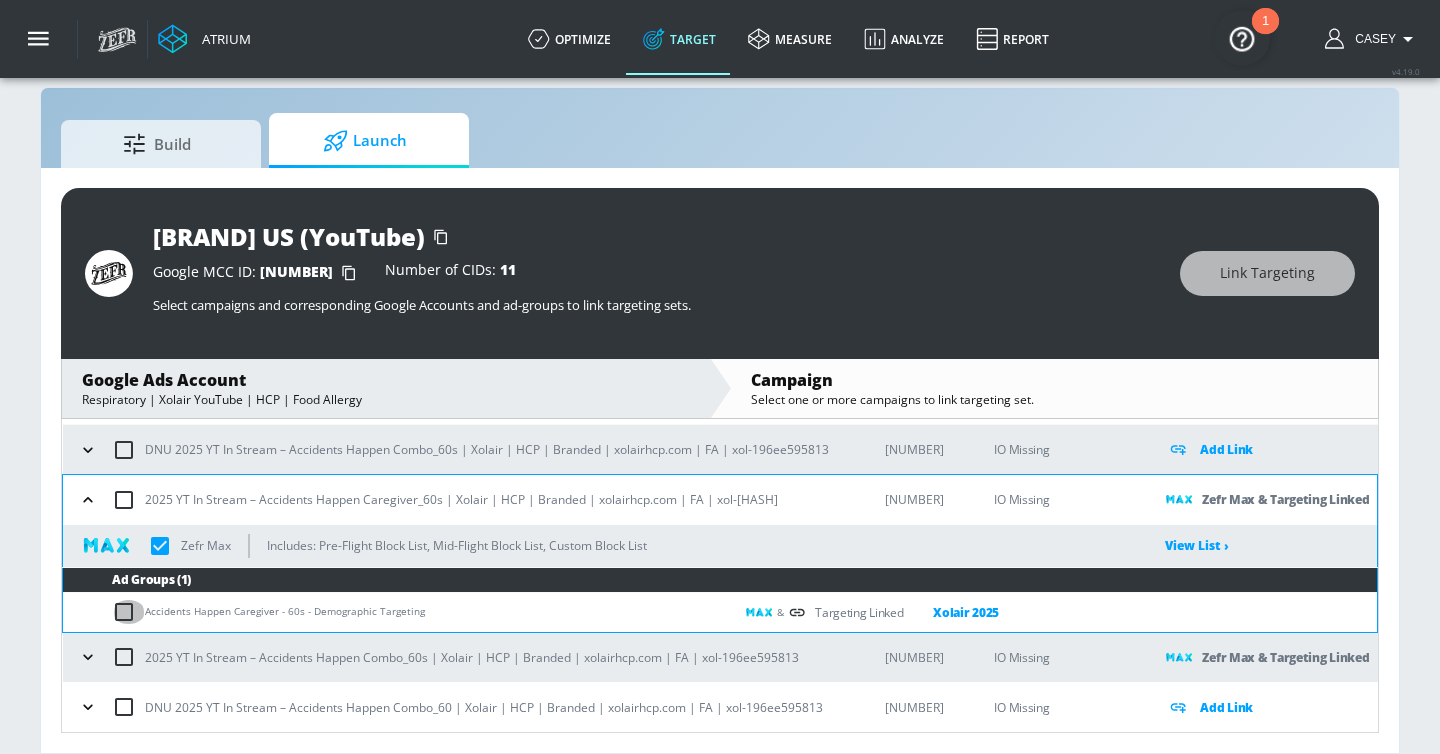 click at bounding box center [128, 612] 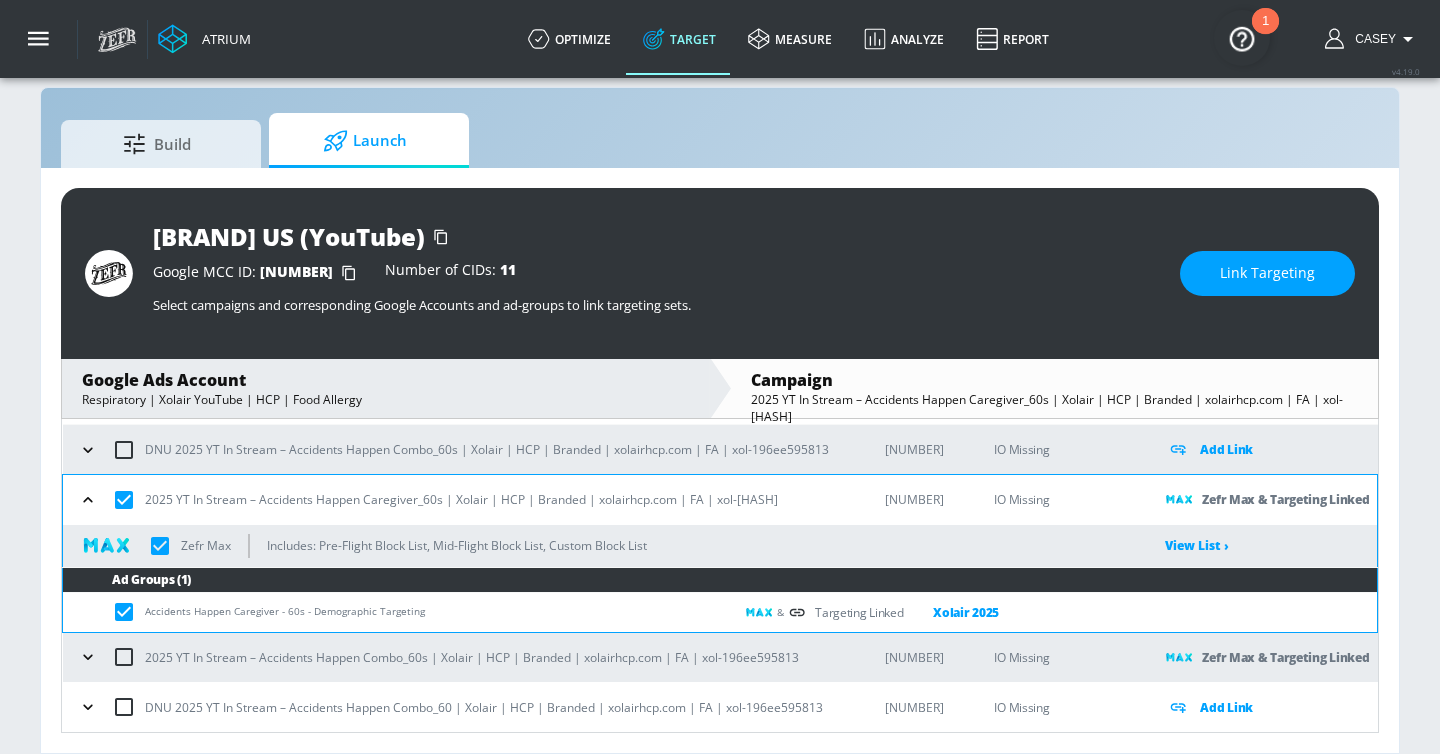 click on "Link Targeting" at bounding box center (1267, 273) 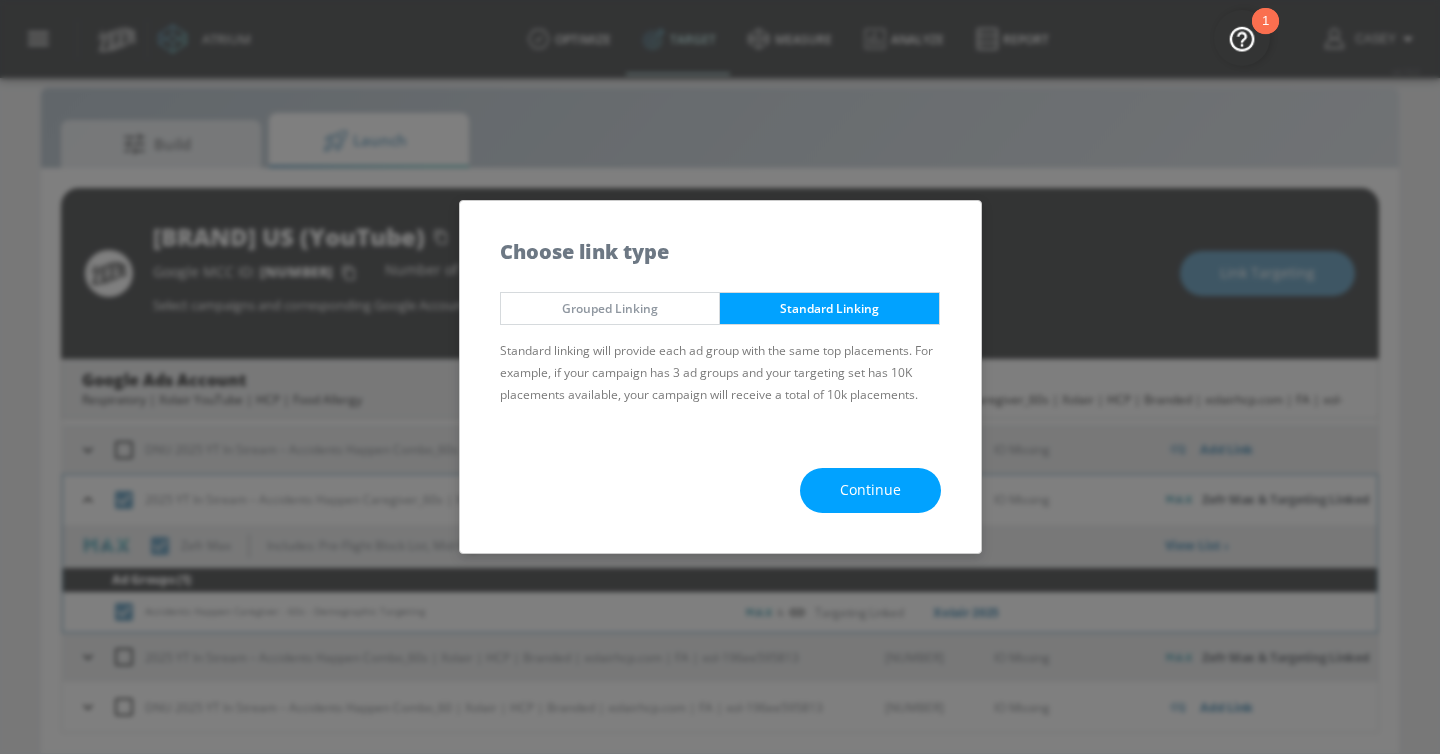 click on "Continue" at bounding box center (720, 490) 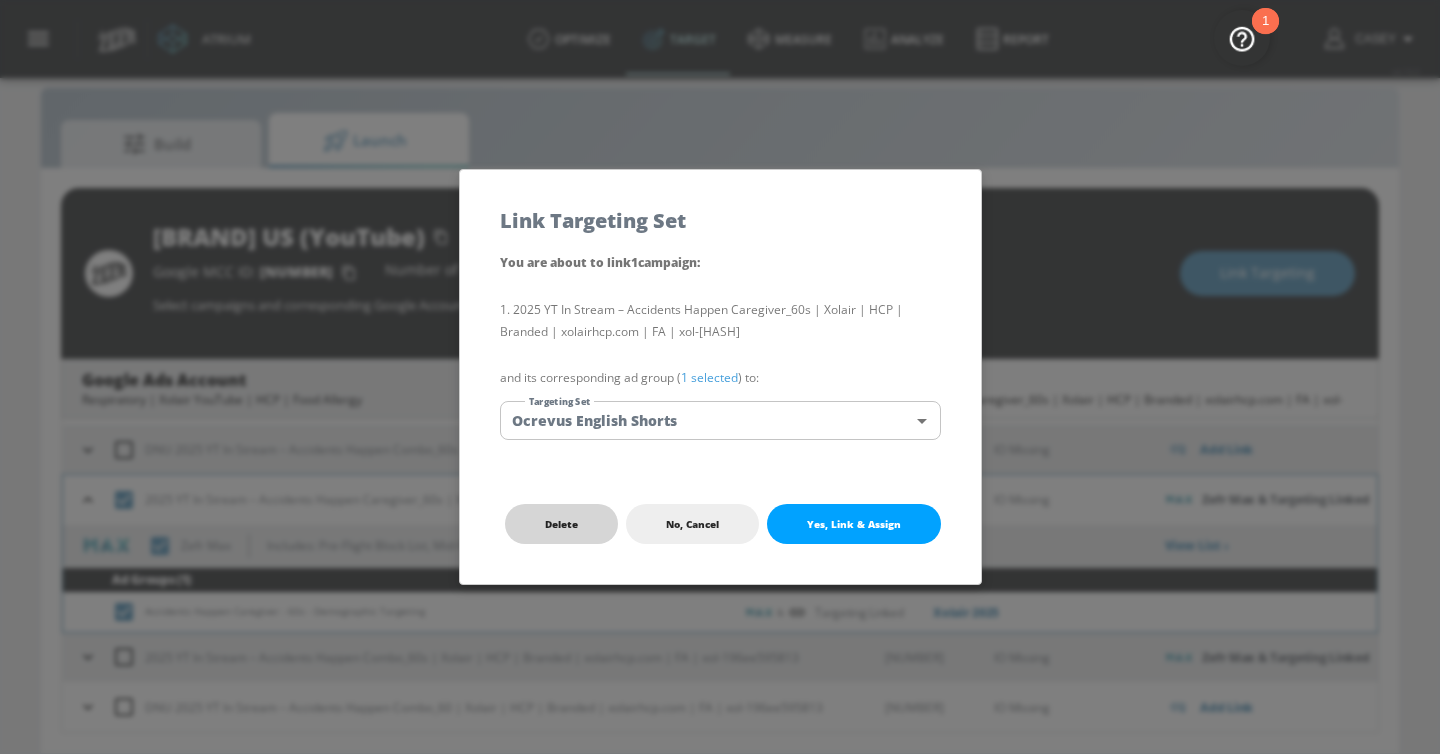 click on "Delete" at bounding box center (561, 524) 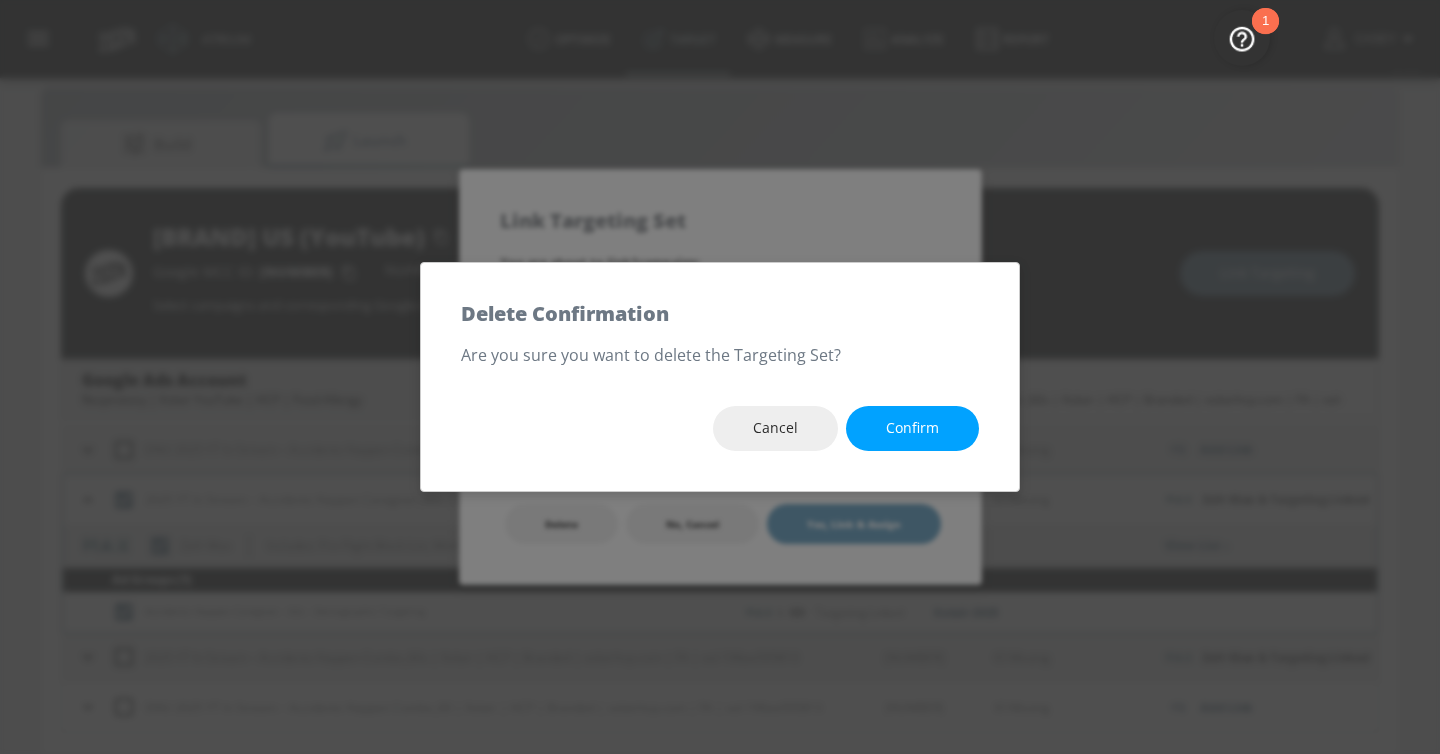 click on "Confirm" at bounding box center [912, 428] 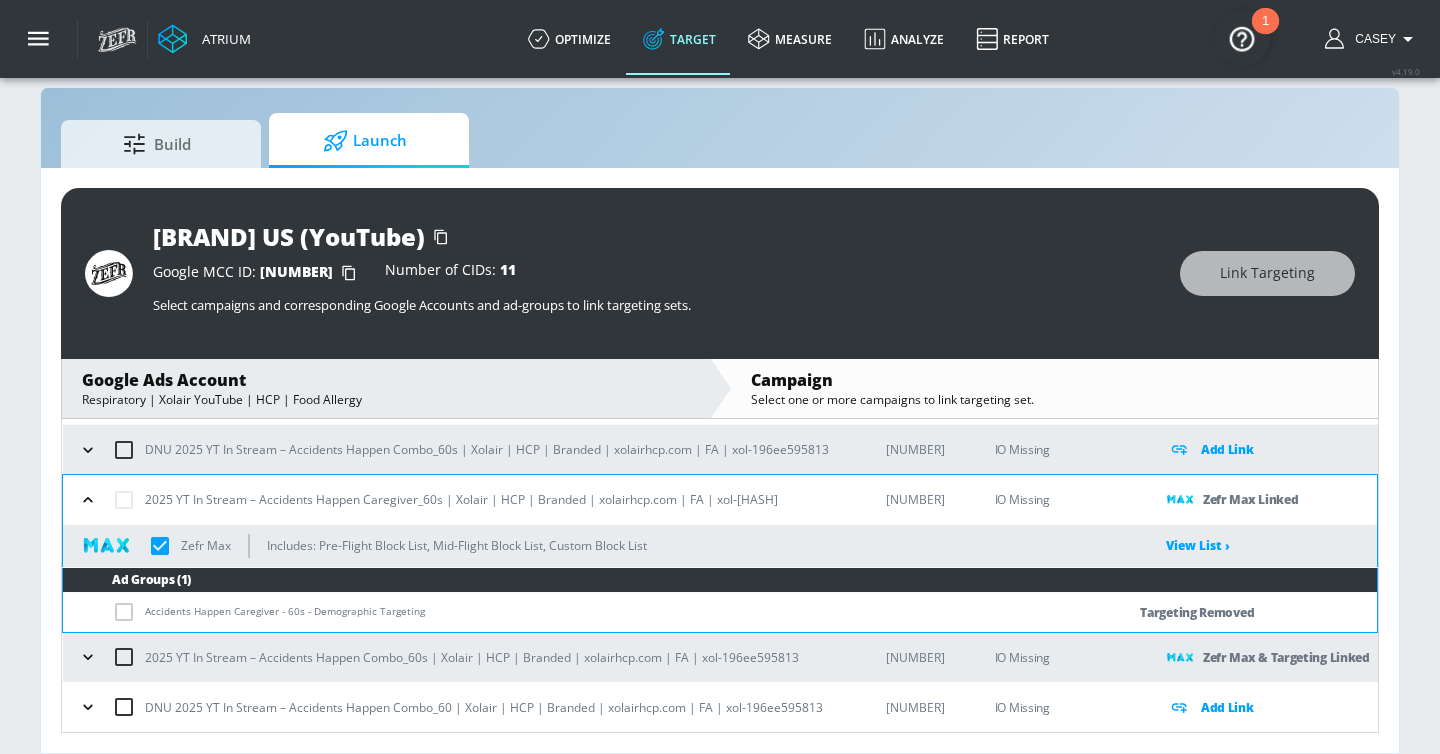 click 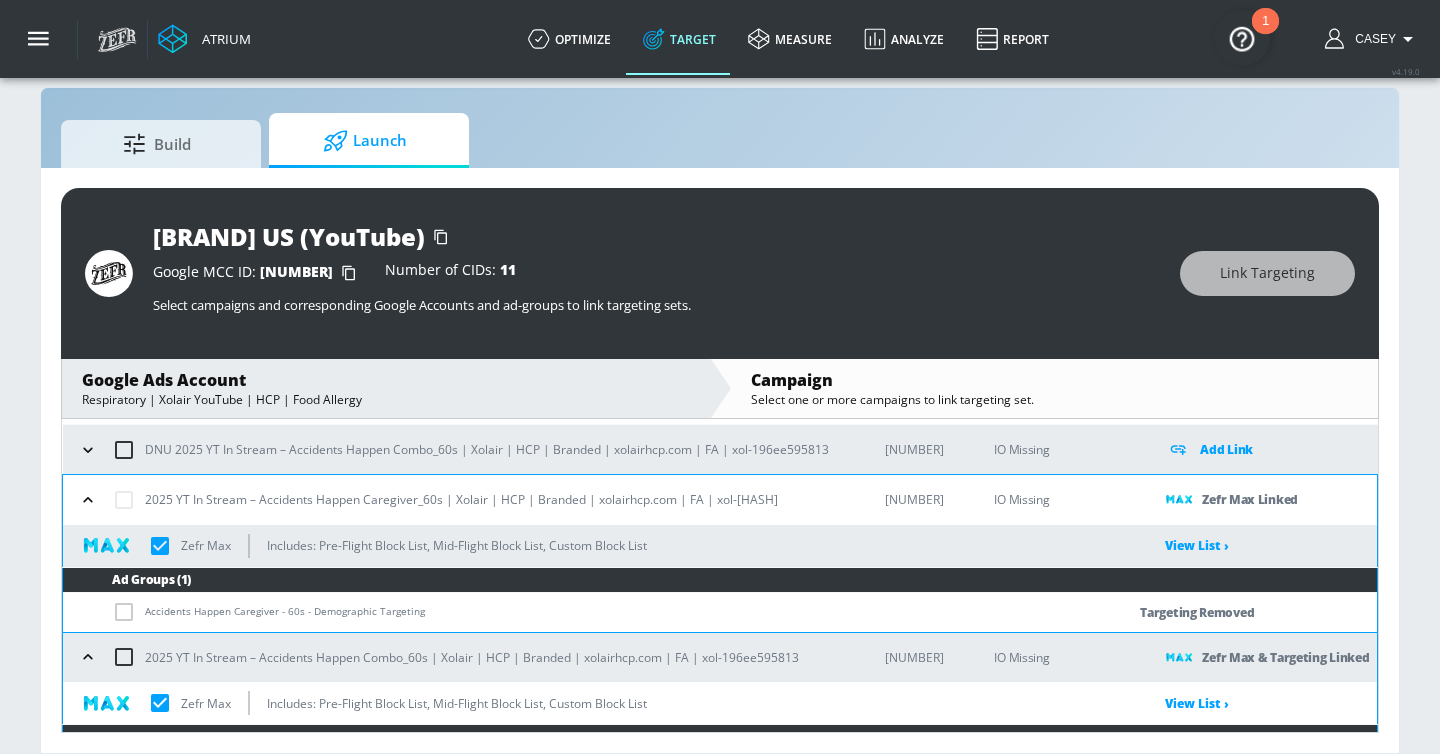 scroll, scrollTop: 206, scrollLeft: 0, axis: vertical 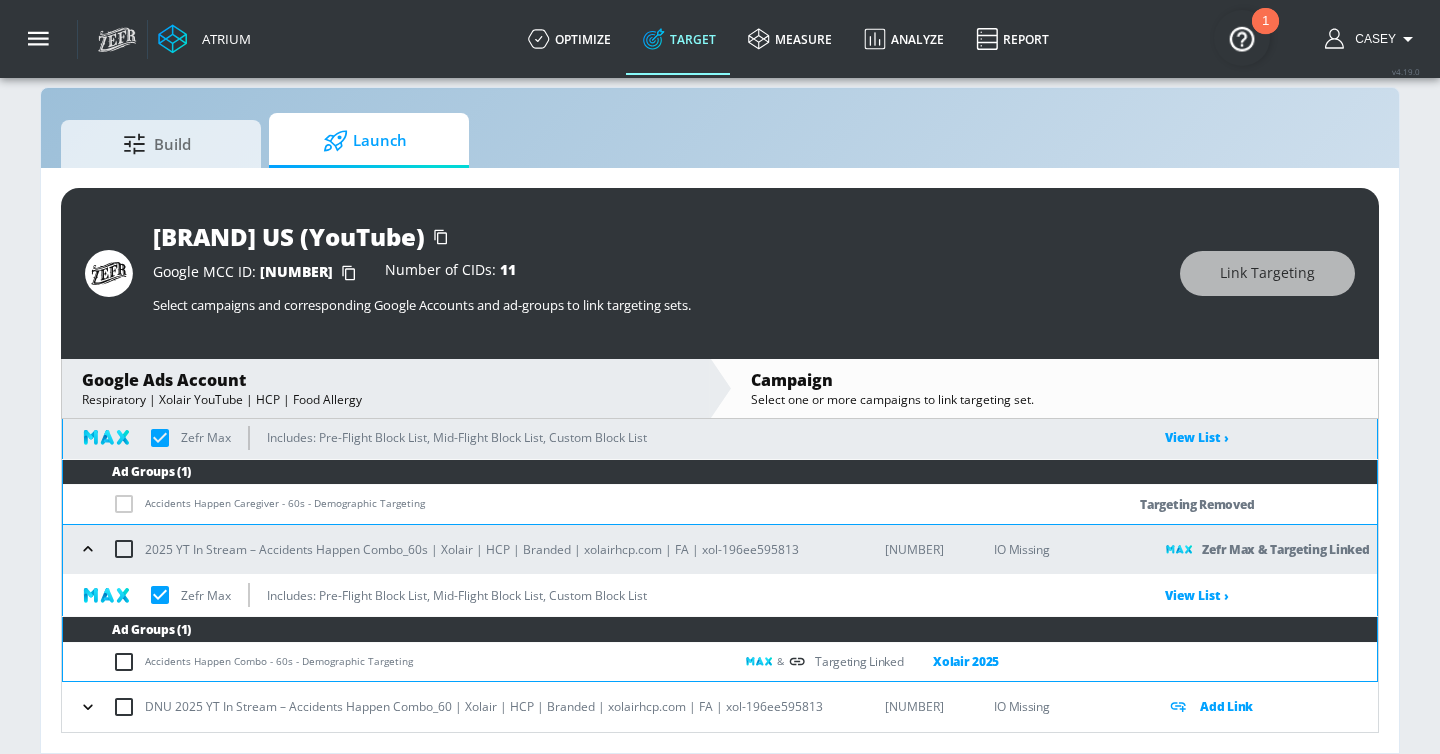 click at bounding box center (128, 662) 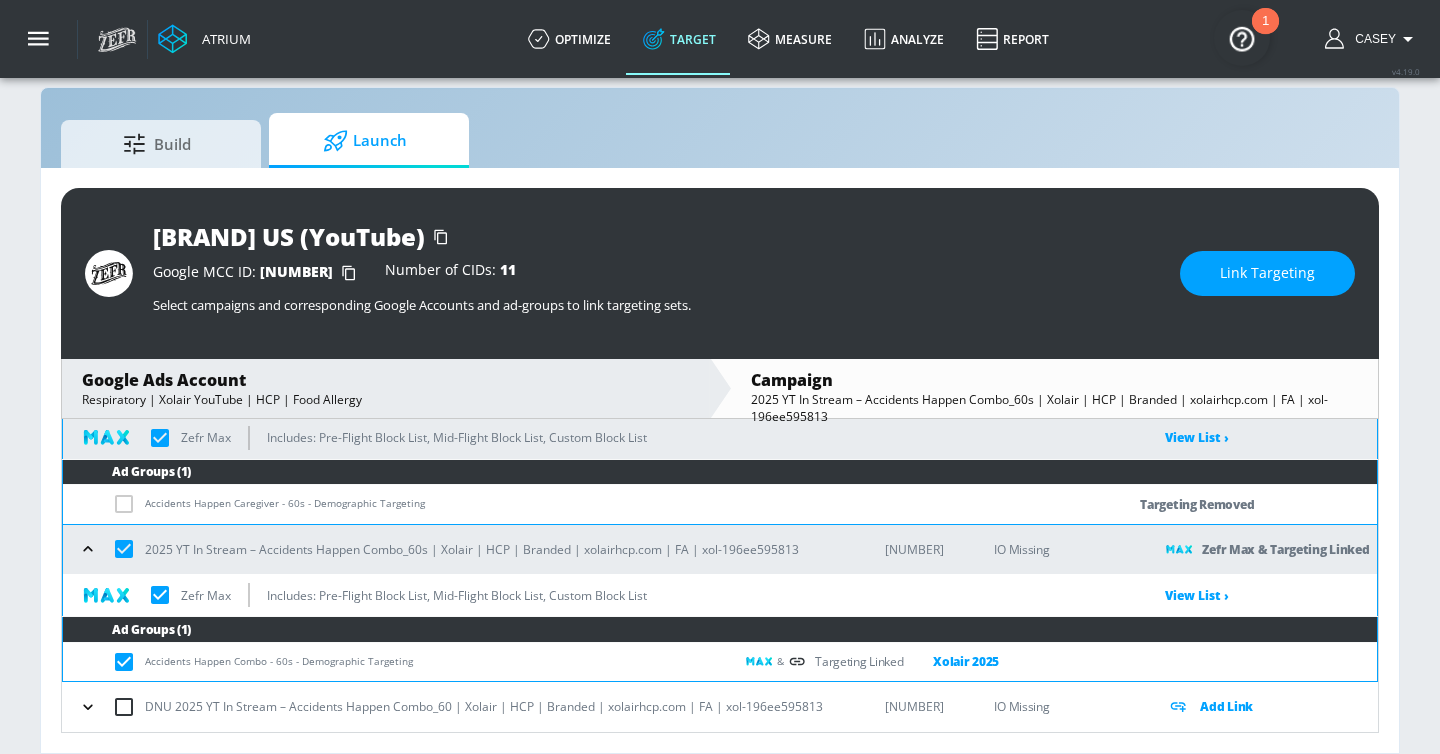 click on "Link Targeting" at bounding box center (1267, 273) 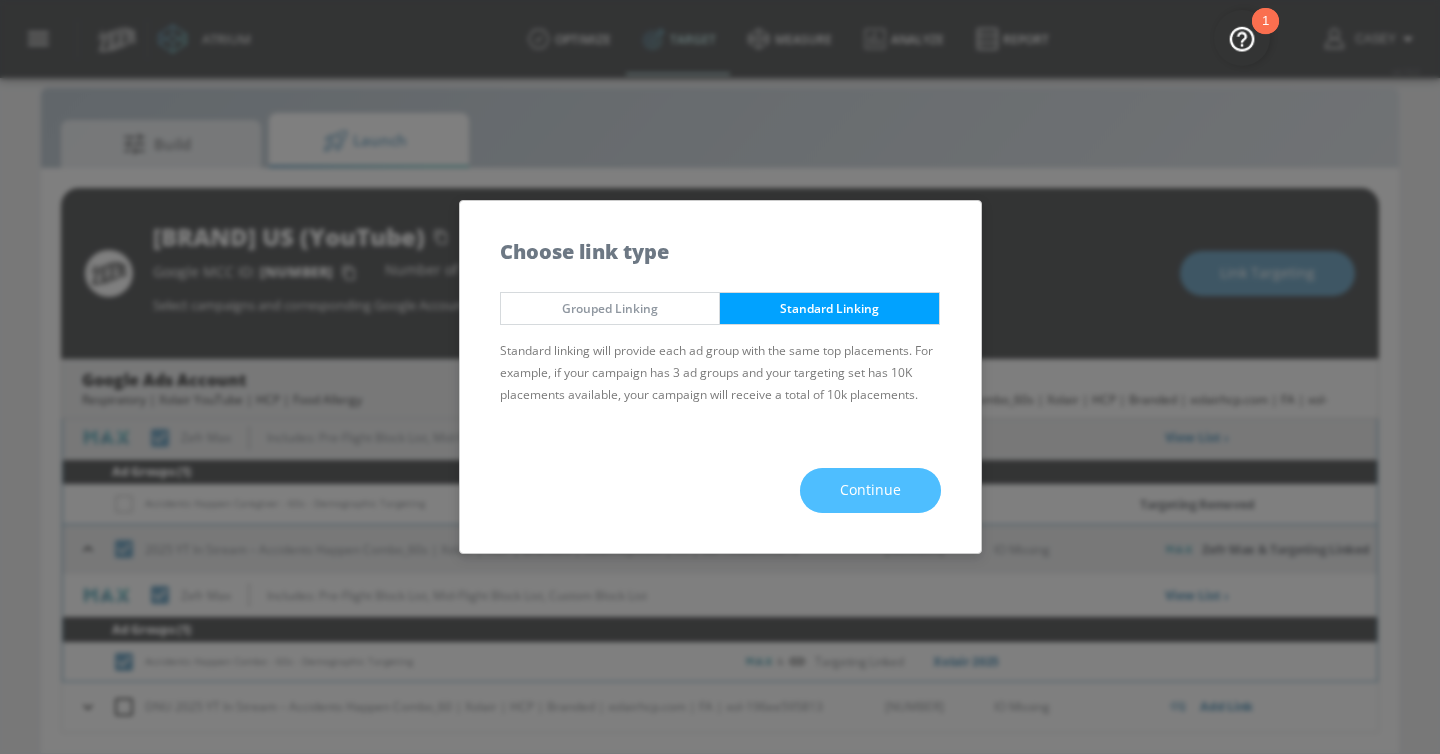 click on "Continue" at bounding box center [870, 490] 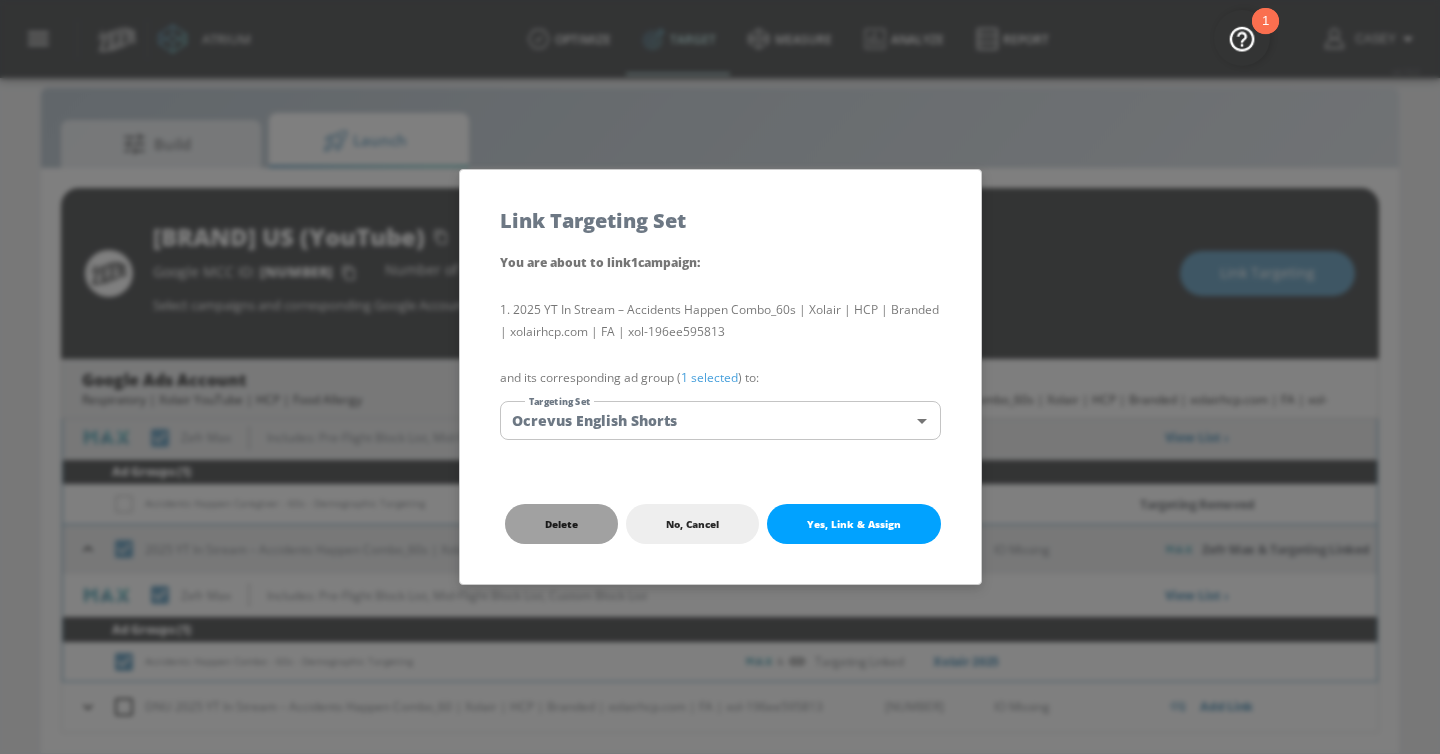click on "Delete" at bounding box center [561, 524] 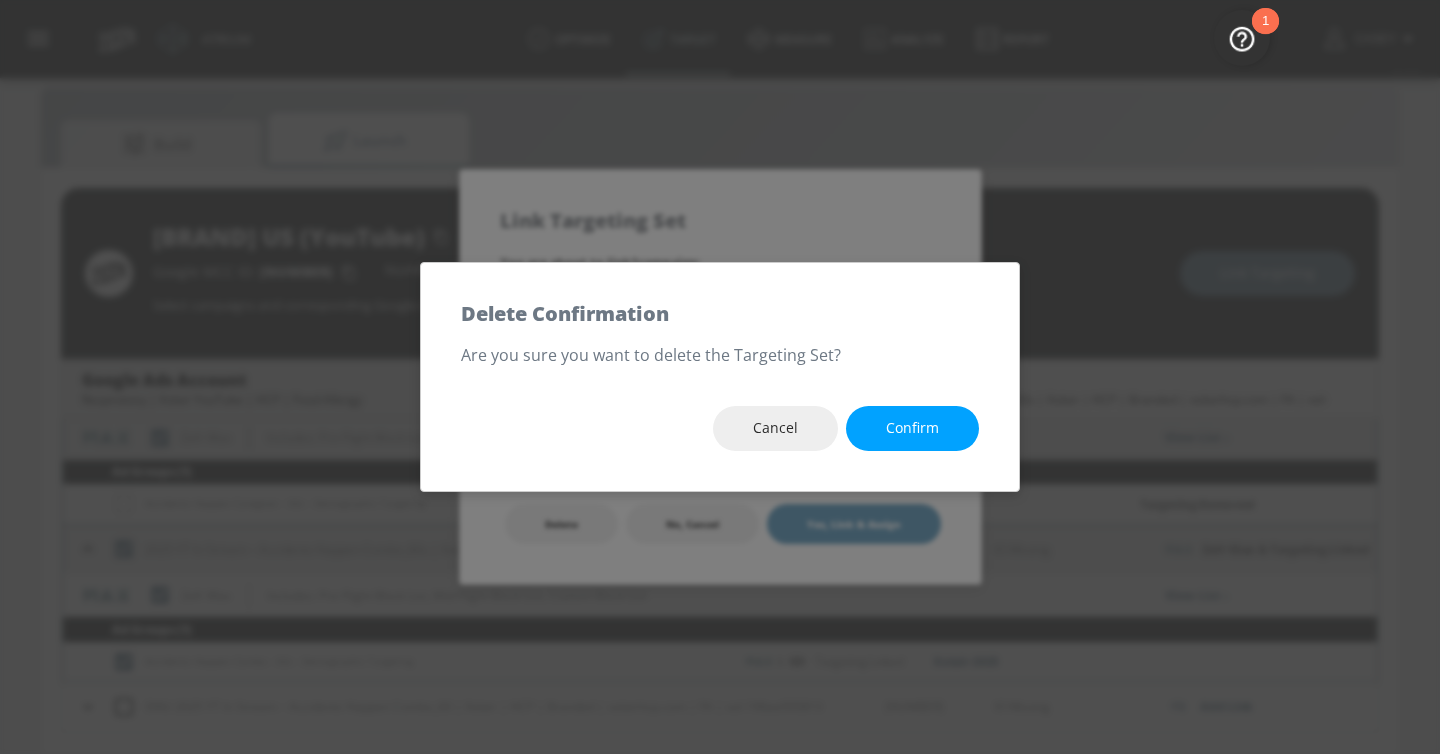 click on "Confirm" at bounding box center (912, 428) 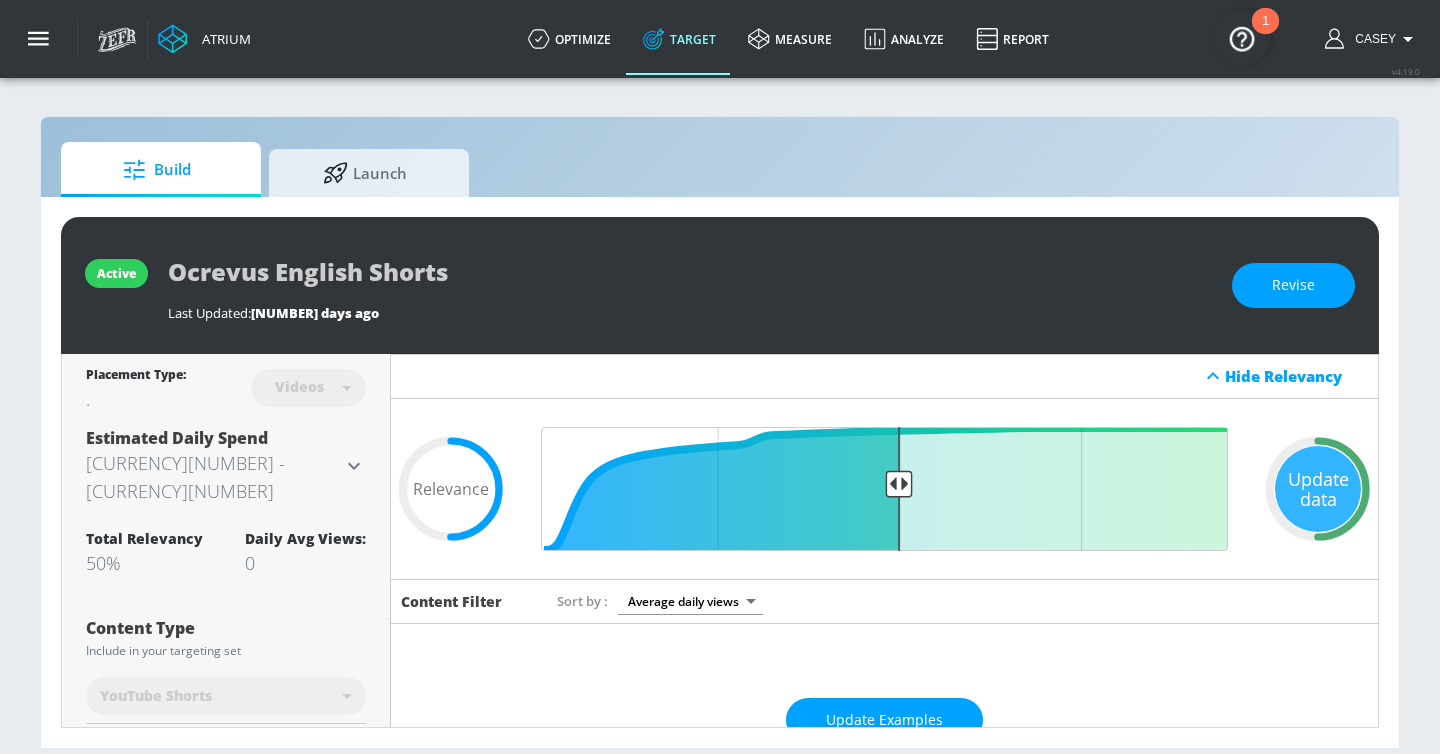 scroll, scrollTop: 0, scrollLeft: 0, axis: both 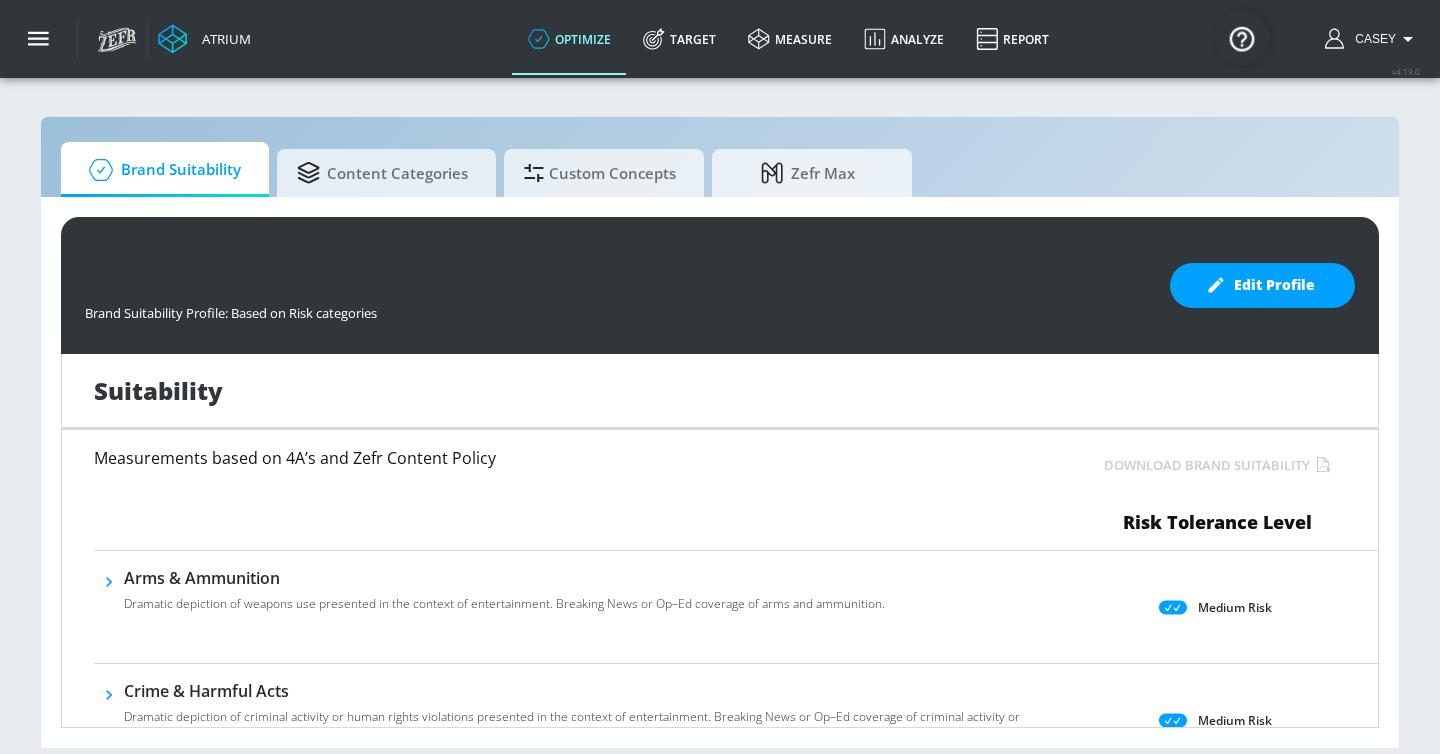 type on "Aracely Test Account 1 Brand Suitability Profile" 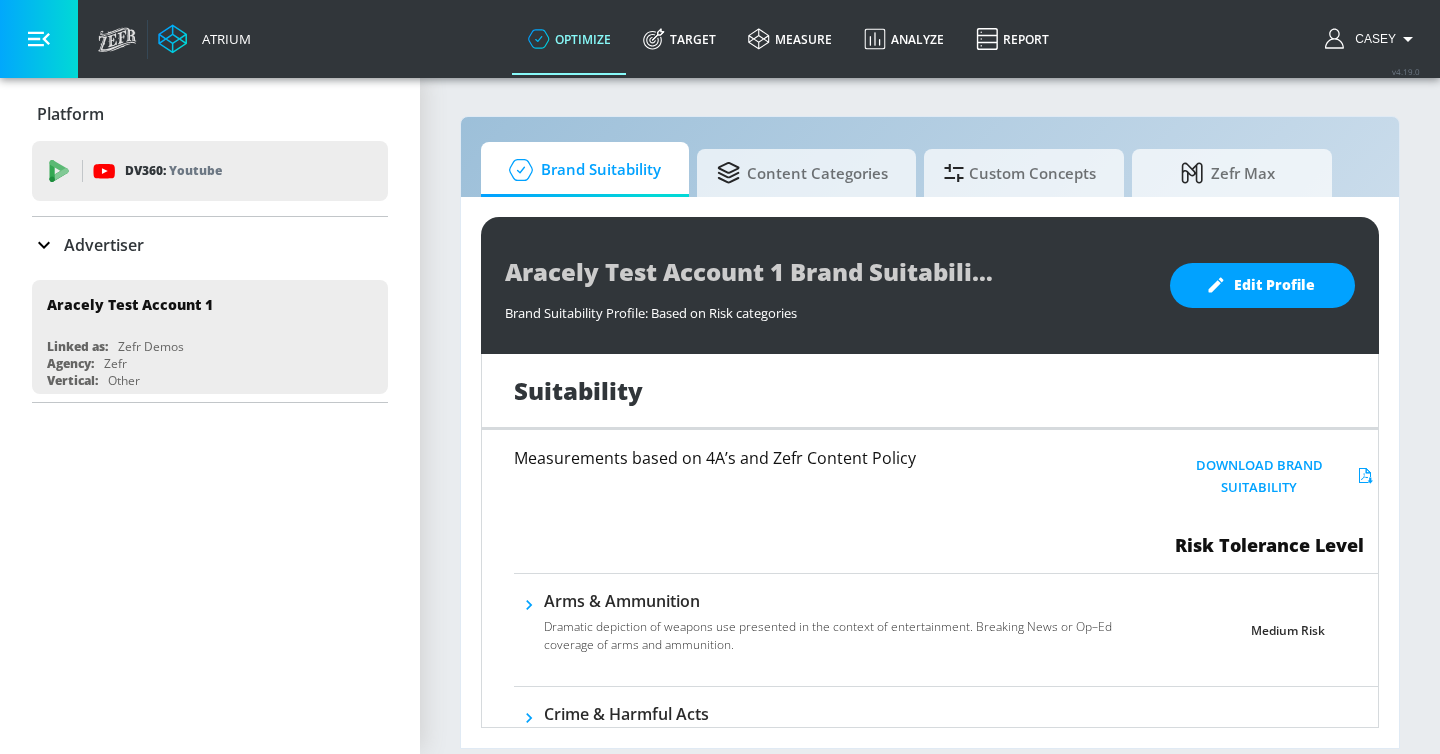 scroll, scrollTop: 0, scrollLeft: 0, axis: both 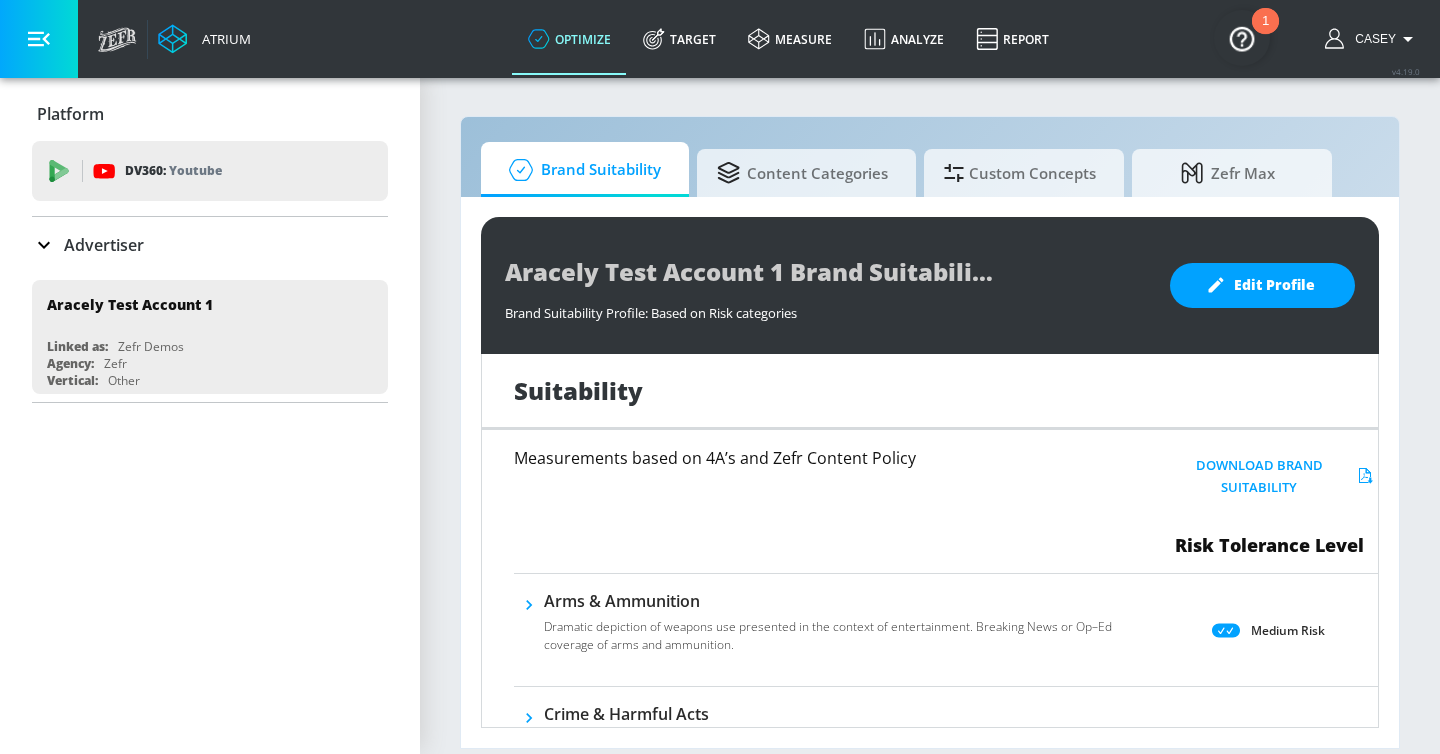 click on "Advertiser" at bounding box center [104, 245] 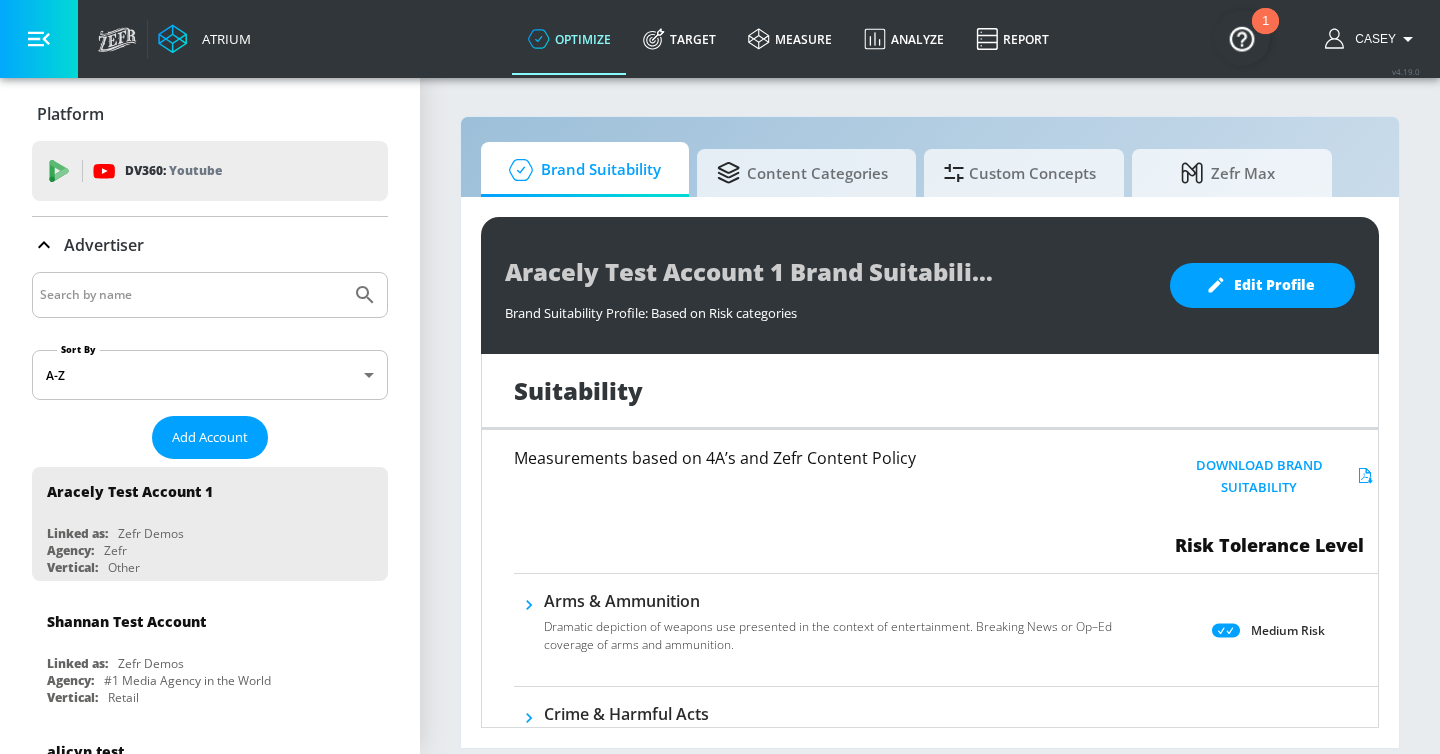 click at bounding box center (191, 295) 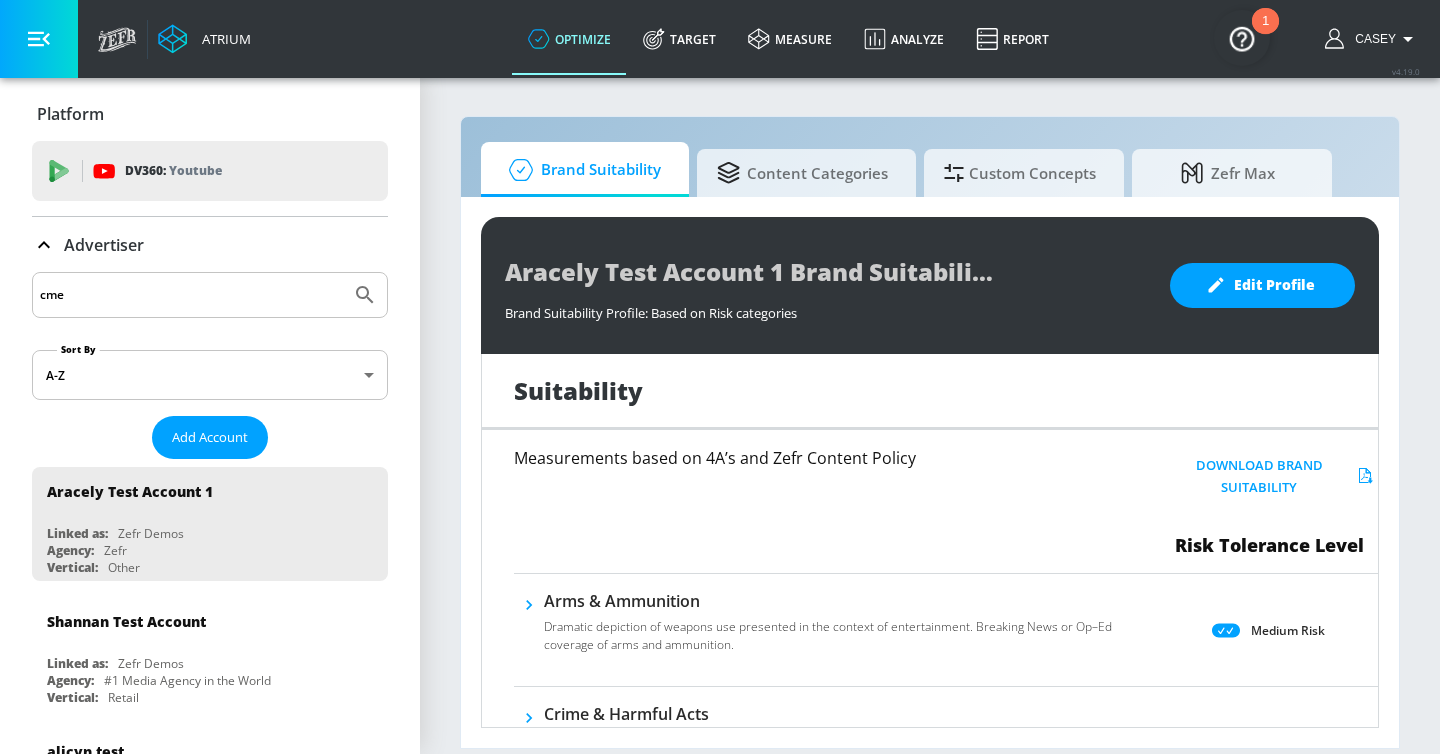 type on "cme" 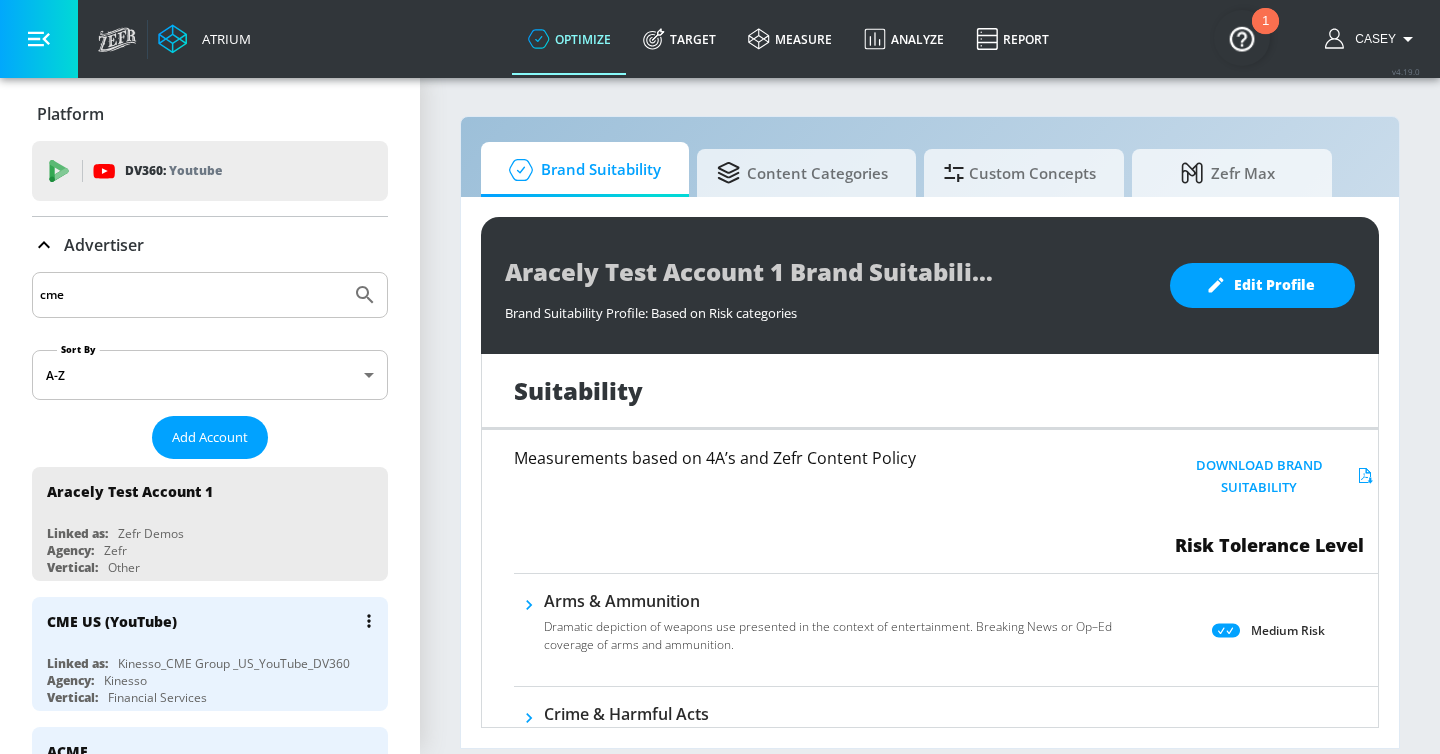 click on "CME US (YouTube)" at bounding box center (215, 621) 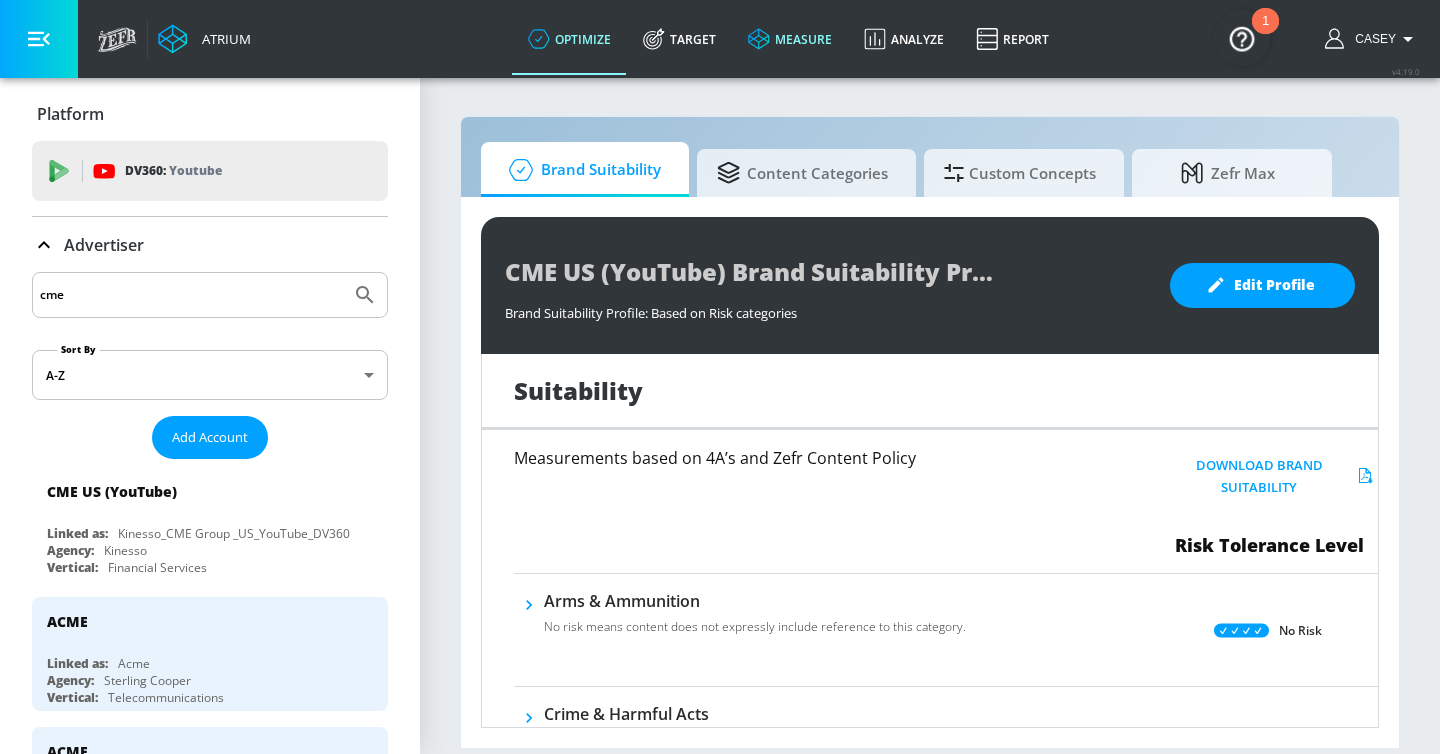 click on "measure" at bounding box center [790, 39] 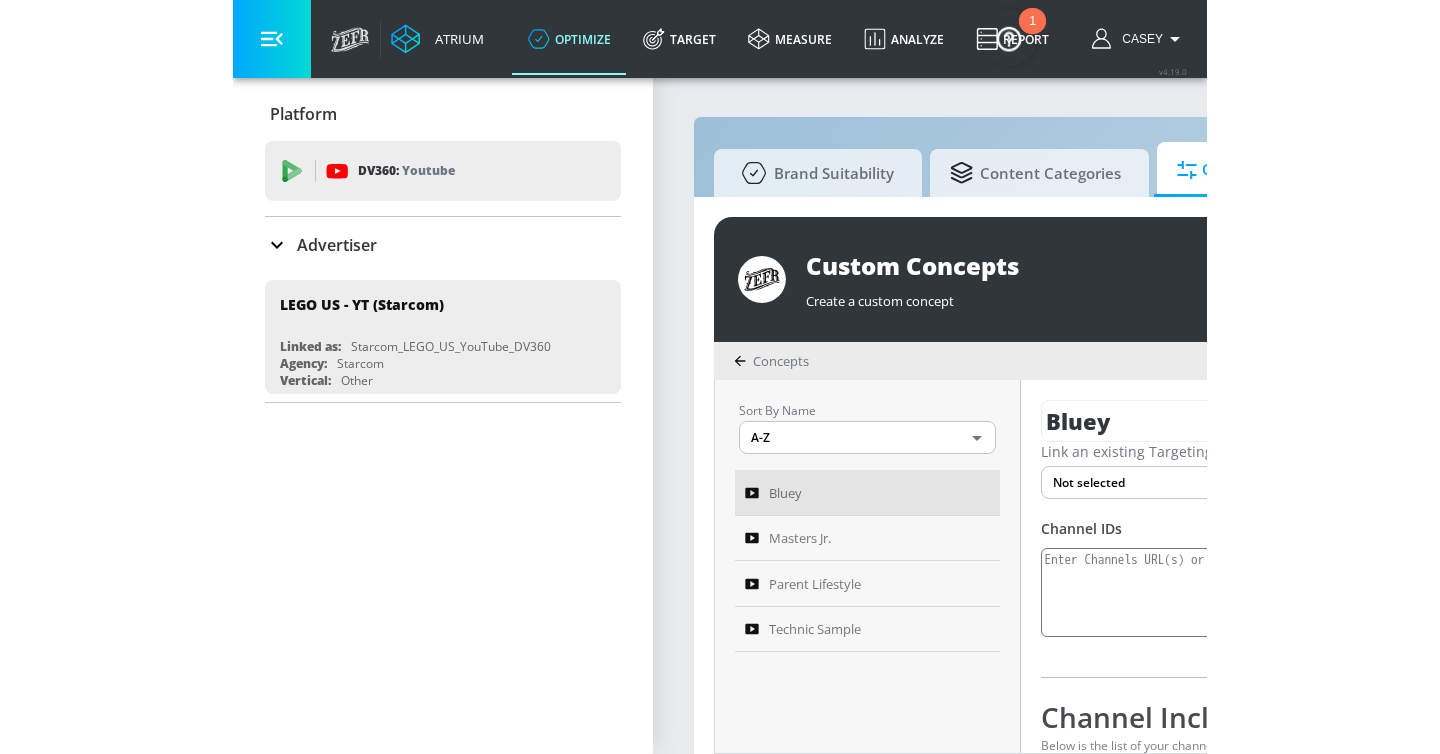 scroll, scrollTop: 0, scrollLeft: 0, axis: both 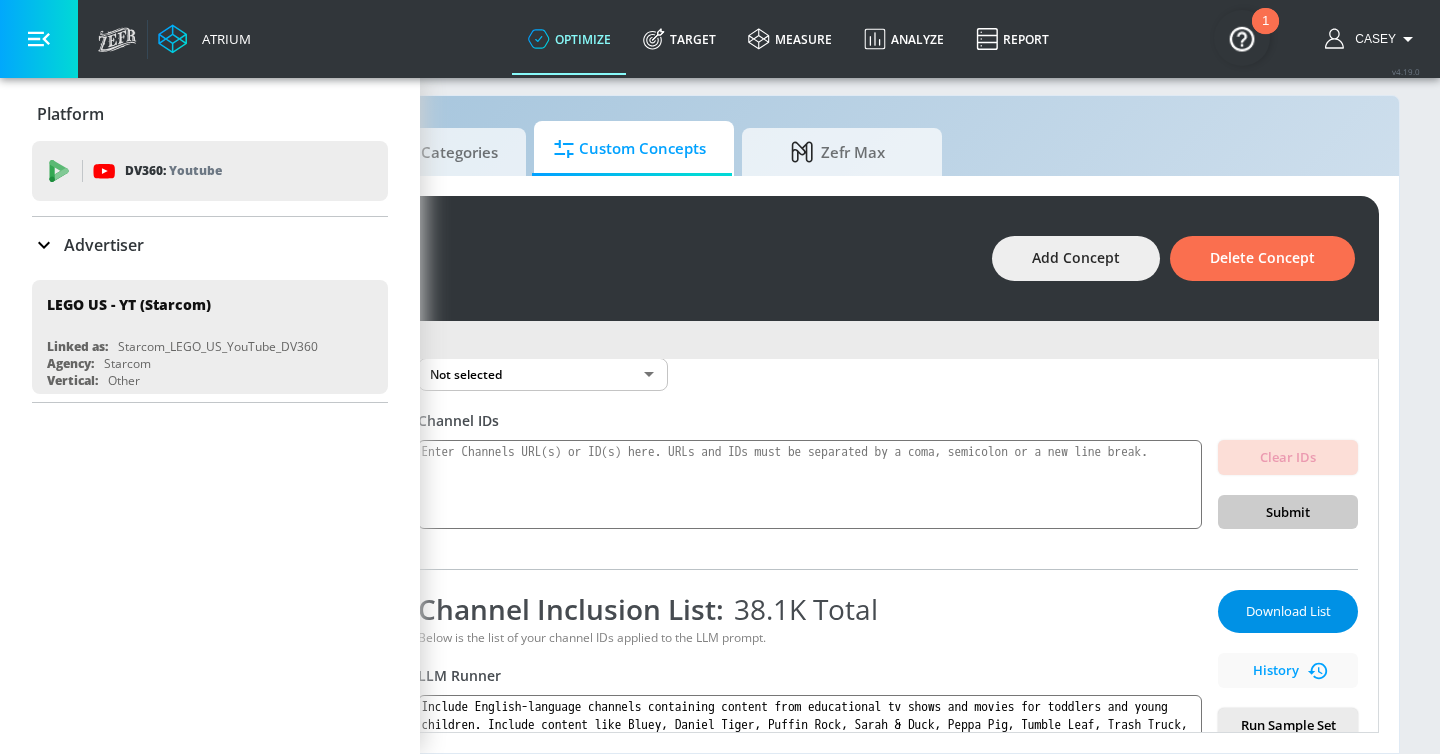 click on "Download List" at bounding box center (1288, 611) 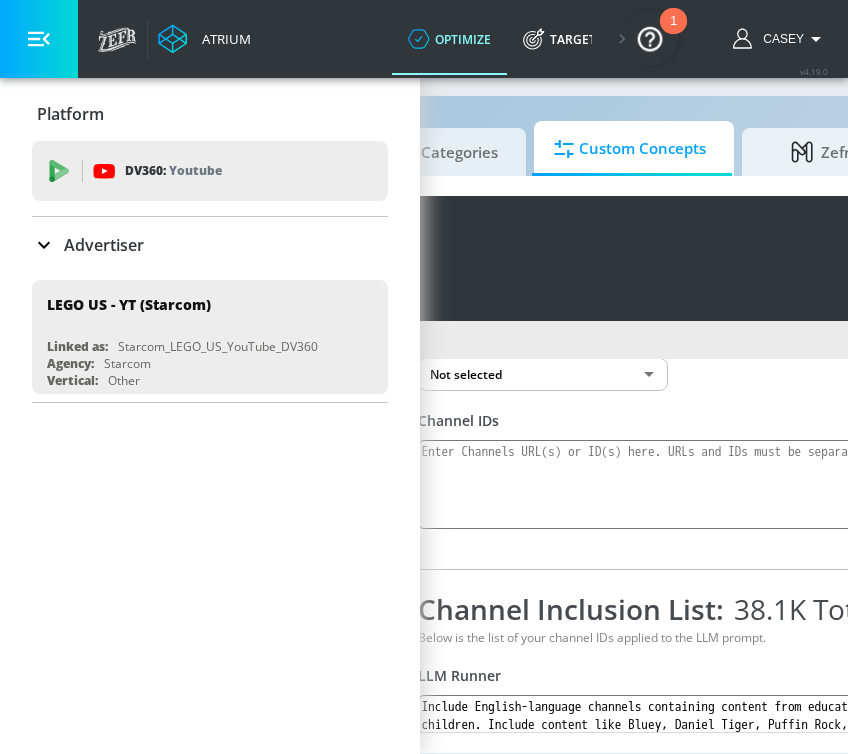 click 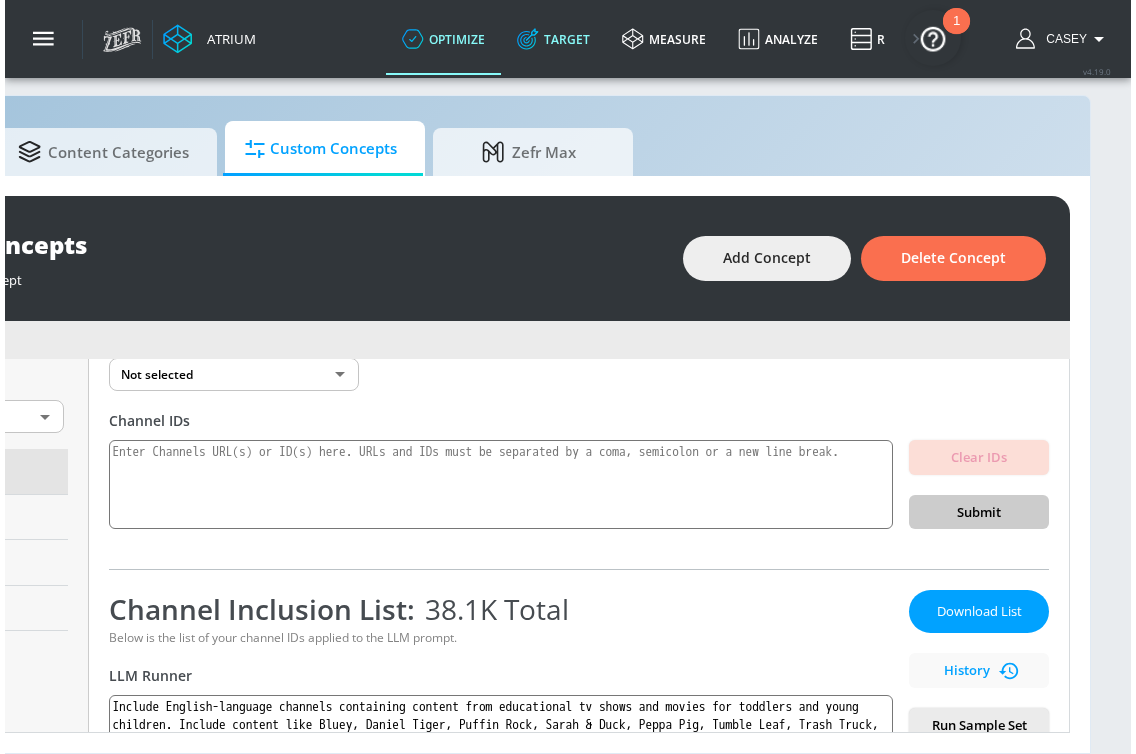 scroll, scrollTop: 21, scrollLeft: 274, axis: both 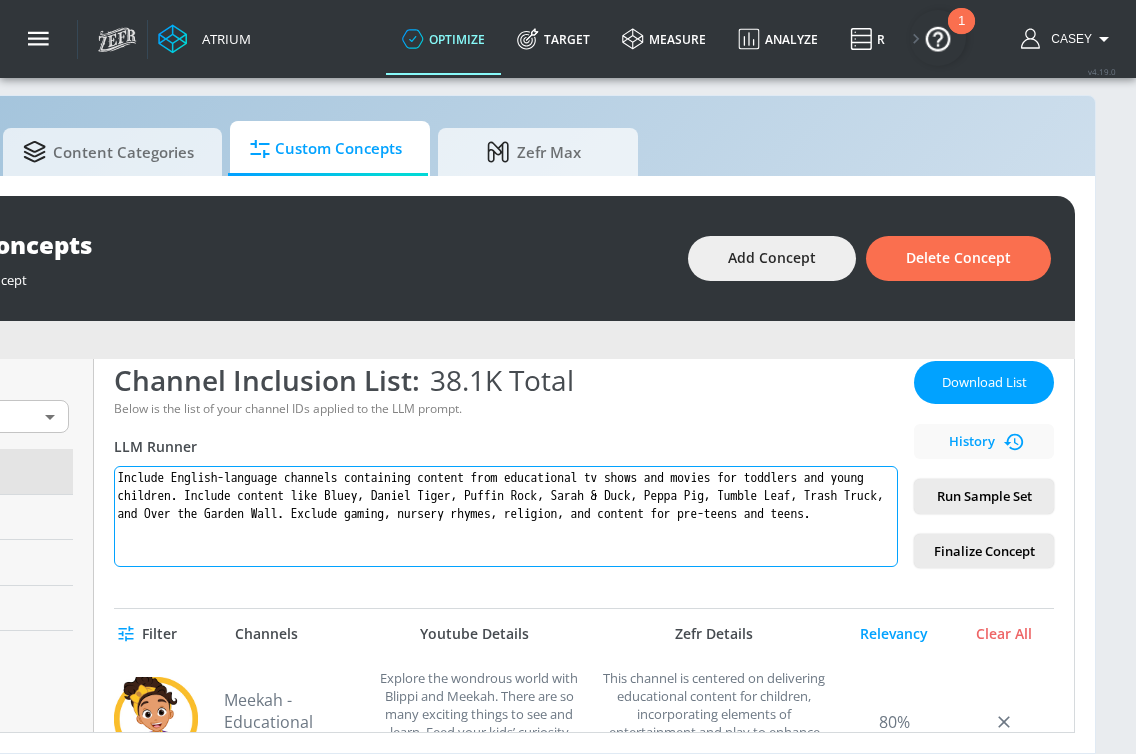 drag, startPoint x: 686, startPoint y: 489, endPoint x: 775, endPoint y: 488, distance: 89.005615 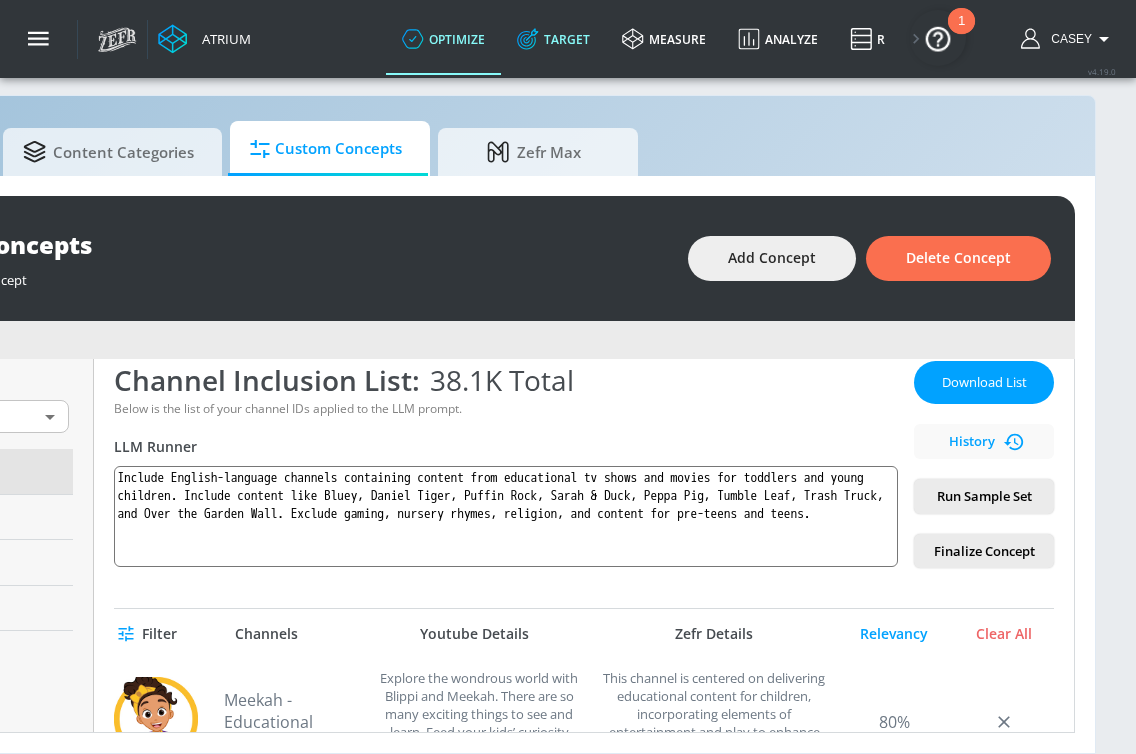 click on "Target" at bounding box center [553, 39] 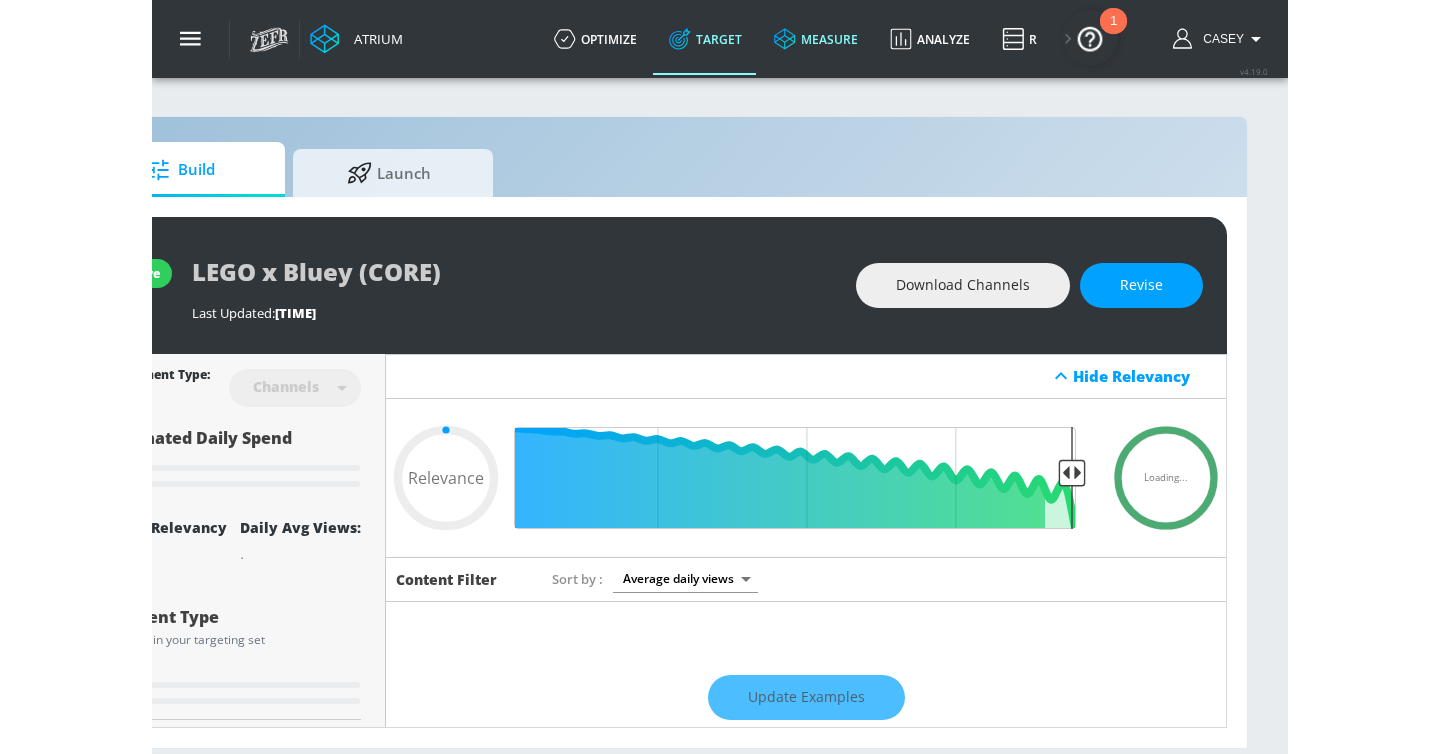 scroll, scrollTop: 0, scrollLeft: 0, axis: both 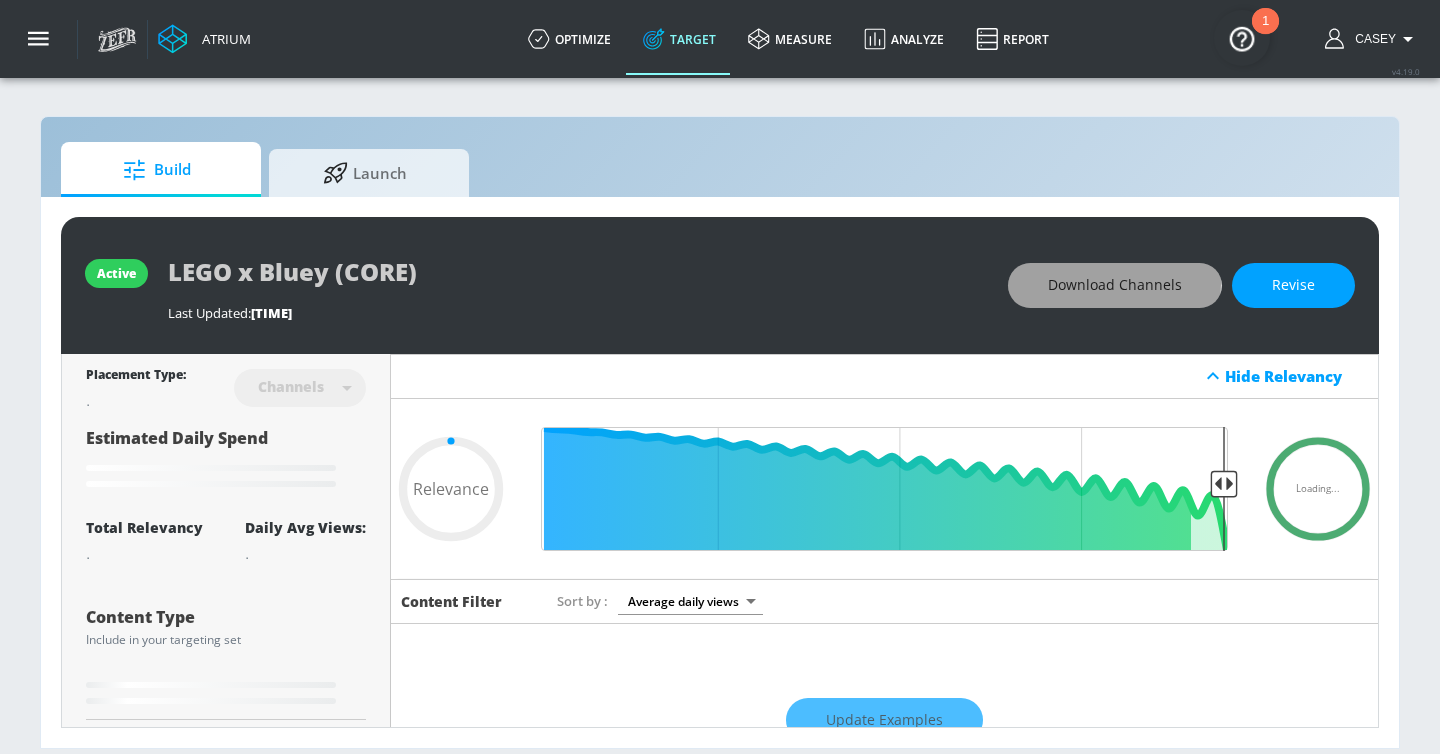 click on "Download Channels" at bounding box center (1115, 285) 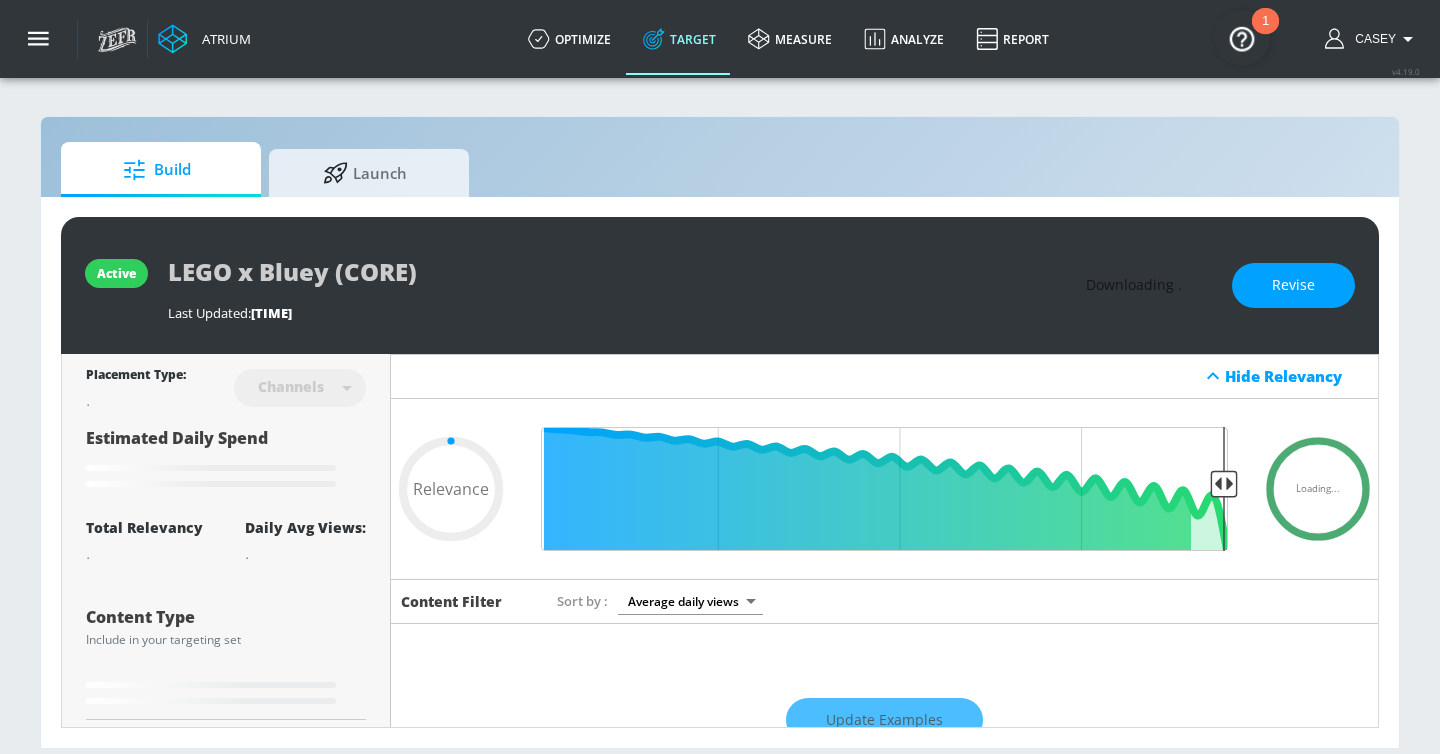 type on "0.73" 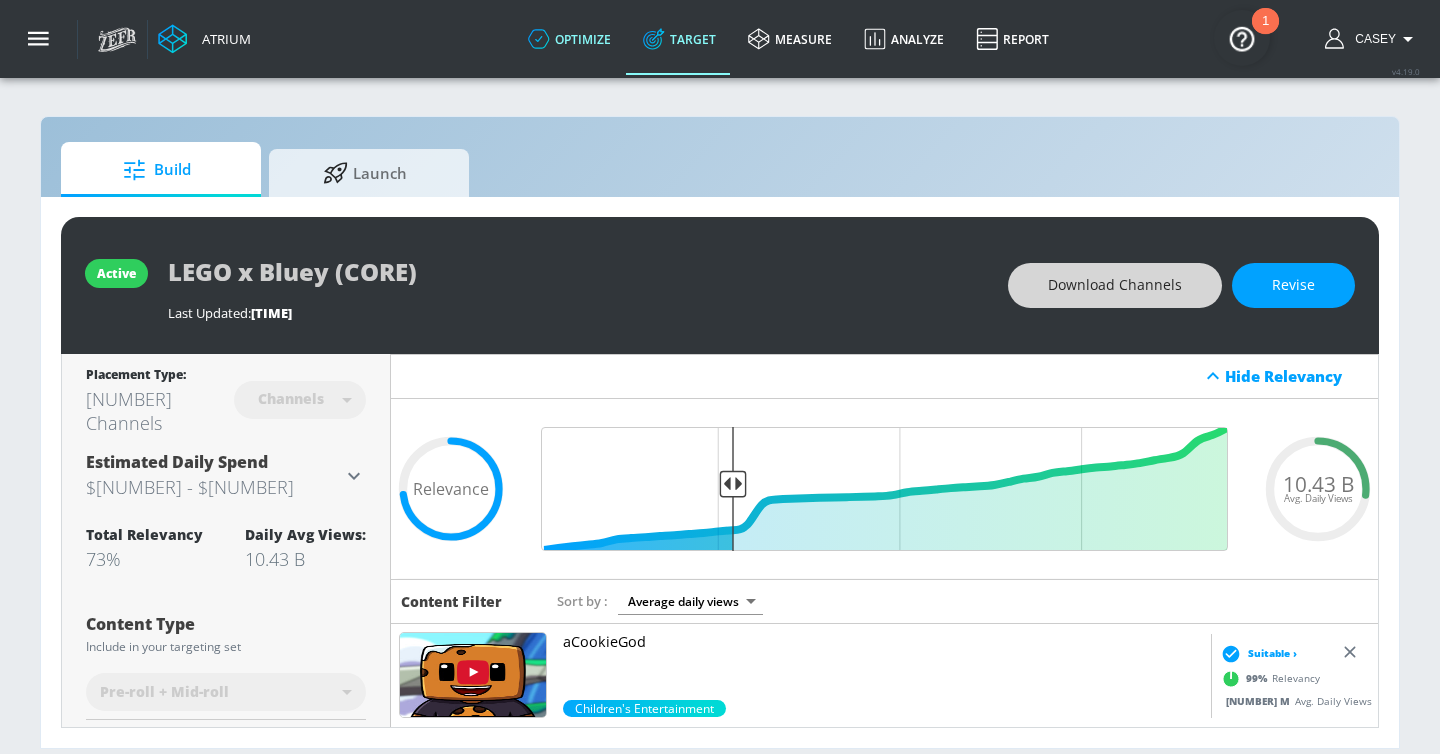 click on "optimize" at bounding box center [569, 39] 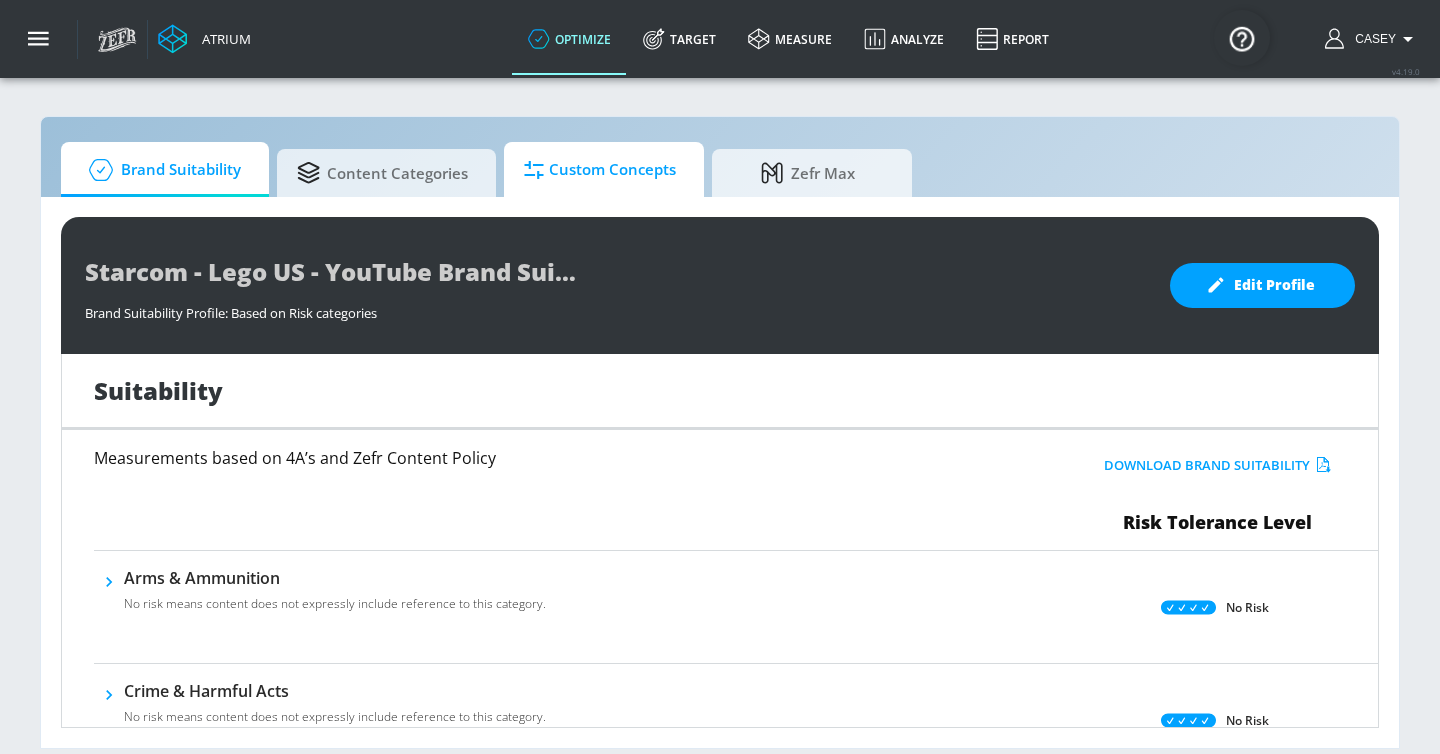 click on "Custom Concepts" at bounding box center [600, 170] 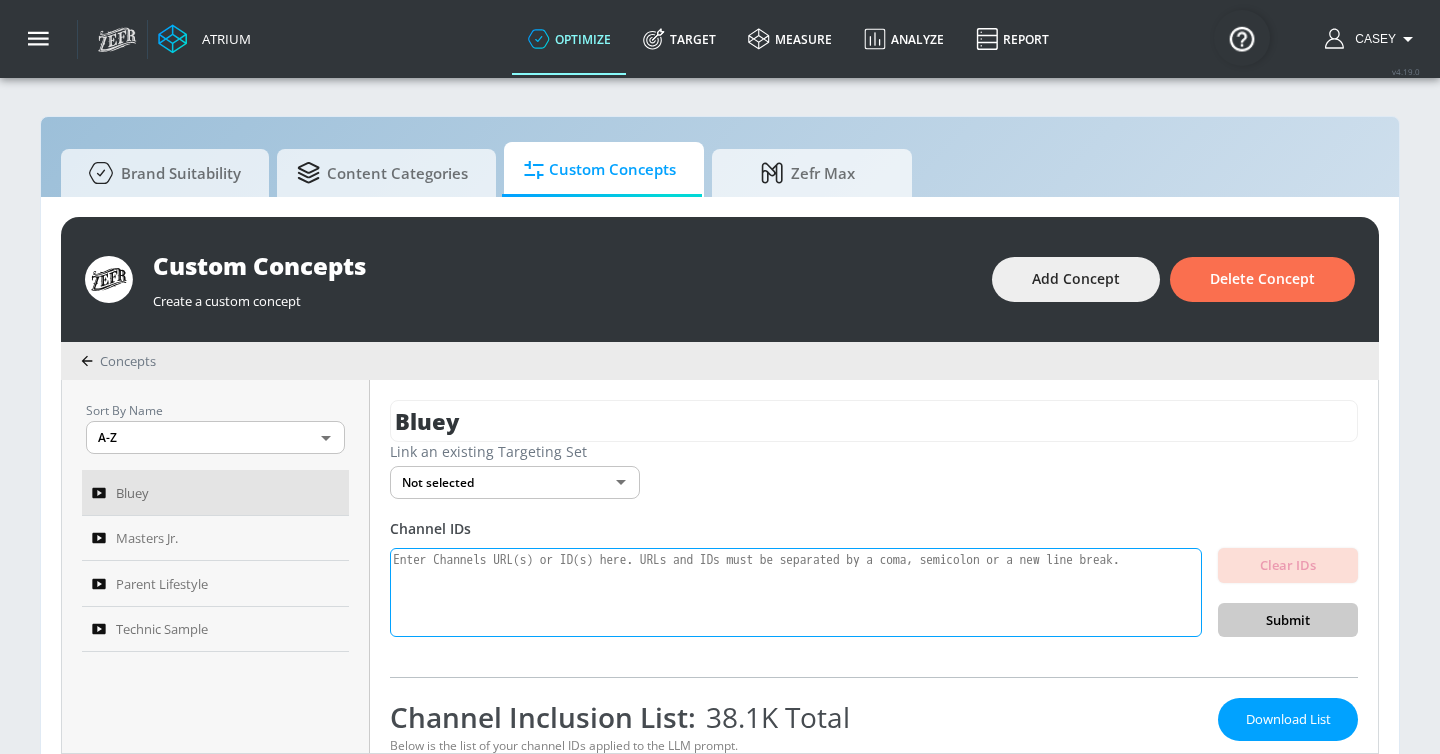 click at bounding box center (796, 593) 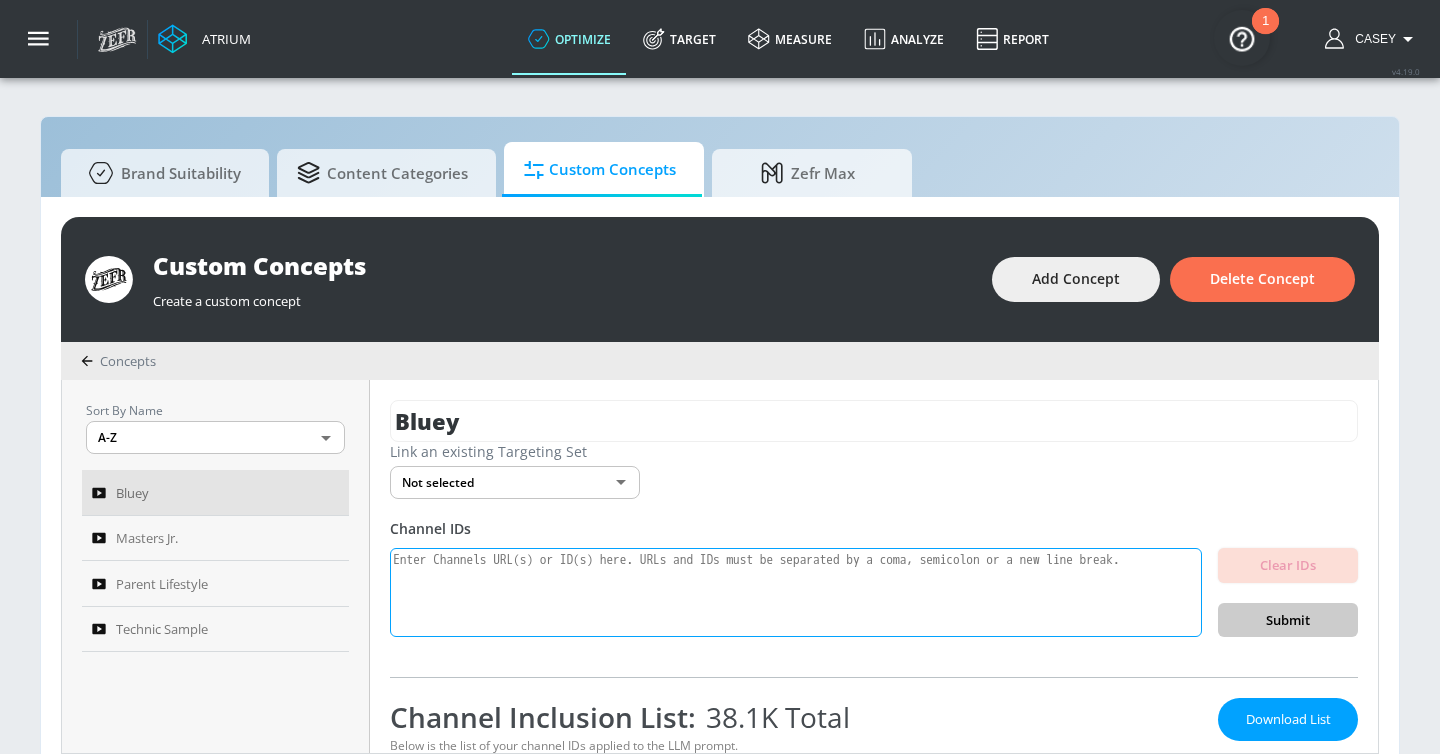 paste on "UCIVSqoHCUN1XdEpiVItxfoQ	aCookieGod
UCja7QUMRG9AD8X2F_vXFb9A	The Royalty Family
UC0eLBYhxW9HC0P9PXQ73mpQ	Cash
UC5BJDVr4m9QEzQlvy_mKGsA	Clean Girl
UCCzJYWXJXJvrXuwUR8ac4Rw	AlexBlox
UCuAeaANgGAzjitp9KCO-qvg	MeEnyu
UCbCmjCuTUZos6Inko4u57UQ	Cocomelon - Nursery Rhymes
UCPLMPHT-d8GZOqL_AHJFdQQ	Parrot
UCisy6taOAeLfyaCqcMQDfig	Max Klymenko
UCvlE5gTbOvjiolFlEm-c_Ow	Vlad and Niki
UCYAB7hh1ohA8-iX54EpMdeA	Moriah Elizabeth
UCJplp5SjeGSdVdwsfb9Q7lQ	Like Nastya
UCWz-zv640Vg-8qxUFikMZ9w	LOL! Throwbacks
UCtH3yiPcHUfe2SmsmD2YE6A	Slat Movies
UCDSfK-fHq5T1DJl-d2DXyfg	The Next Chapter
UCUU3GdGuQshZFRGnxAPBf_w	TD BRICKS
UC1a2ZCw7tugRZYRMnecNj3A	Celine Dept
UCBnZ16ahKA2DZ_T5W0FPUXg	ChuChu TV Nursery Rhymes & Kids Songs
UC295-Dw_tDNtZXFeAPAW6Aw	5-Minute Crafts
UC9FkeEFIGd9FXRfxpTltXYA	Luke TheNotable
UCPk2s5c4R_d-EUUNvFFODoA	Gohar Khan
UC5Hi0UkephOloKgZKLM9e-w	The Anazala Family
UCyGlHNYIsiXV47jUbvYA5DQ	Cool Items Official
UC_NqVr5AA1vziN0ZLR-QiLw	Milo and Chip
UC8HlbqYj-9qTta5WleFvNZw	The CAN Family
UCgFXm4TI8htWmCyJ6cVPG_A	To..." 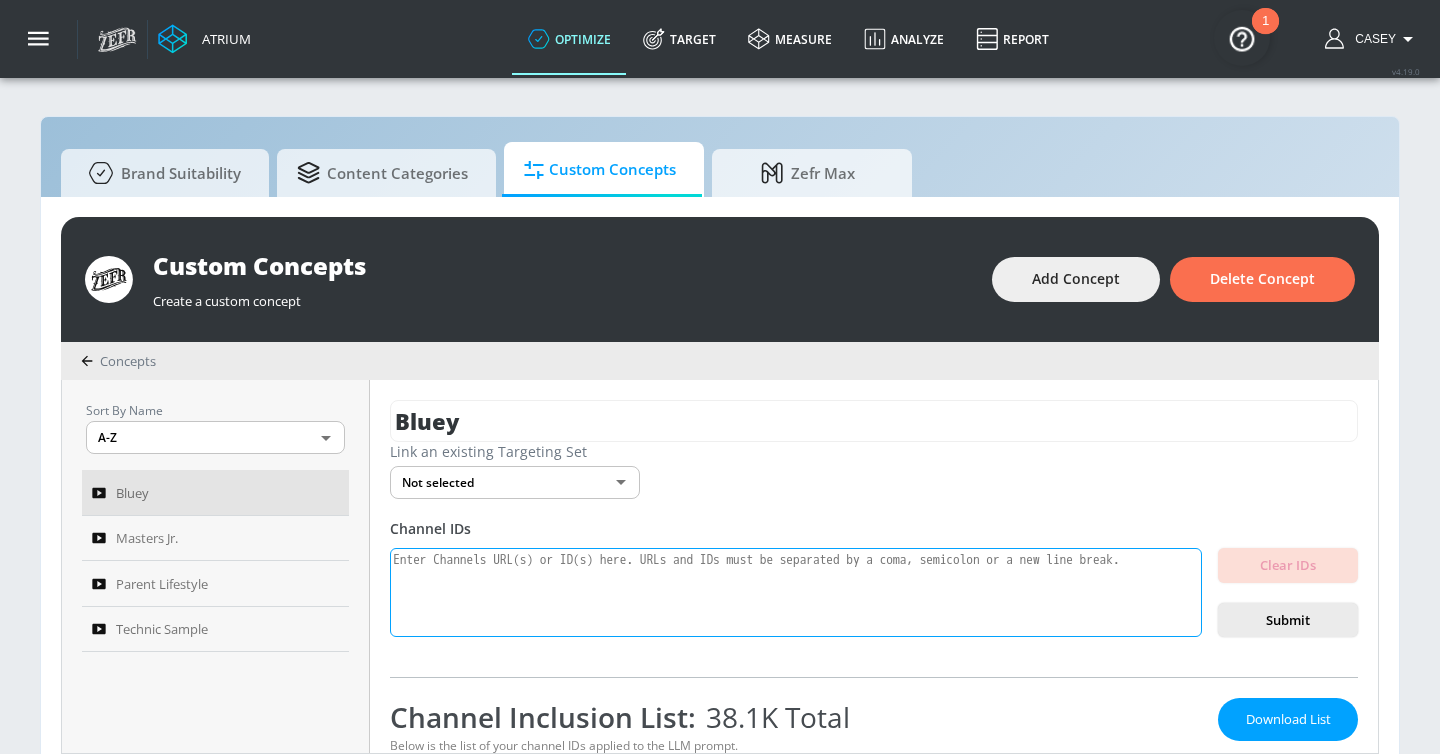 scroll, scrollTop: 0, scrollLeft: 0, axis: both 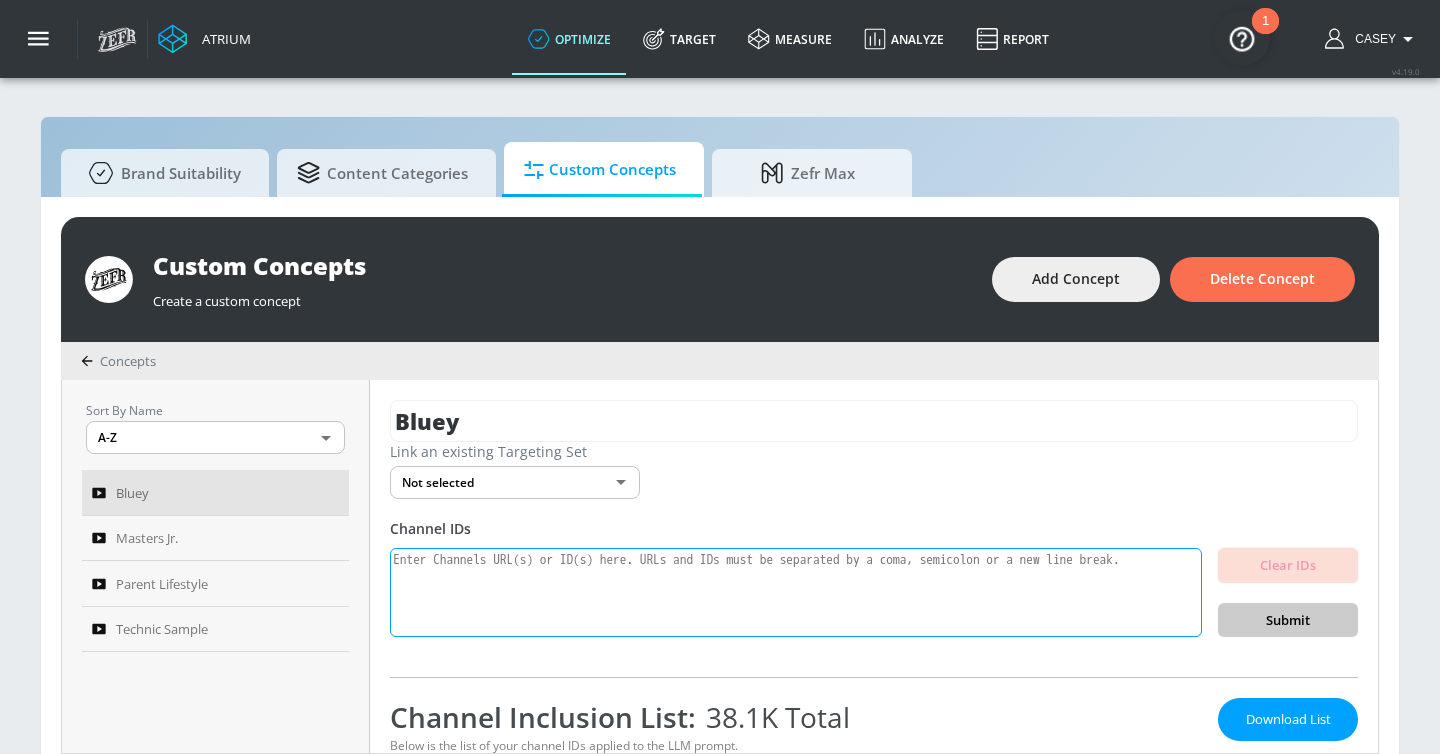 paste on "UCIVSqoHCUN1XdEpiVItxfoQ
UCja7QUMRG9AD8X2F_vXFb9A
UC0eLBYhxW9HC0P9PXQ73mpQ
UC5BJDVr4m9QEzQlvy_mKGsA
UCCzJYWXJXJvrXuwUR8ac4Rw
UCuAeaANgGAzjitp9KCO-qvg
UCbCmjCuTUZos6Inko4u57UQ
UCPLMPHT-d8GZOqL_AHJFdQQ
UCisy6taOAeLfyaCqcMQDfig
UCvlE5gTbOvjiolFlEm-c_Ow
UCYAB7hh1ohA8-iX54EpMdeA
UCJplp5SjeGSdVdwsfb9Q7lQ
UCWz-zv640Vg-8qxUFikMZ9w
UCtH3yiPcHUfe2SmsmD2YE6A
UCDSfK-fHq5T1DJl-d2DXyfg
UCUU3GdGuQshZFRGnxAPBf_w
UC1a2ZCw7tugRZYRMnecNj3A
UCBnZ16ahKA2DZ_T5W0FPUXg
UC295-Dw_tDNtZXFeAPAW6Aw
UC9FkeEFIGd9FXRfxpTltXYA
UCPk2s5c4R_d-EUUNvFFODoA
UC5Hi0UkephOloKgZKLM9e-w
UCyGlHNYIsiXV47jUbvYA5DQ
UC_NqVr5AA1vziN0ZLR-QiLw
UC8HlbqYj-9qTta5WleFvNZw
UCgFXm4TI8htWmCyJ6cVPG_A
UCeG3TVSFcZOZWd3SLwDYC9Q
UCbunYN0o9Yaid7zHaor_UHA
UCsA57c8OT0JfnX_yL3Ev1ZQ
UC5ZOSZ-Bpass2ZkJY9q9ISg
UCnCd2FoyvkiC6WCBmagKsWg
UC4NALVCmcmL5ntpV0thoH6w
UC4NKi3-86NdHPiVz5QqDN9g
UCMkfcY0uNTa7hccthSooPnQ
UC_GDu2QH3kp6vJlgEYyqjUA
UCIxmWUbe4OZuMDJKIHKwwKg
UCFJLO3HoTMzXYoeb2ocXe8w
UCTIvWbKDaa3cv-gYjKlJbHQ
UC-_KiH_Z2yerhAD_cAjAMOA
UCKtNUU-IsMgwU7QU2wOm8mA
UCSpfz1IyUA1NBH-cgj8y..." 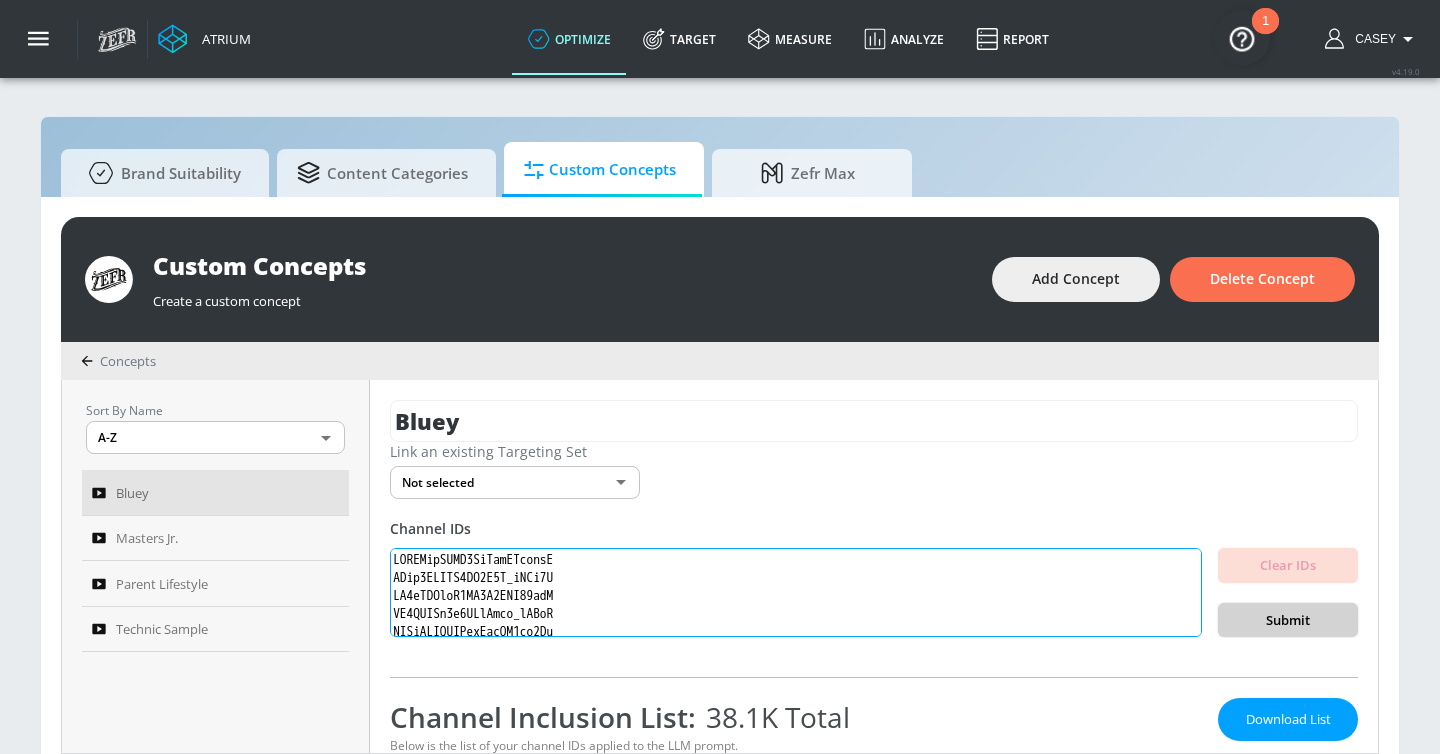 scroll, scrollTop: 387414, scrollLeft: 0, axis: vertical 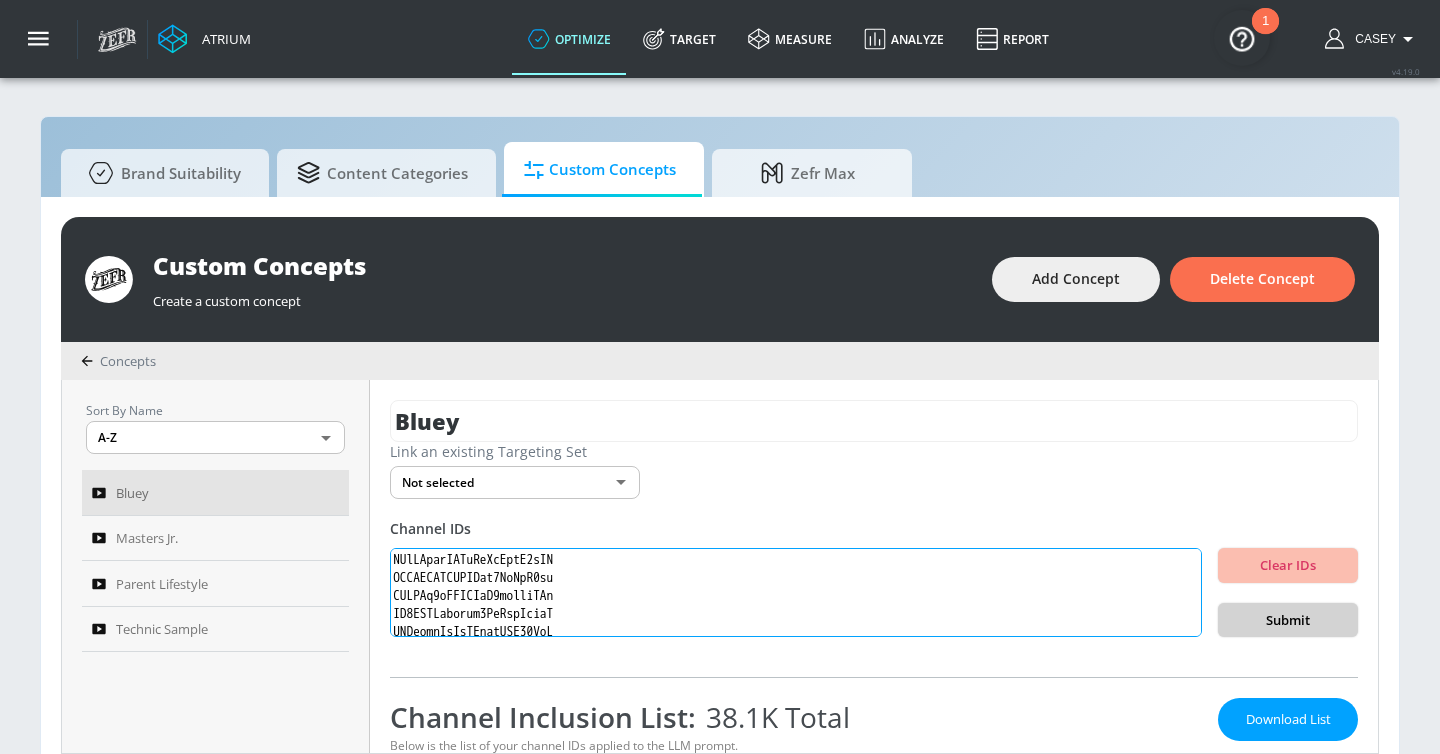 type on "UCIVSqoHCUN1XdEpiVItxfoQ
UCja7QUMRG9AD8X2F_vXFb9A
UC0eLBYhxW9HC0P9PXQ73mpQ
UC5BJDVr4m9QEzQlvy_mKGsA
UCCzJYWXJXJvrXuwUR8ac4Rw
UCuAeaANgGAzjitp9KCO-qvg
UCbCmjCuTUZos6Inko4u57UQ
UCPLMPHT-d8GZOqL_AHJFdQQ
UCisy6taOAeLfyaCqcMQDfig
UCvlE5gTbOvjiolFlEm-c_Ow
UCYAB7hh1ohA8-iX54EpMdeA
UCJplp5SjeGSdVdwsfb9Q7lQ
UCWz-zv640Vg-8qxUFikMZ9w
UCtH3yiPcHUfe2SmsmD2YE6A
UCDSfK-fHq5T1DJl-d2DXyfg
UCUU3GdGuQshZFRGnxAPBf_w
UC1a2ZCw7tugRZYRMnecNj3A
UCBnZ16ahKA2DZ_T5W0FPUXg
UC295-Dw_tDNtZXFeAPAW6Aw
UC9FkeEFIGd9FXRfxpTltXYA
UCPk2s5c4R_d-EUUNvFFODoA
UC5Hi0UkephOloKgZKLM9e-w
UCyGlHNYIsiXV47jUbvYA5DQ
UC_NqVr5AA1vziN0ZLR-QiLw
UC8HlbqYj-9qTta5WleFvNZw
UCgFXm4TI8htWmCyJ6cVPG_A
UCeG3TVSFcZOZWd3SLwDYC9Q
UCbunYN0o9Yaid7zHaor_UHA
UCsA57c8OT0JfnX_yL3Ev1ZQ
UC5ZOSZ-Bpass2ZkJY9q9ISg
UCnCd2FoyvkiC6WCBmagKsWg
UC4NALVCmcmL5ntpV0thoH6w
UC4NKi3-86NdHPiVz5QqDN9g
UCMkfcY0uNTa7hccthSooPnQ
UC_GDu2QH3kp6vJlgEYyqjUA
UCIxmWUbe4OZuMDJKIHKwwKg
UCFJLO3HoTMzXYoeb2ocXe8w
UCTIvWbKDaa3cv-gYjKlJbHQ
UC-_KiH_Z2yerhAD_cAjAMOA
UCKtNUU-IsMgwU7QU2wOm8mA
UCSpfz1IyUA1NBH-cgj8y..." 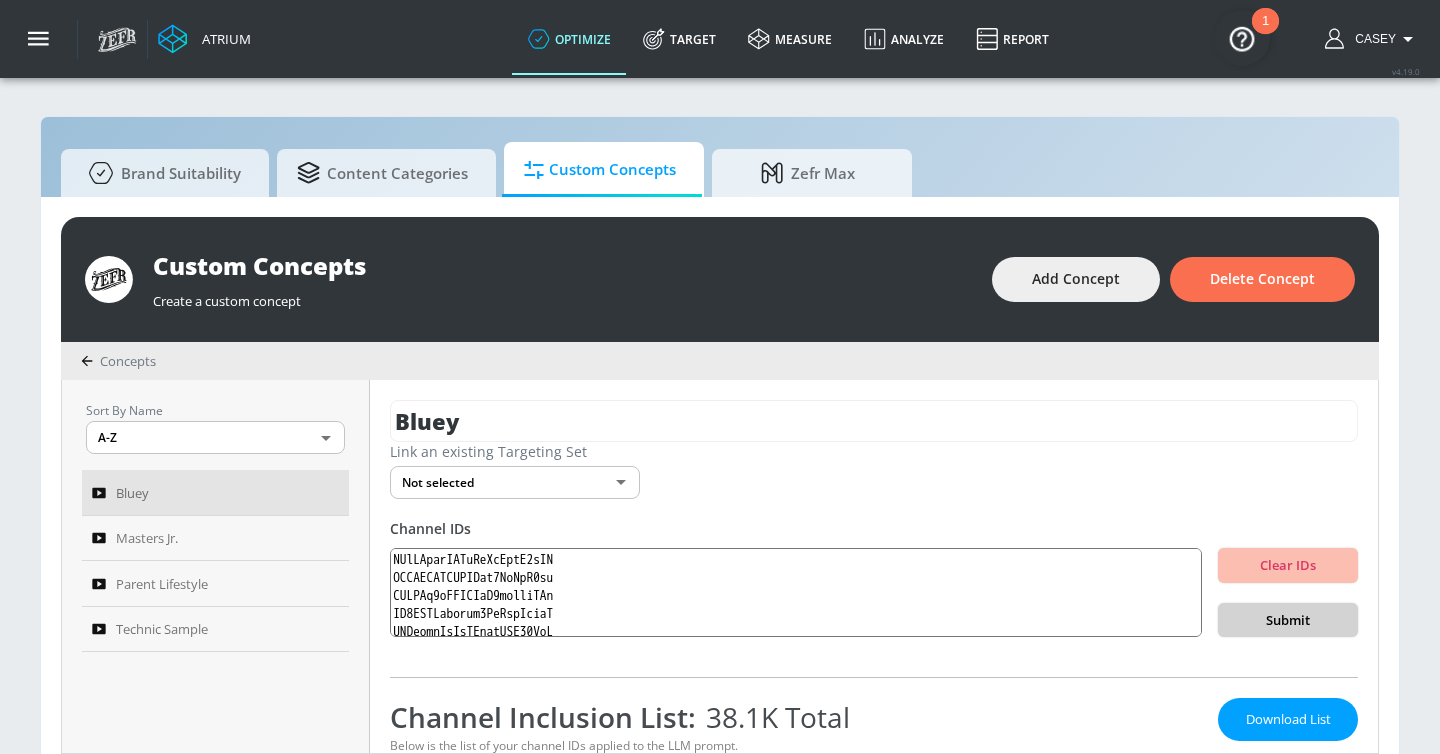 click on "Submit" at bounding box center [1288, 620] 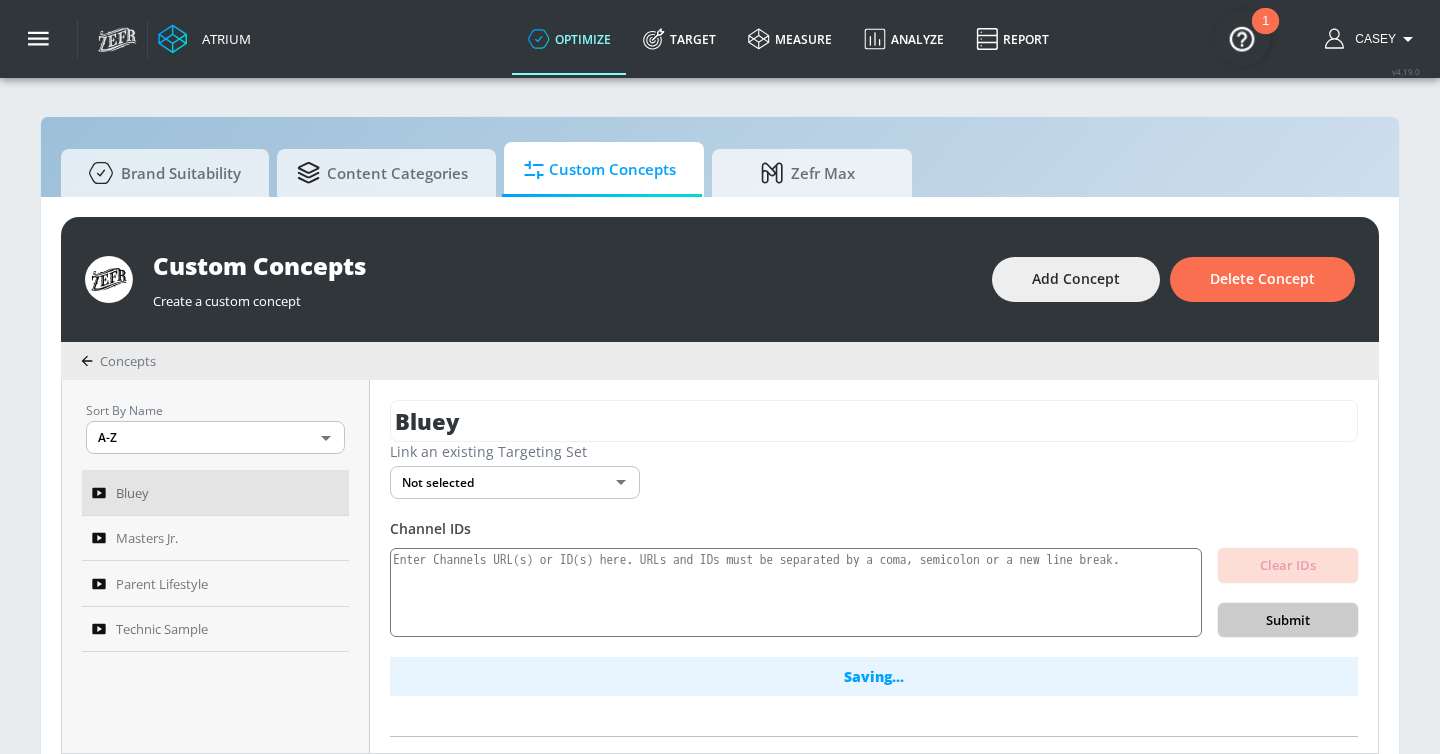 scroll, scrollTop: 0, scrollLeft: 0, axis: both 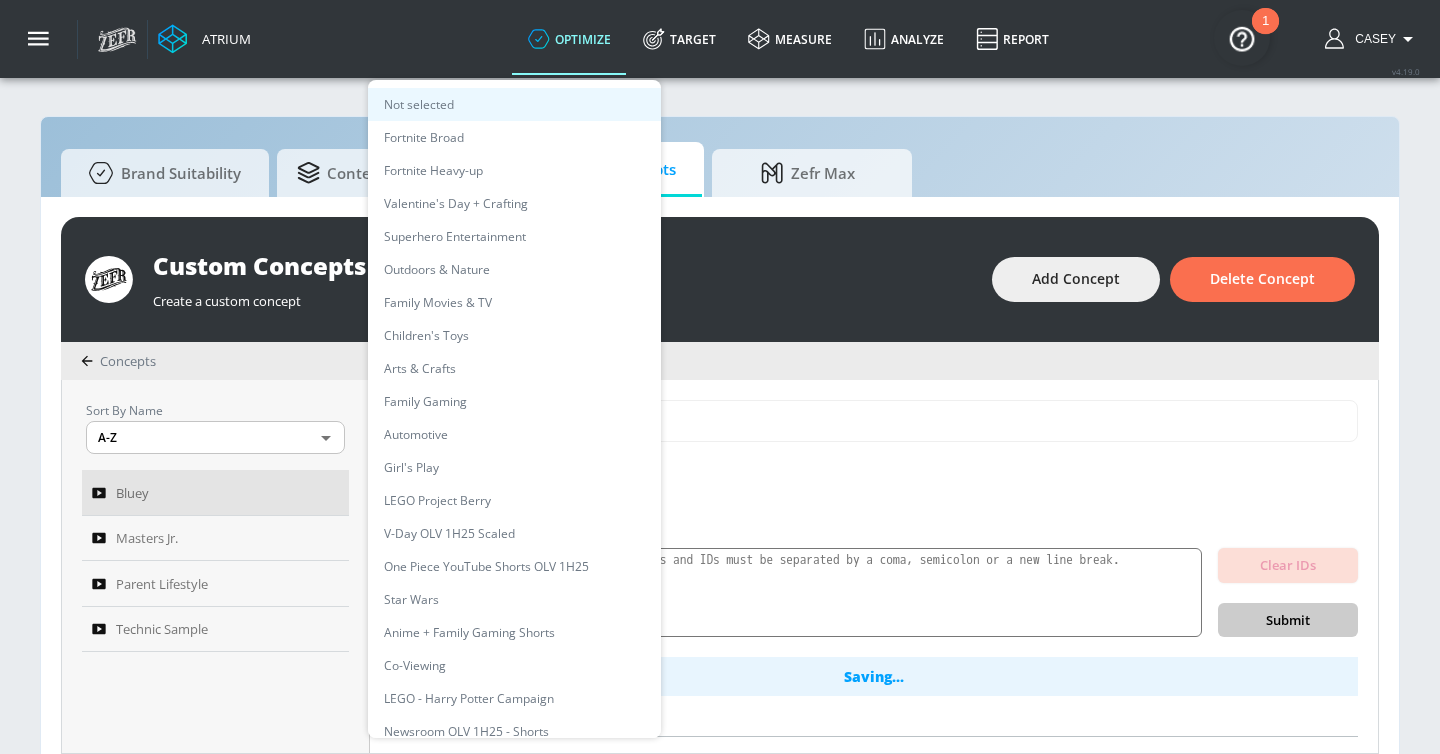 click on "Atrium optimize Target measure Analyze Report optimize Target measure Analyze Report v 4.19.0 Casey Platform DV360:   Youtube DV360:   Youtube Advertiser Sort By A-Z asc ​ Add Account LEGO US - YT (Starcom) Linked as: Starcom_LEGO_US_YouTube_DV360 Agency: Starcom Vertical: Other Shannan Test Account Linked as: Zefr Demos Agency: #1 Media Agency in the World Vertical: Retail Aracely Test Account 1 Linked as: Zefr Demos Agency: Zefr Vertical: Other alicyn test Linked as: Zefr Demos Agency: alicyn test Vertical: Healthcare Casey C Test Account Linked as: Zefr Demos Agency: Sterling Cooper Vertical: CPG (Consumer Packaged Goods) Veronica TEST Linked as: Zefr Demos Agency: veronica TEST Vertical: Other Parry Test Linked as: Zefr Demos Agency: Parry Test Vertical: Music Kelsey Test Linked as: Zefr Demos Agency: Kelsey Test Vertical: CPG (Consumer Packaged Goods) Test Linked as: Zefr Demos Agency: Test Vertical: Travel Stefan TEST YTL USR Q|A Linked as: QA YTL Test Brand Agency: QA Vertical: Healthcare Agency:" at bounding box center (720, 387) 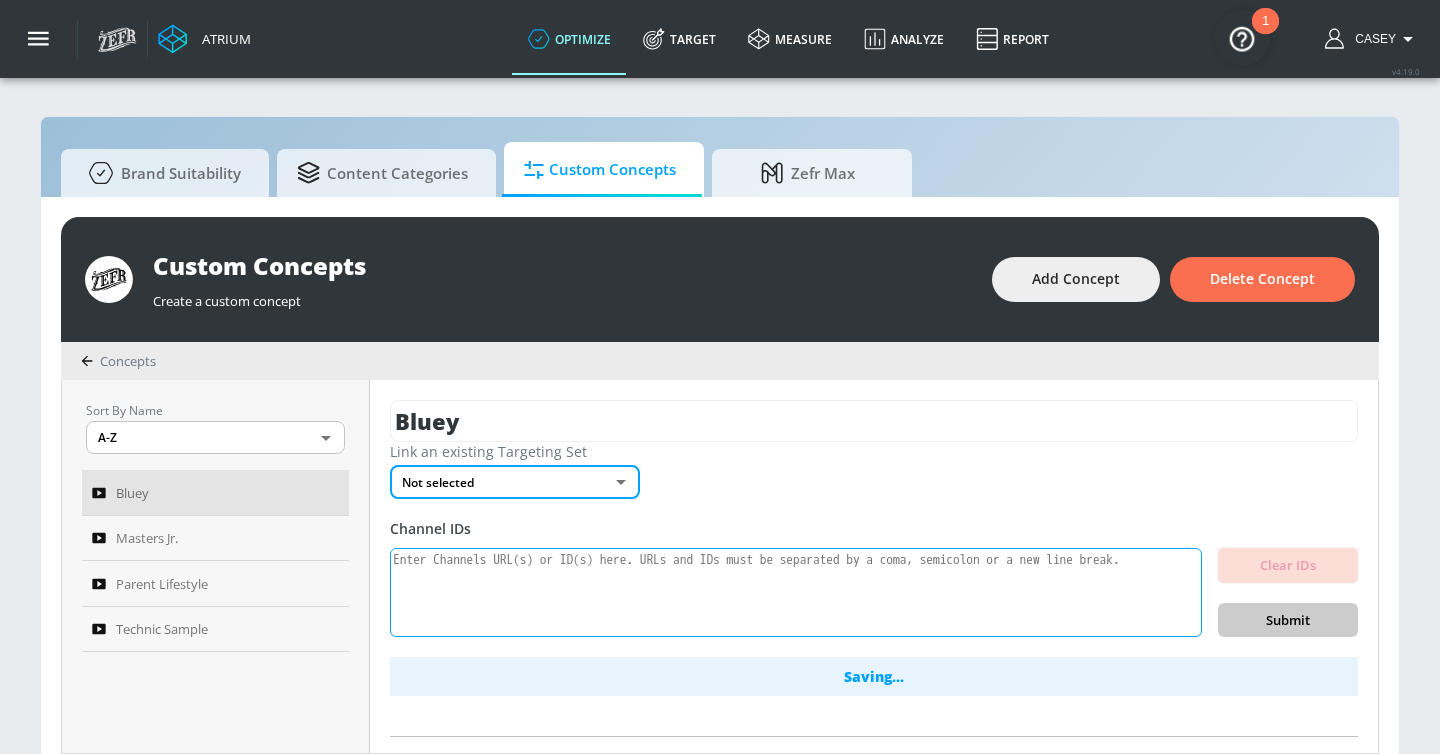 scroll, scrollTop: 5, scrollLeft: 0, axis: vertical 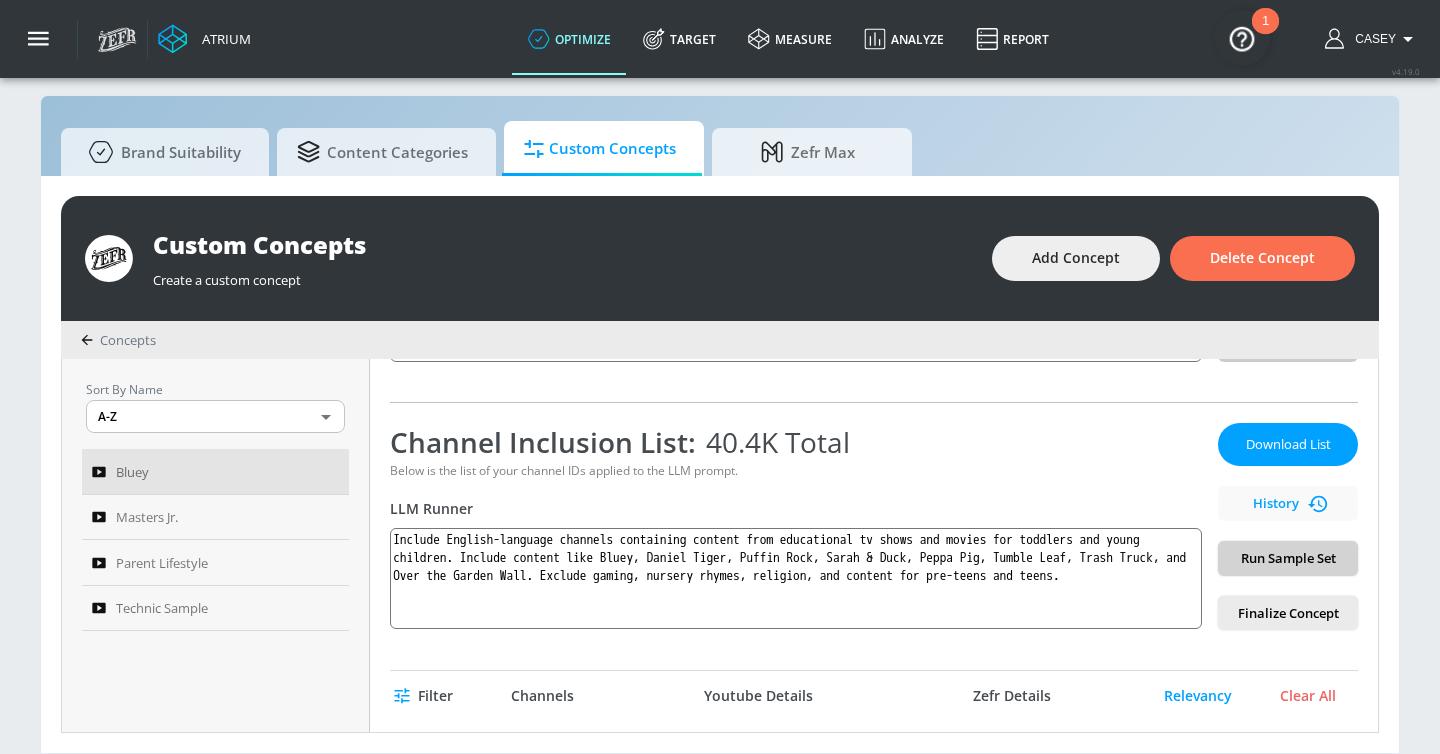 click on "Run Sample Set" at bounding box center [1288, 558] 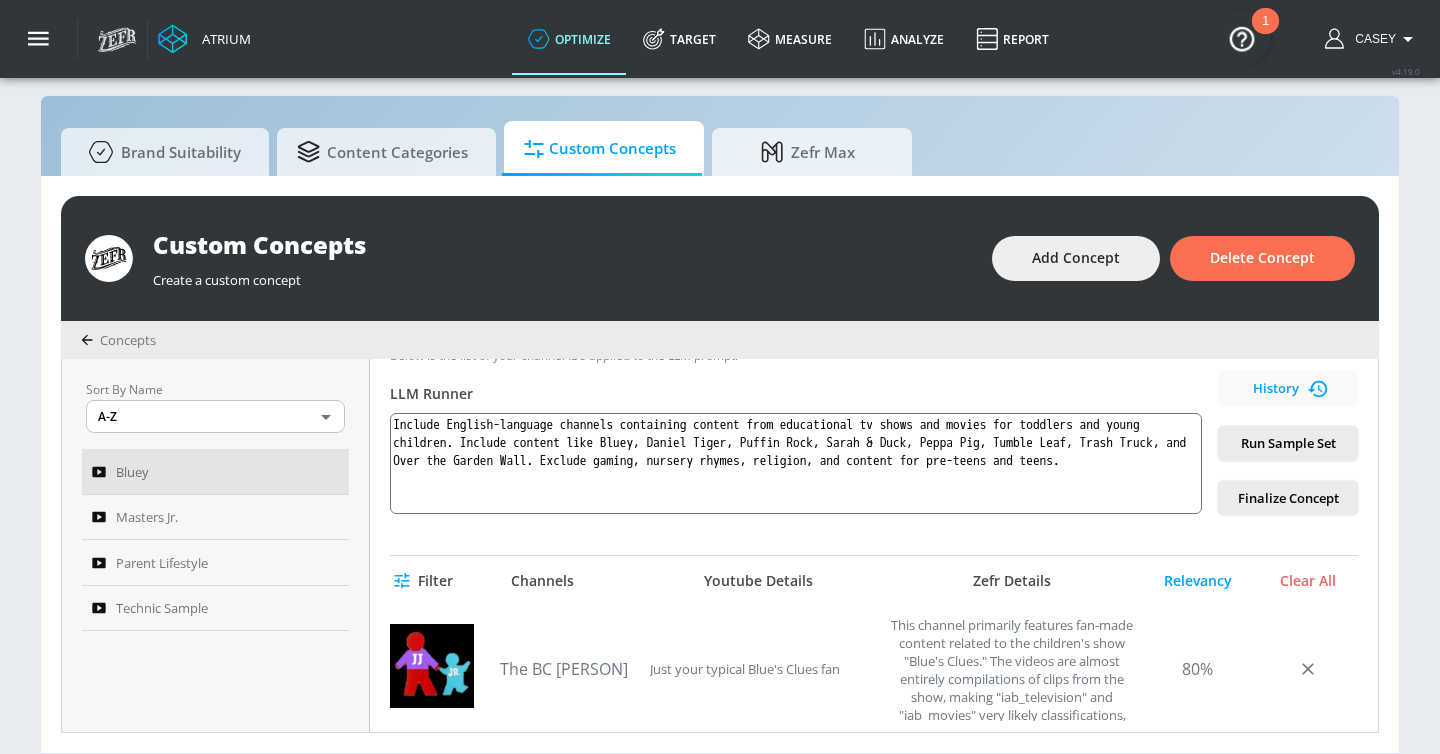 scroll, scrollTop: 404, scrollLeft: 0, axis: vertical 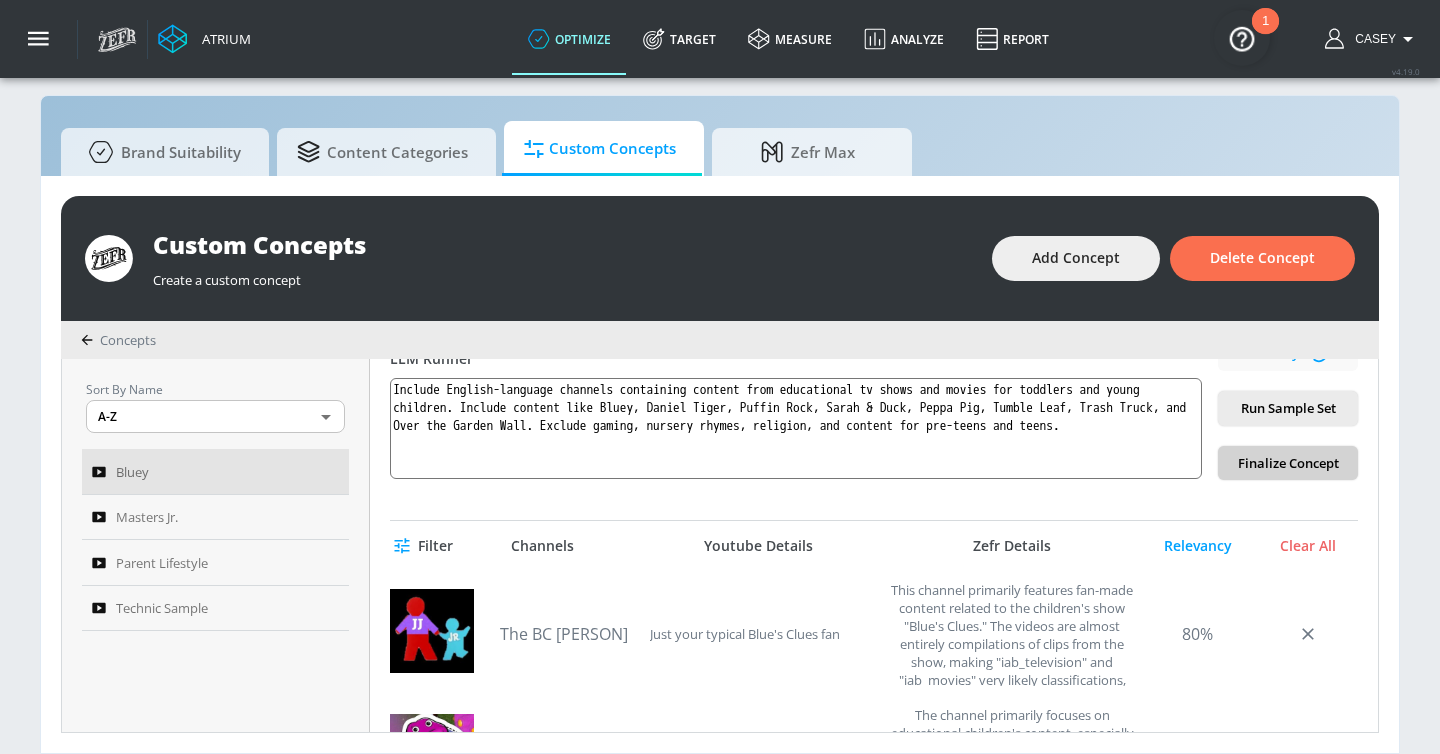 click on "Finalize Concept" at bounding box center (1288, 463) 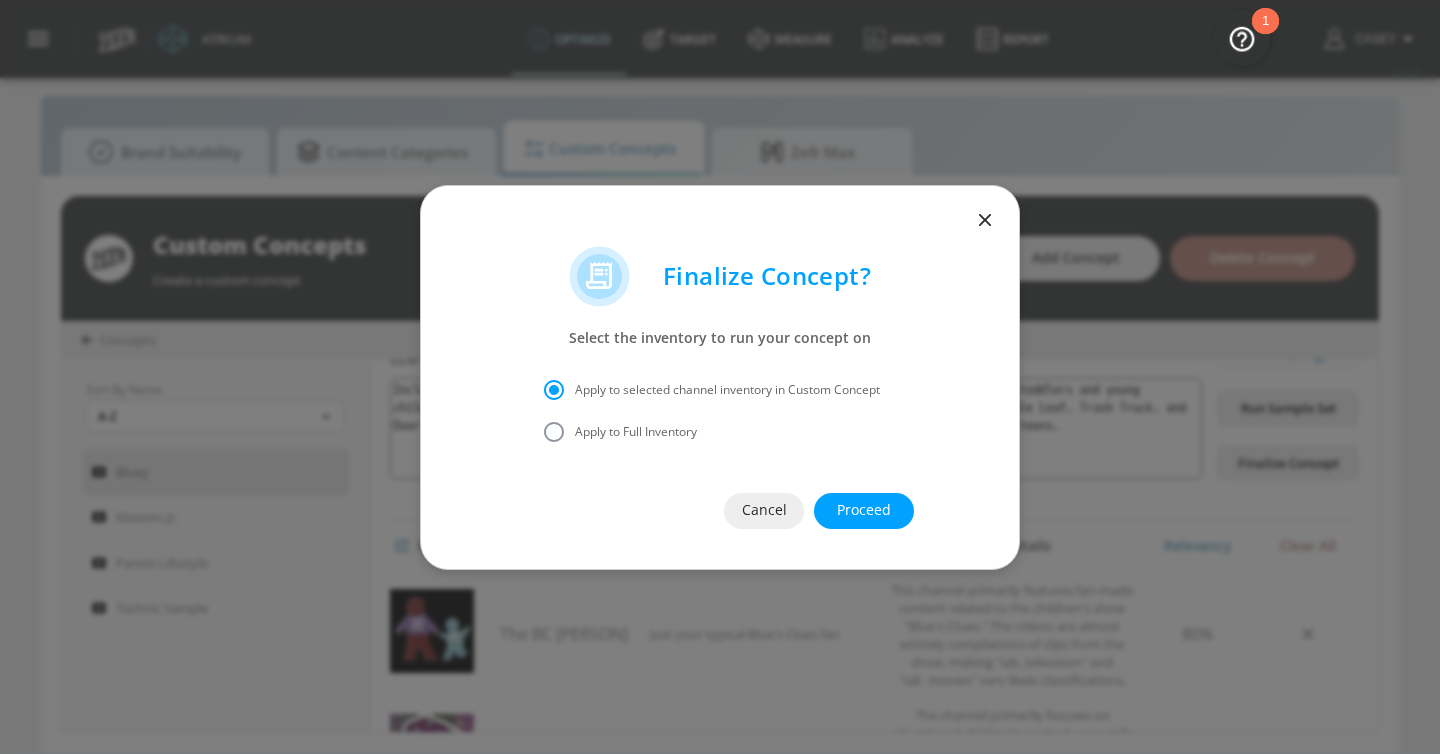 click on "Apply to Full Inventory" at bounding box center [636, 432] 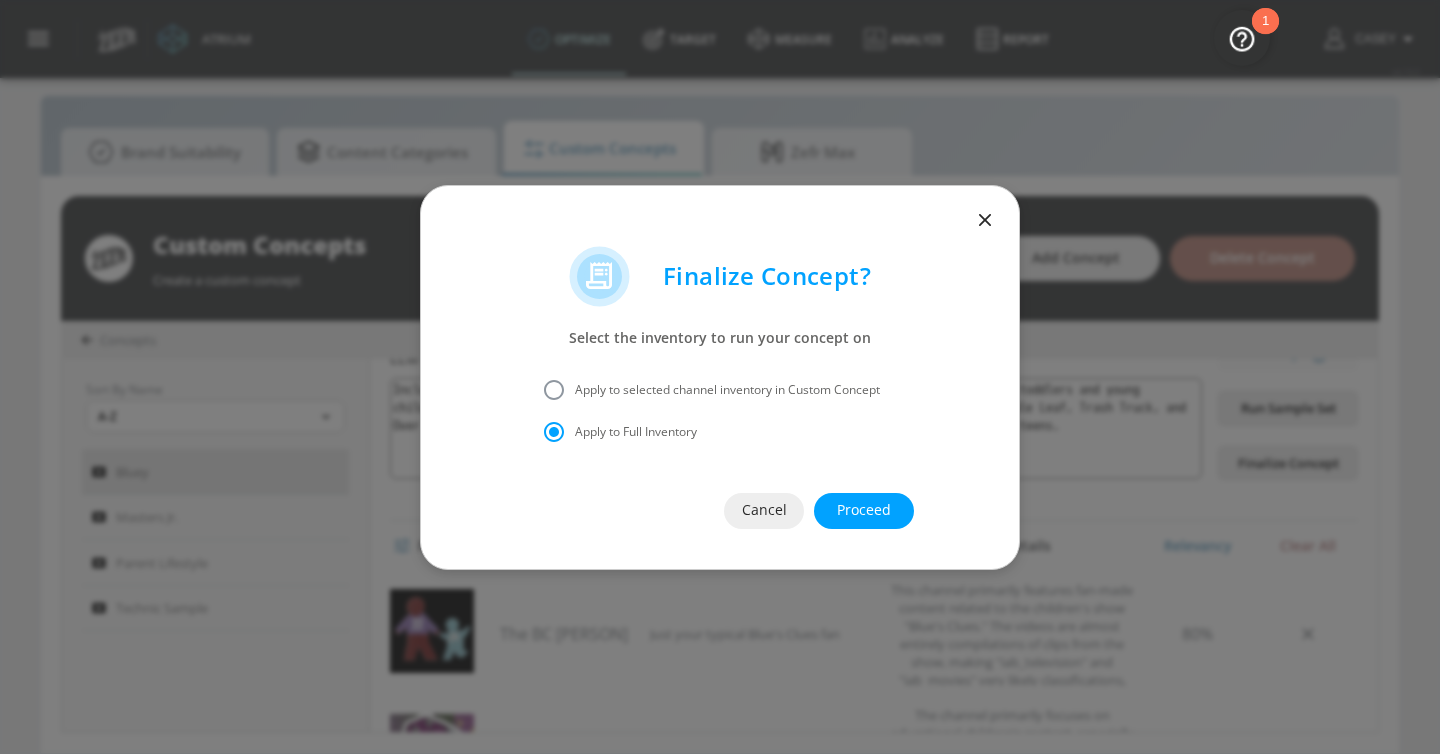 click on "Proceed" at bounding box center [864, 511] 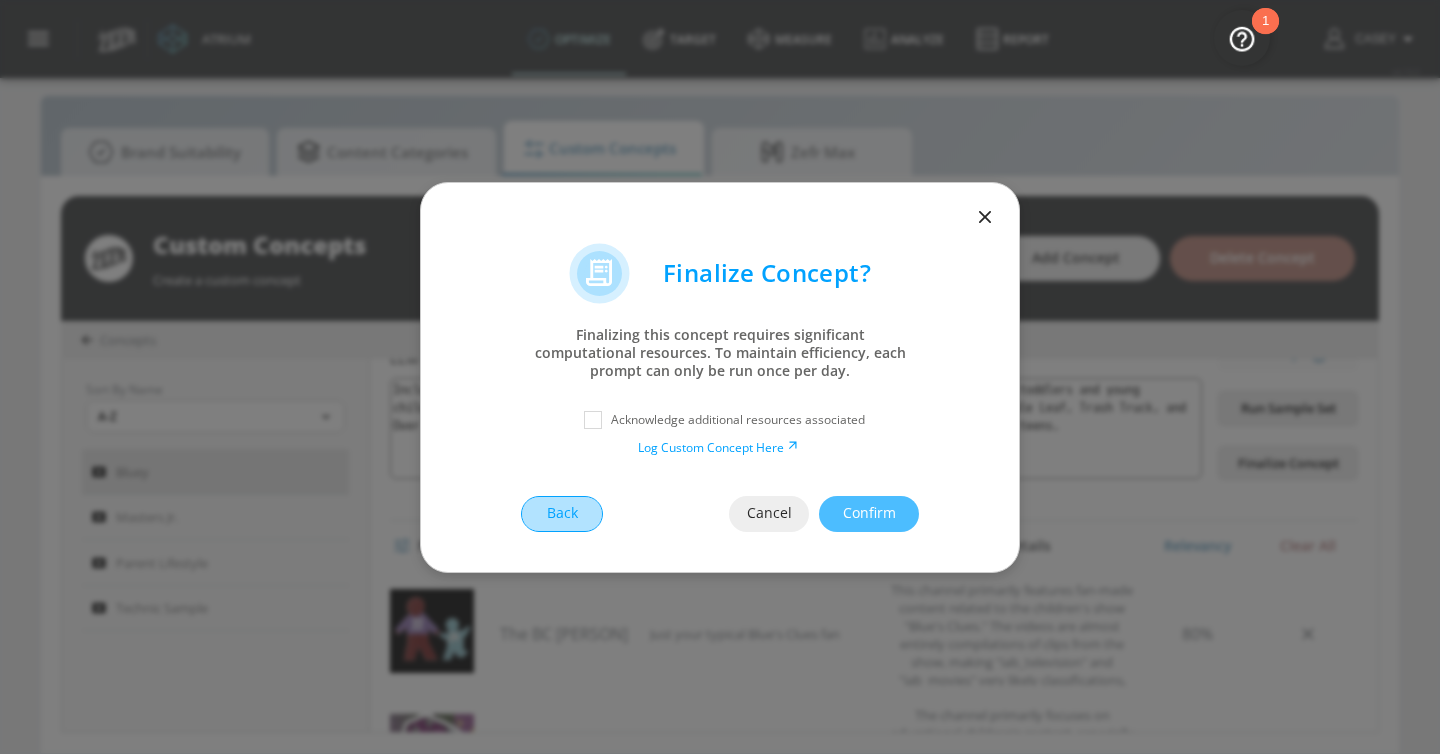 click on "Back" at bounding box center (562, 514) 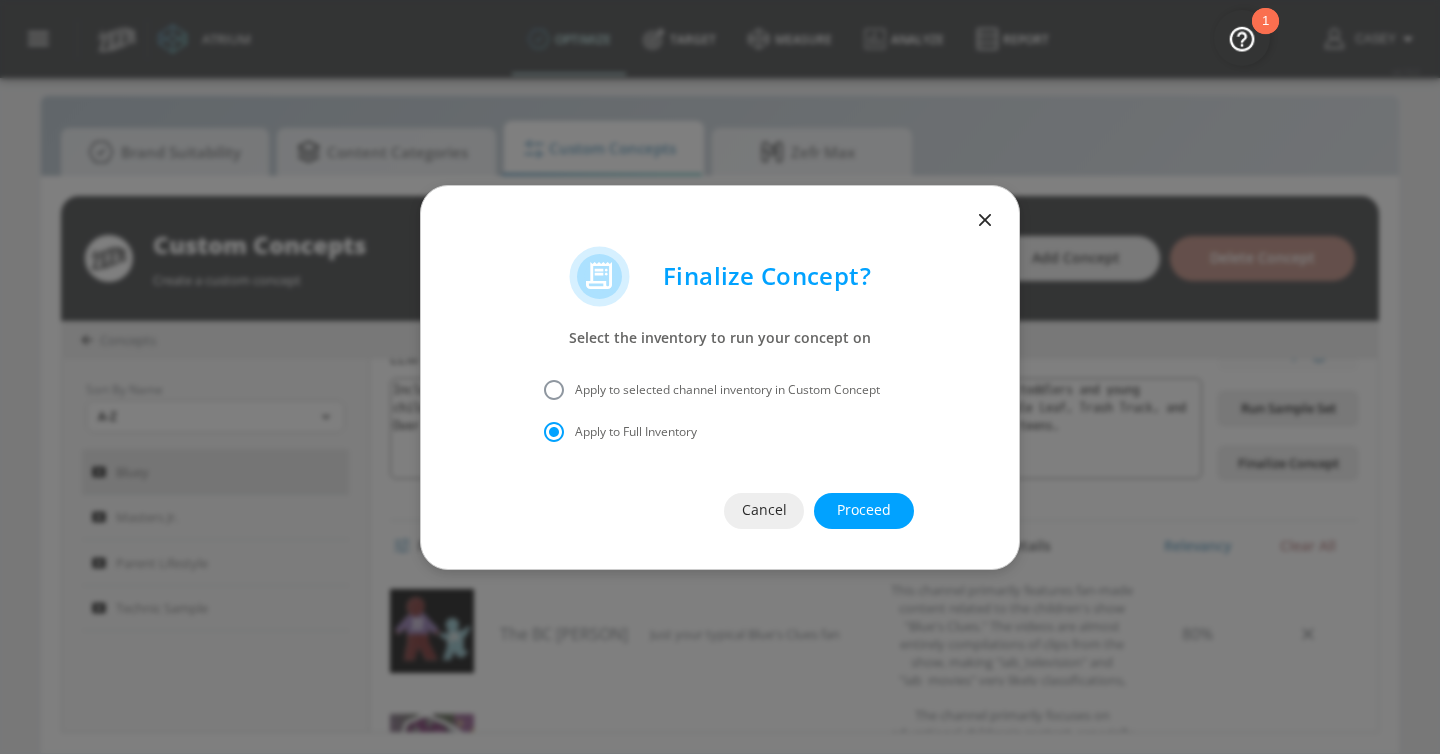 click on "Apply to selected channel inventory in Custom Concept" at bounding box center (727, 390) 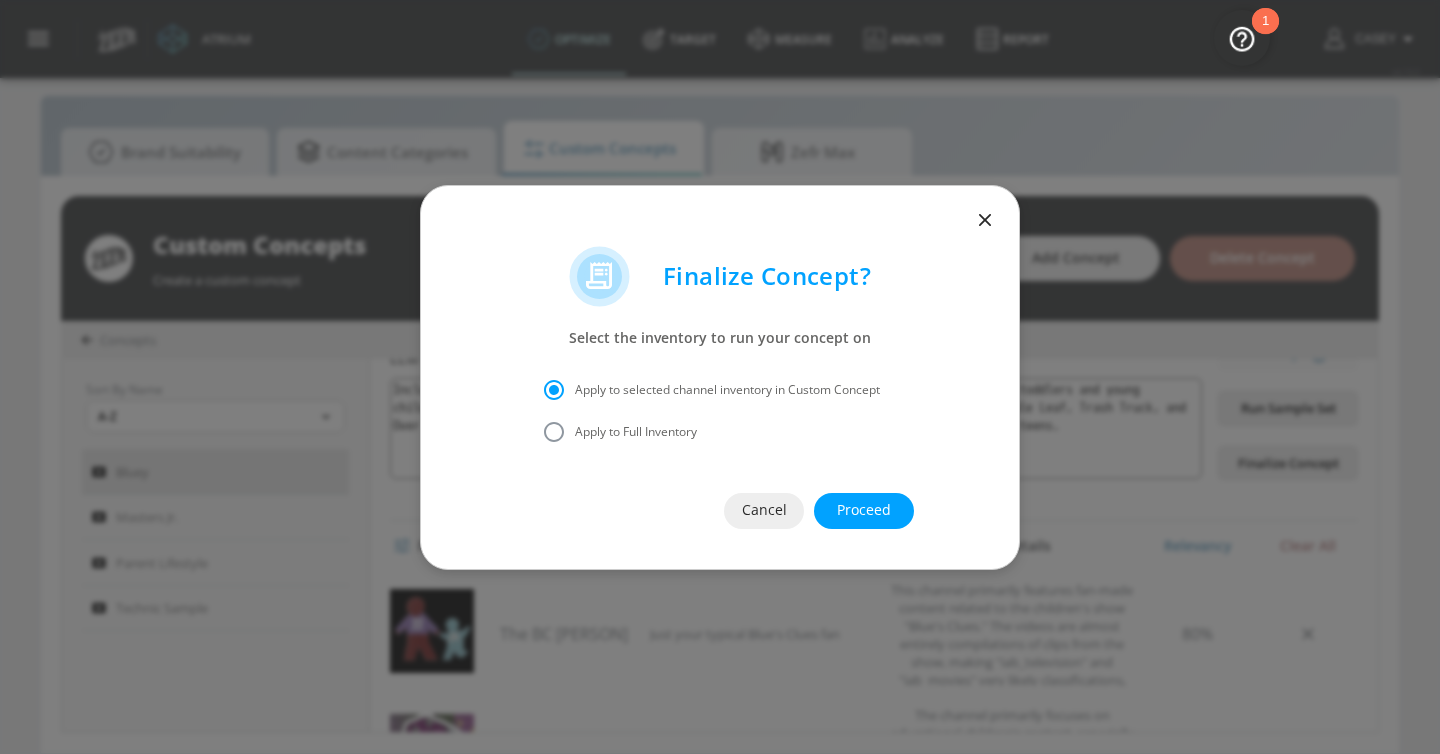 click on "Proceed" at bounding box center (864, 510) 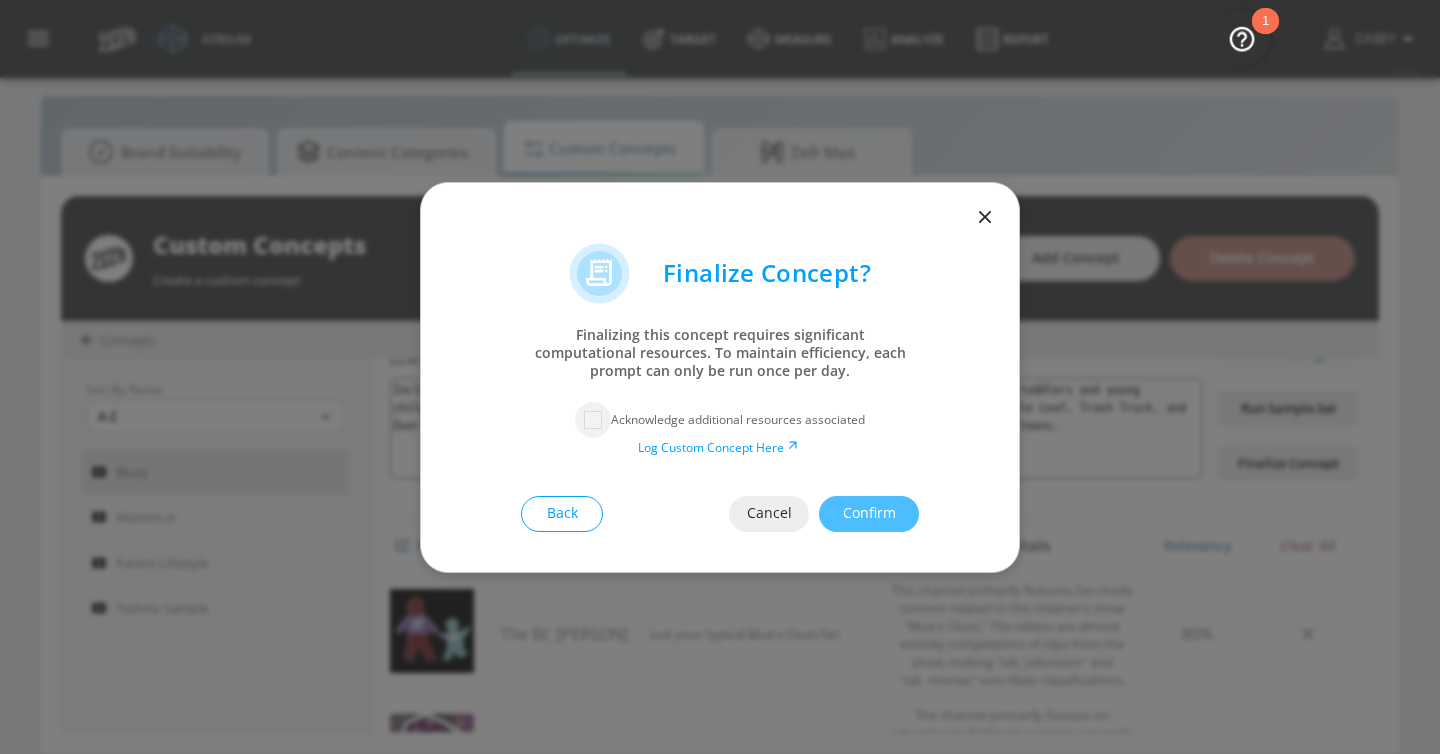 click at bounding box center [593, 420] 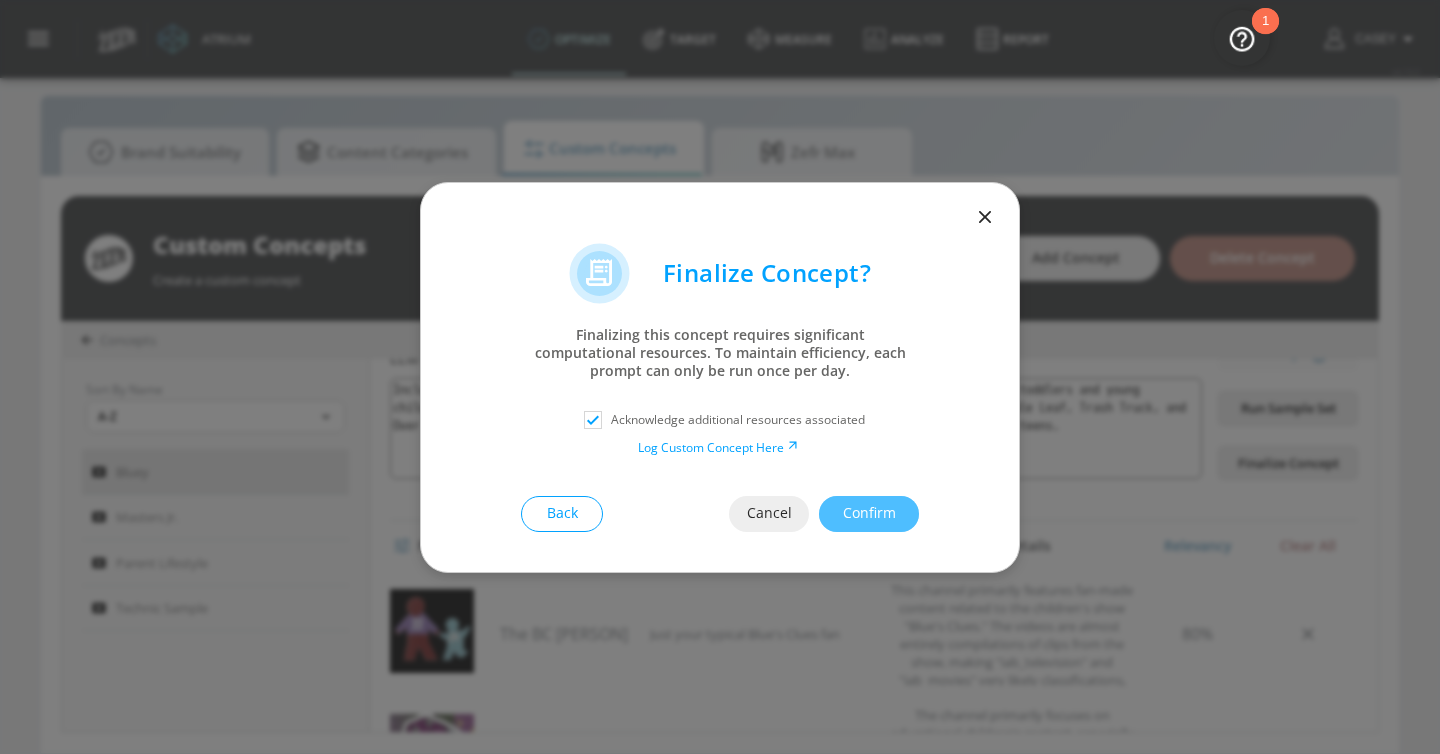 click on "Confirm" at bounding box center (869, 514) 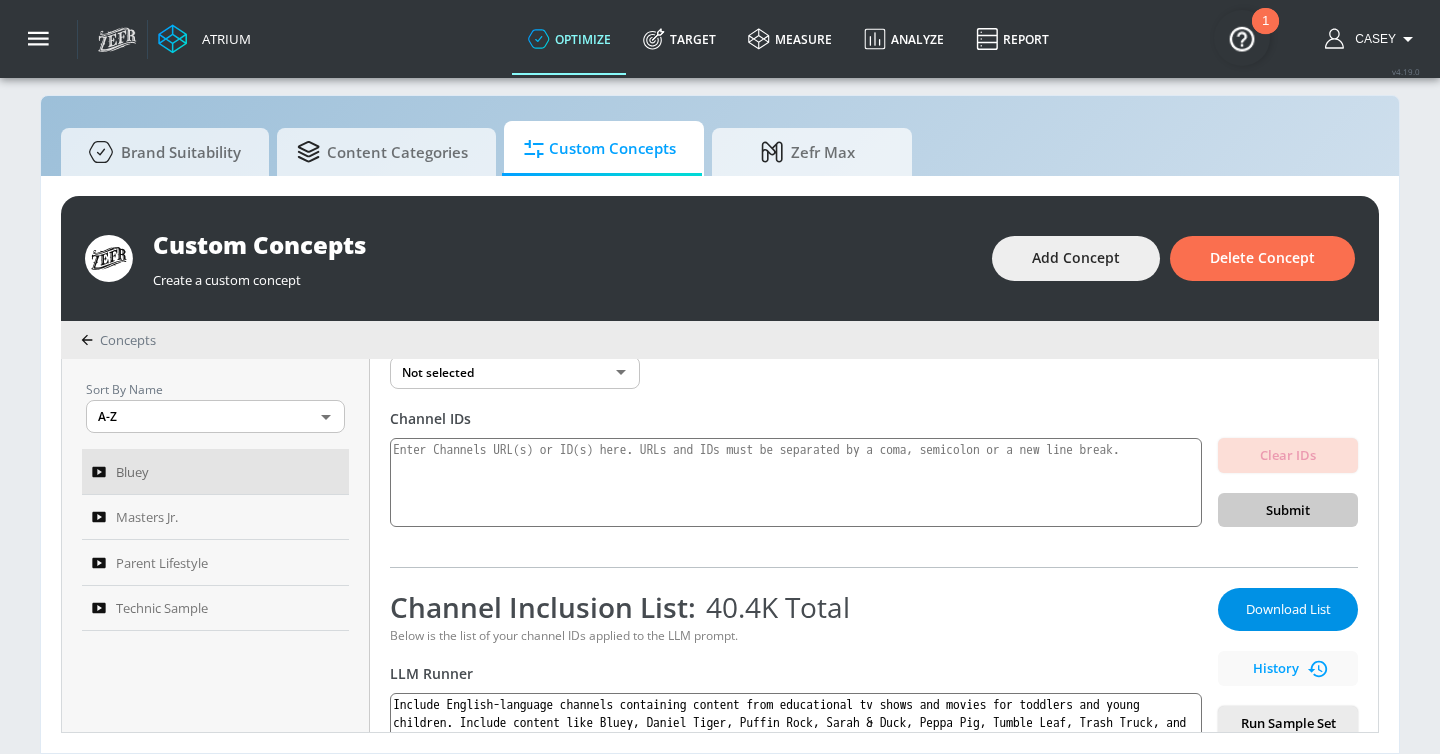 scroll, scrollTop: 97, scrollLeft: 0, axis: vertical 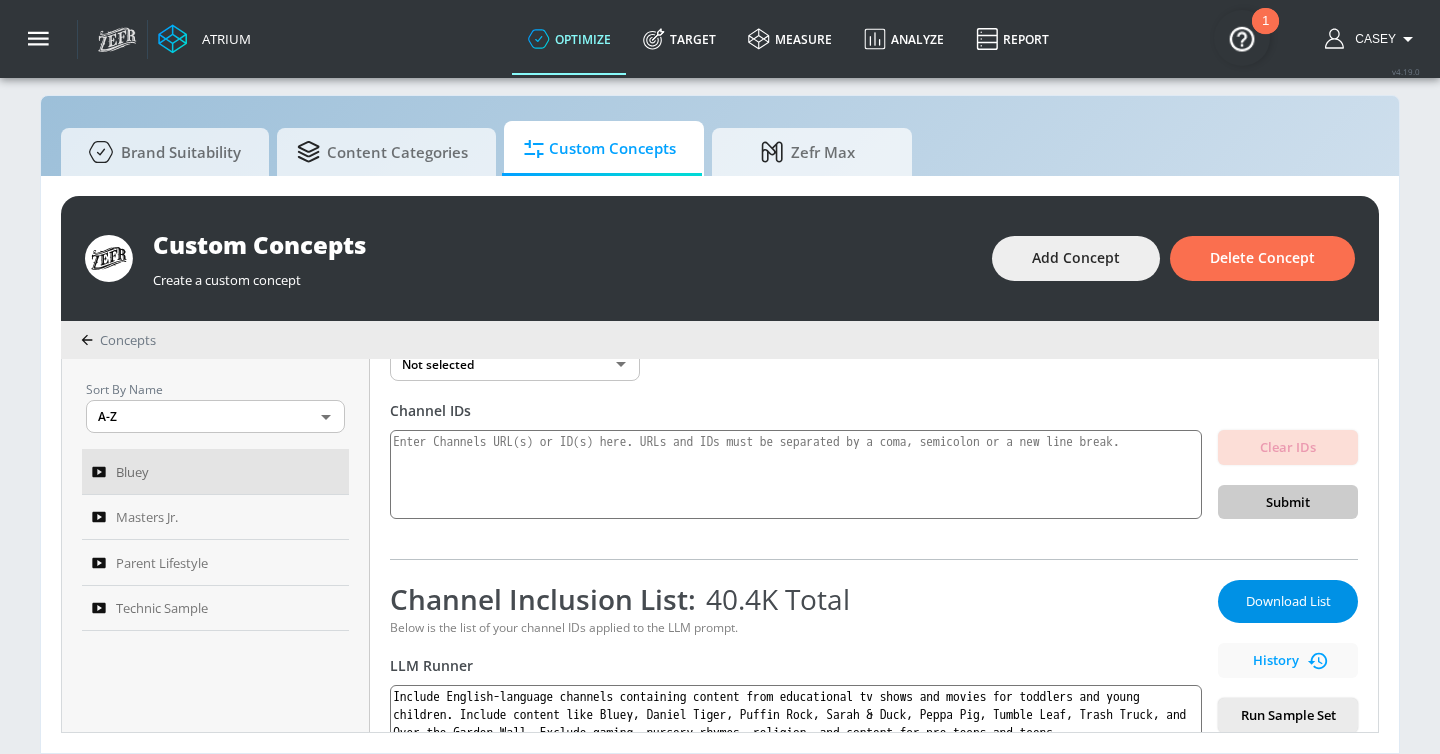 click on "Download List" at bounding box center [1288, 601] 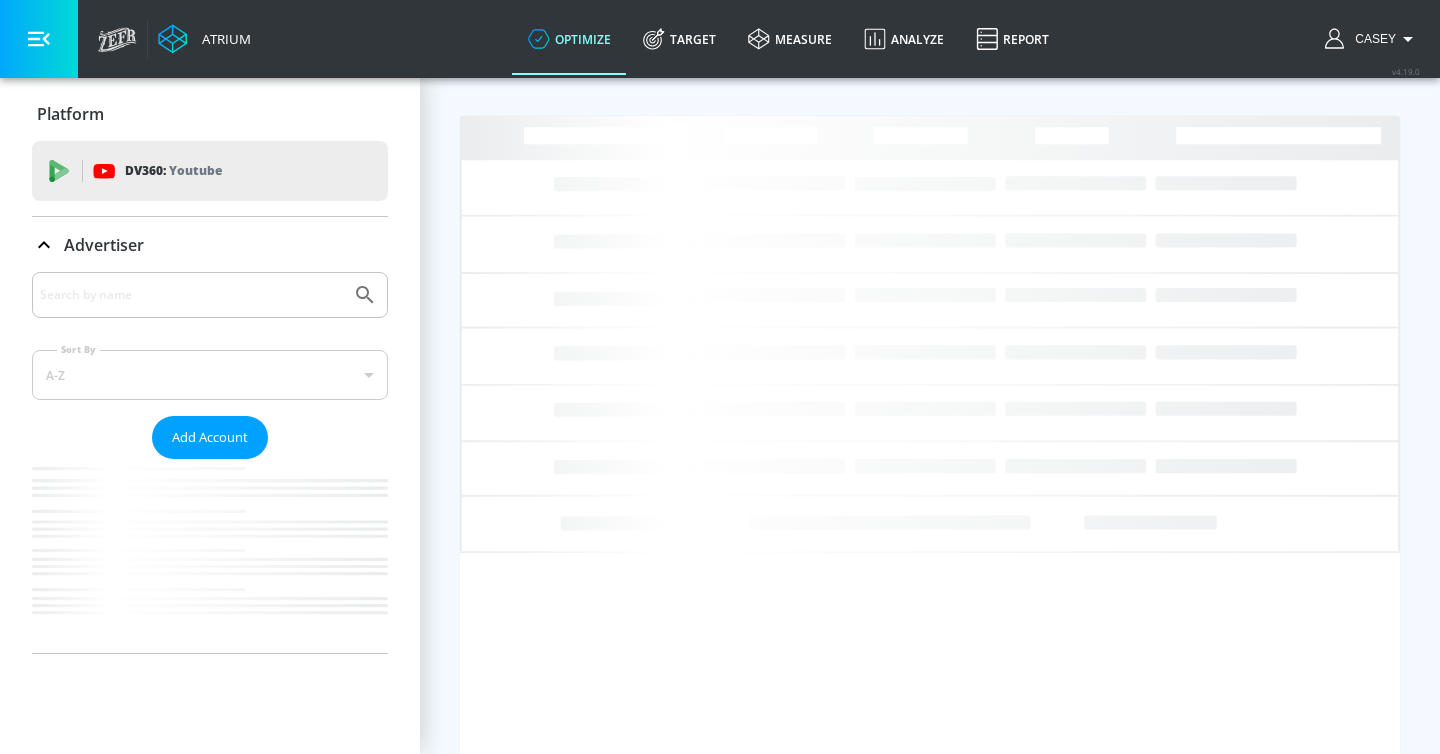 scroll, scrollTop: 0, scrollLeft: 0, axis: both 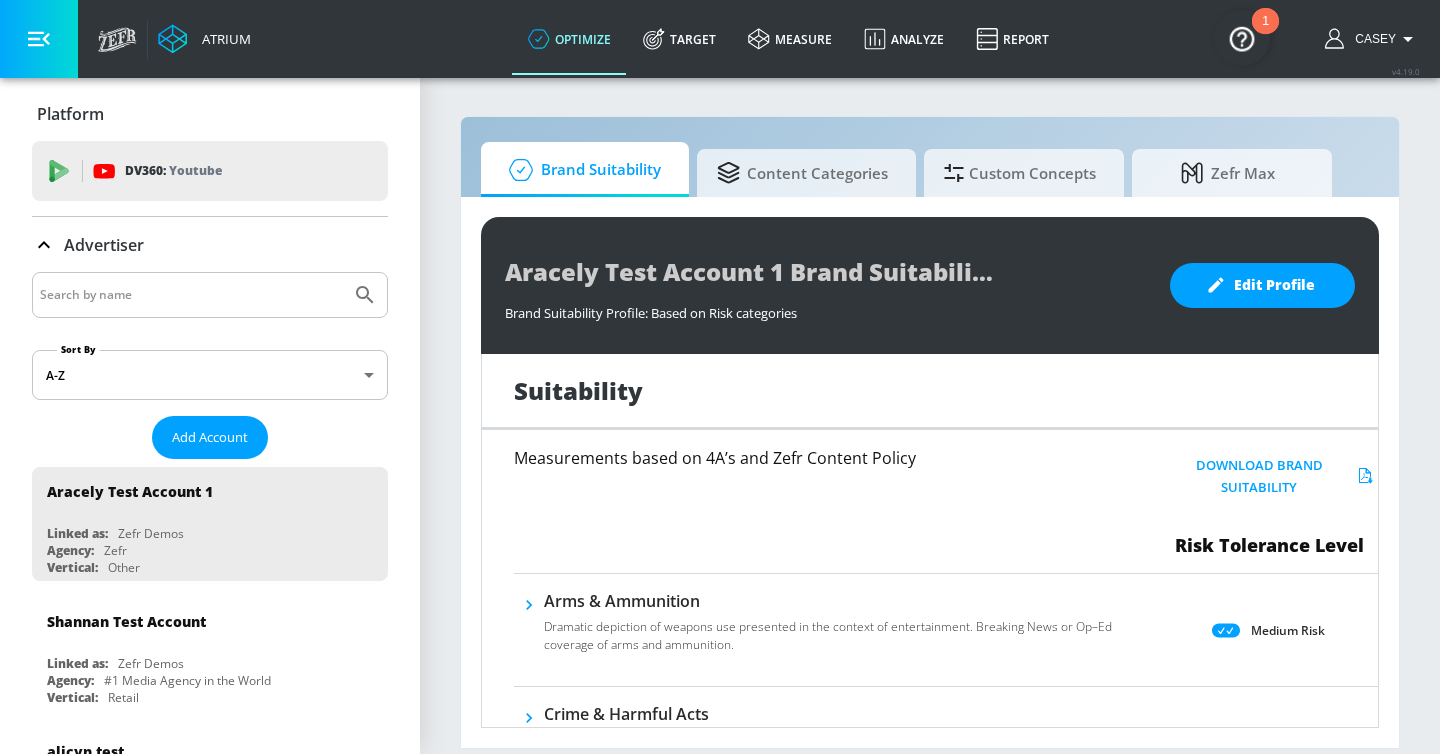 click at bounding box center [191, 295] 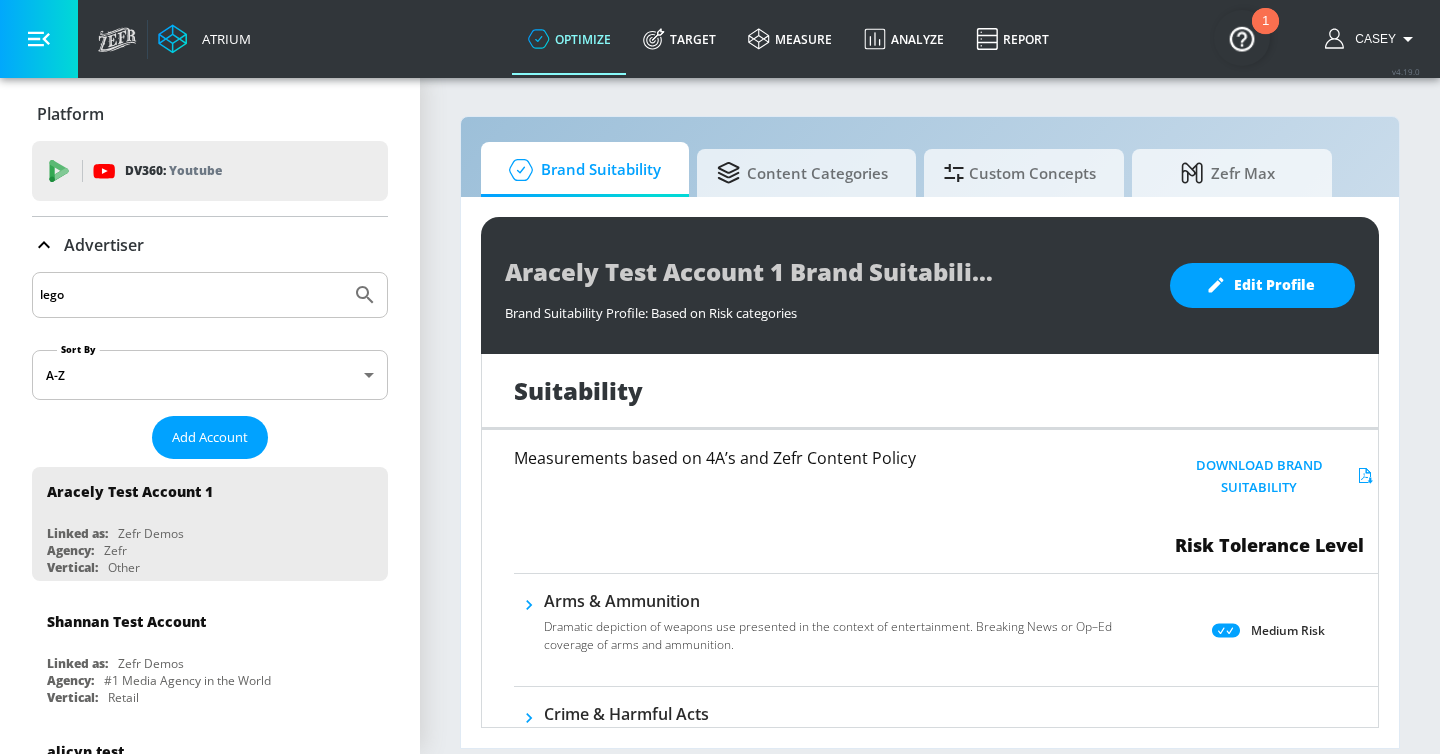 type on "lego" 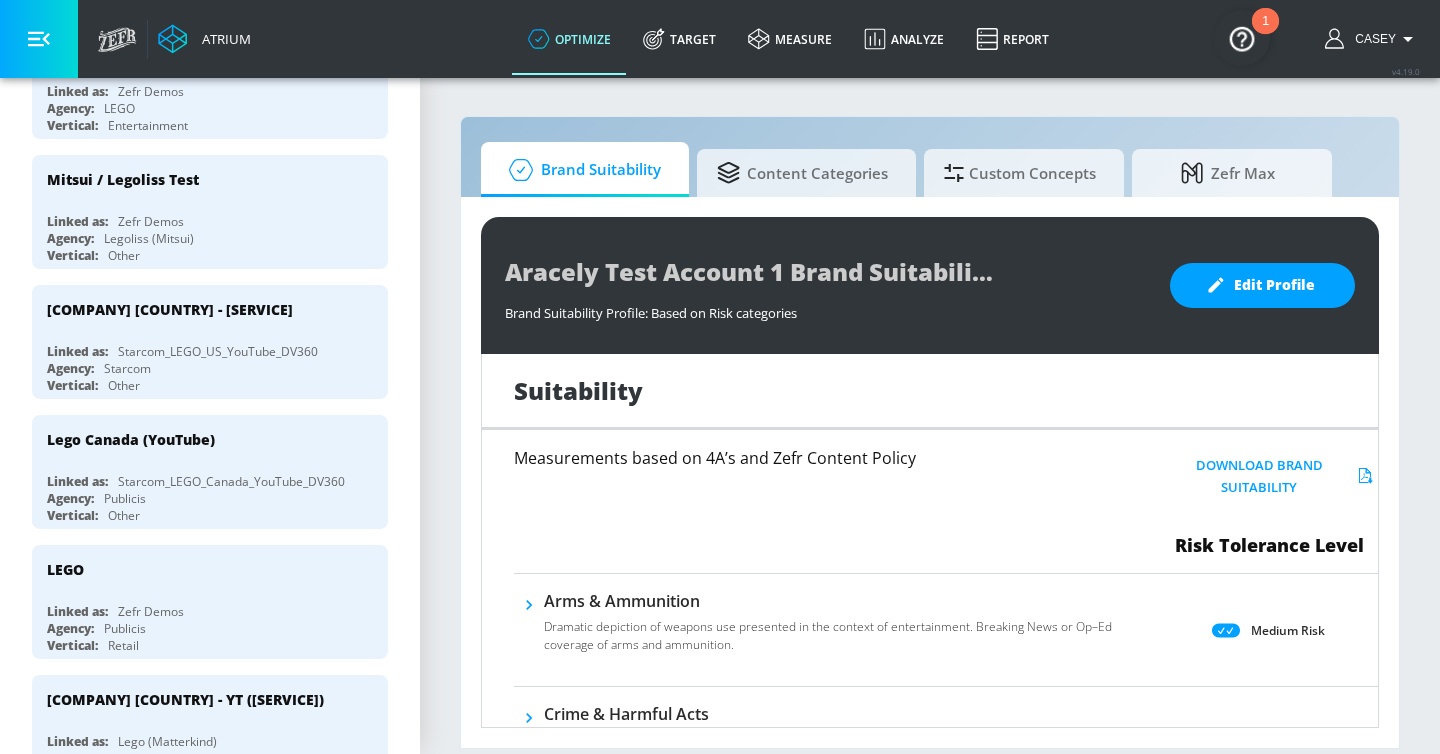 scroll, scrollTop: 581, scrollLeft: 0, axis: vertical 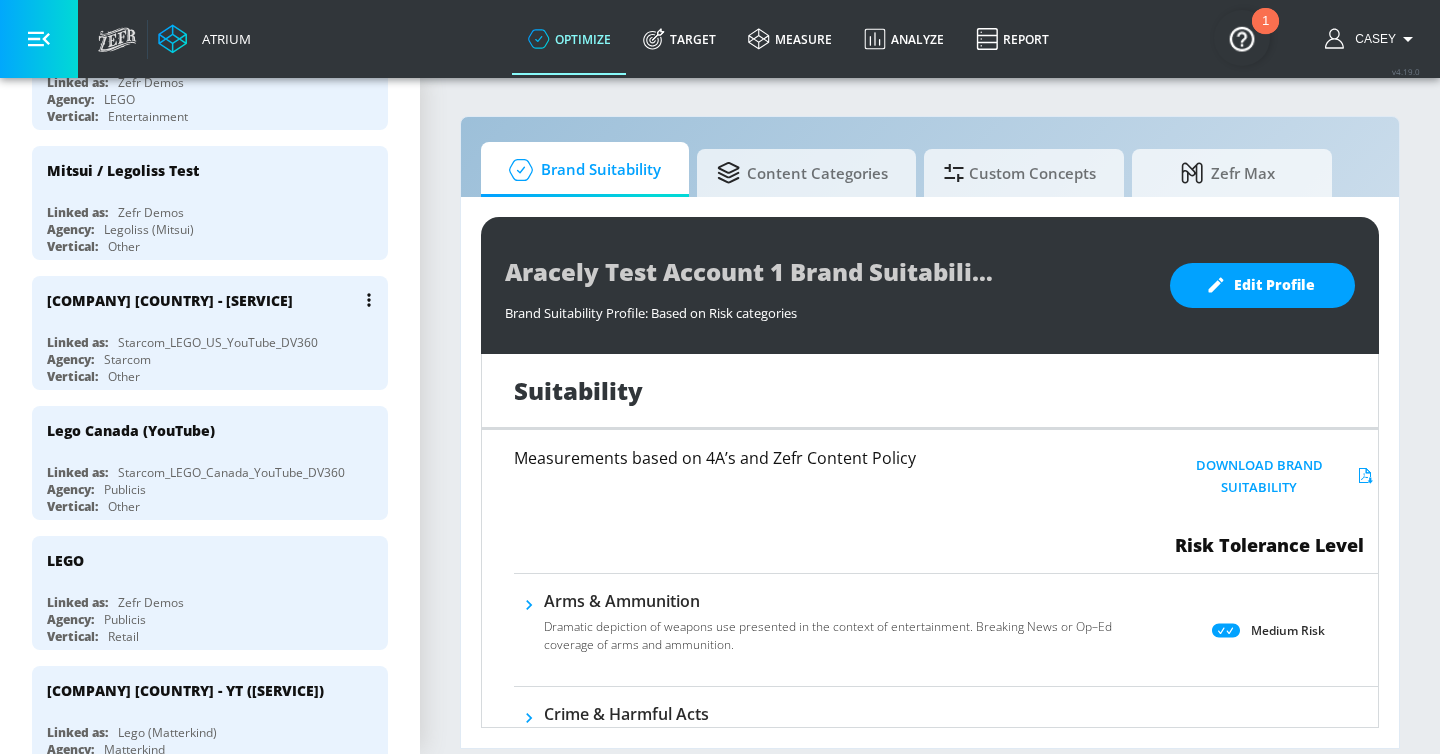 click on "Vertical: Other" at bounding box center [215, 376] 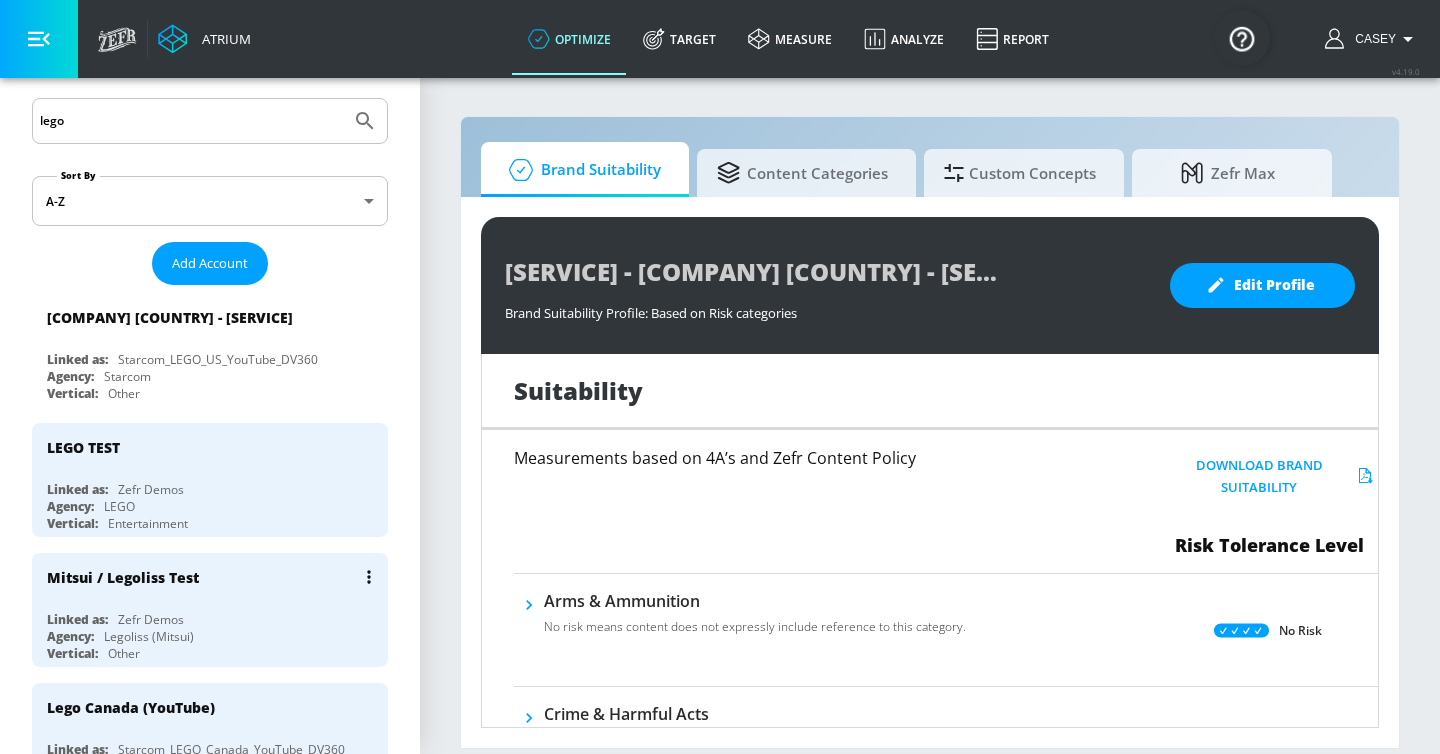 scroll, scrollTop: 0, scrollLeft: 0, axis: both 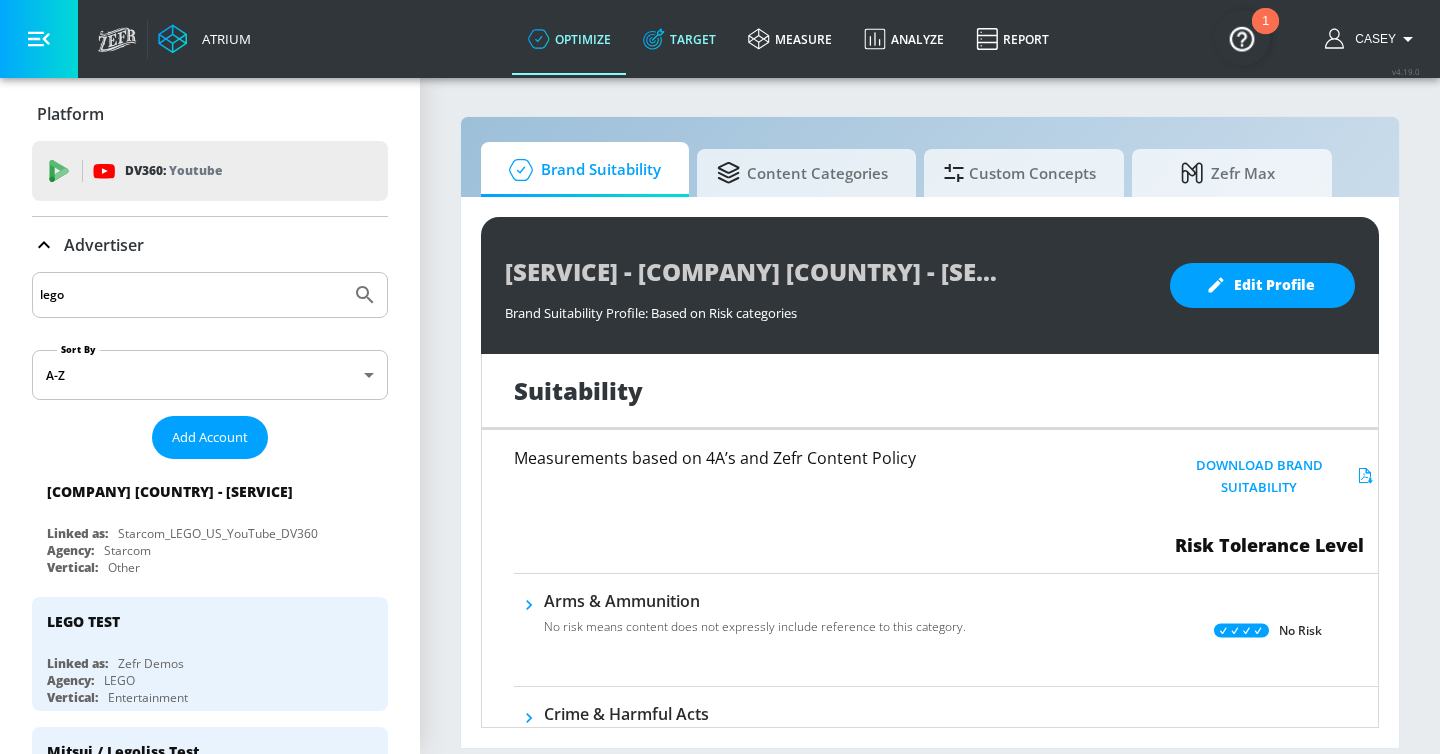 click on "Target" at bounding box center [679, 39] 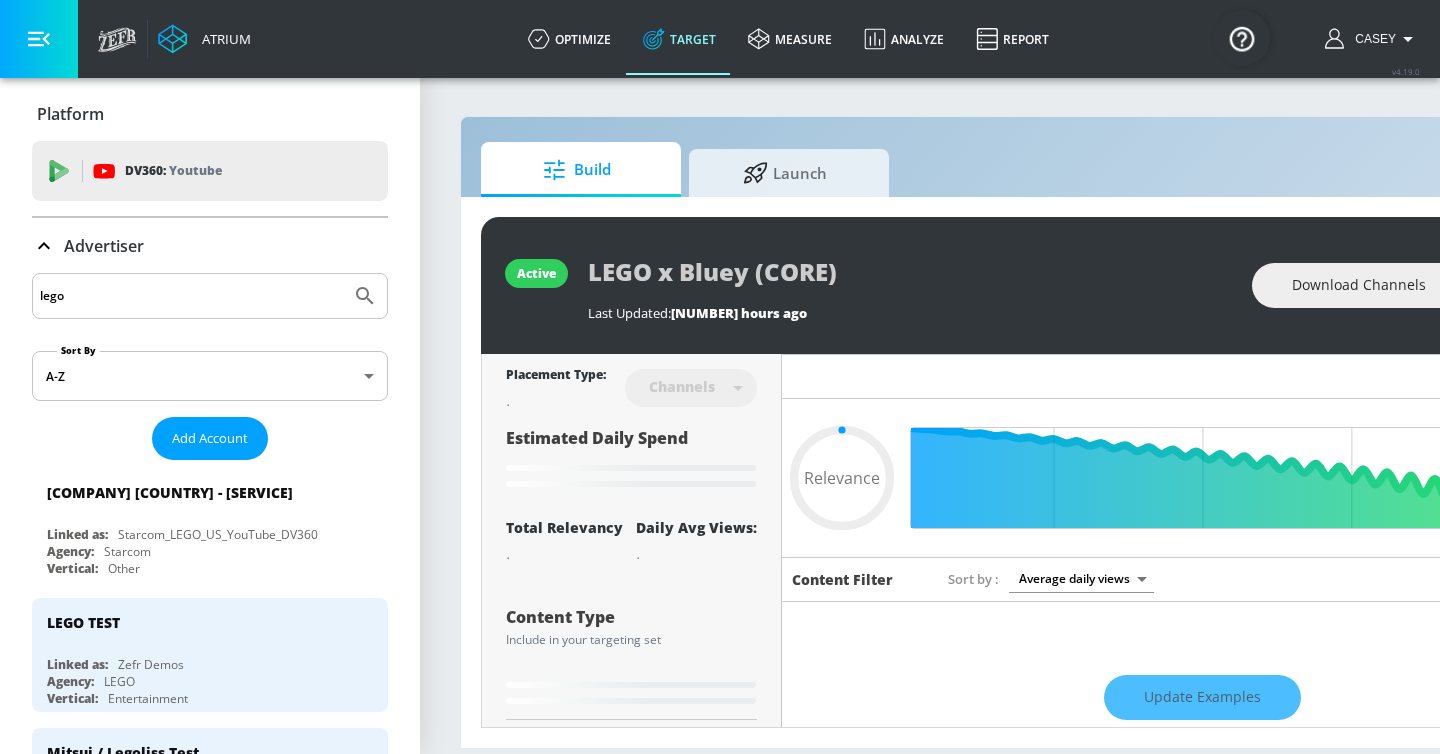 click 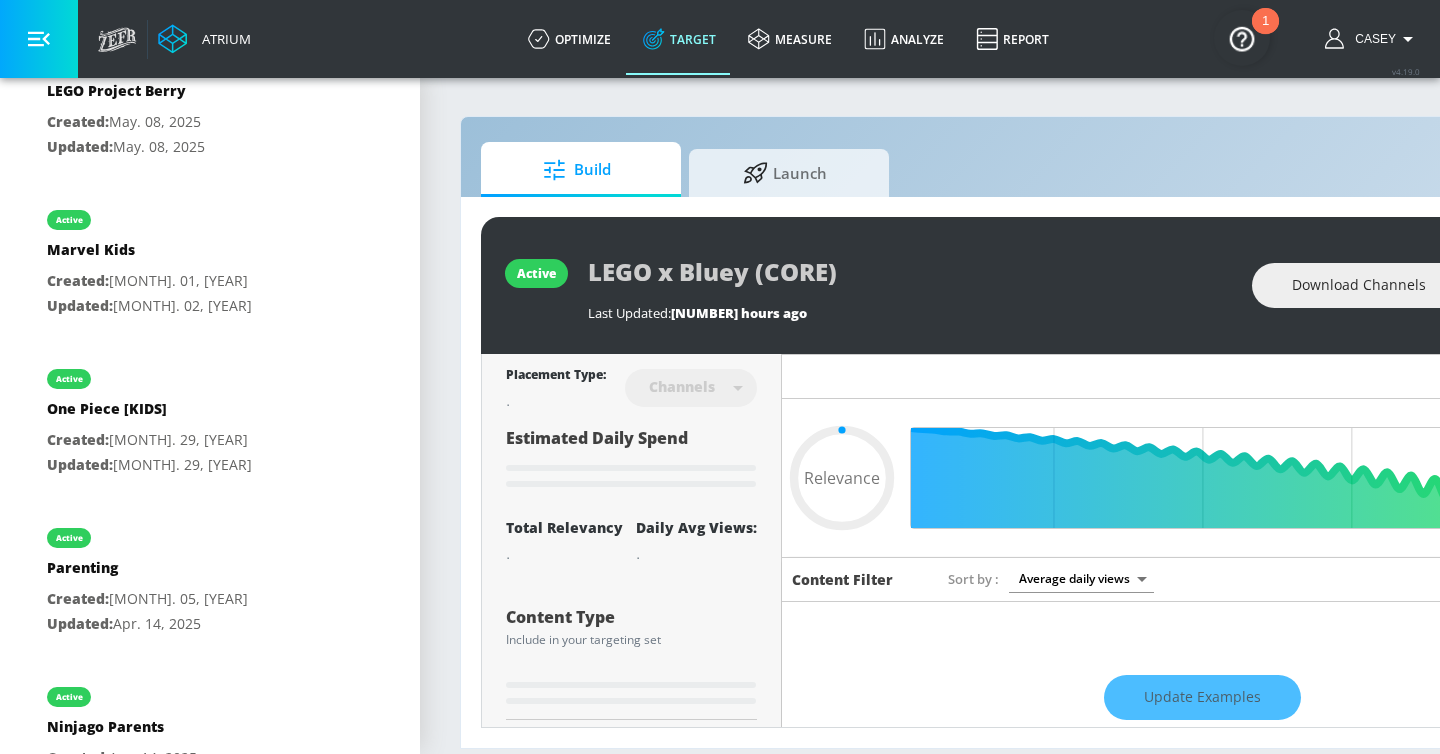 type on "0.73" 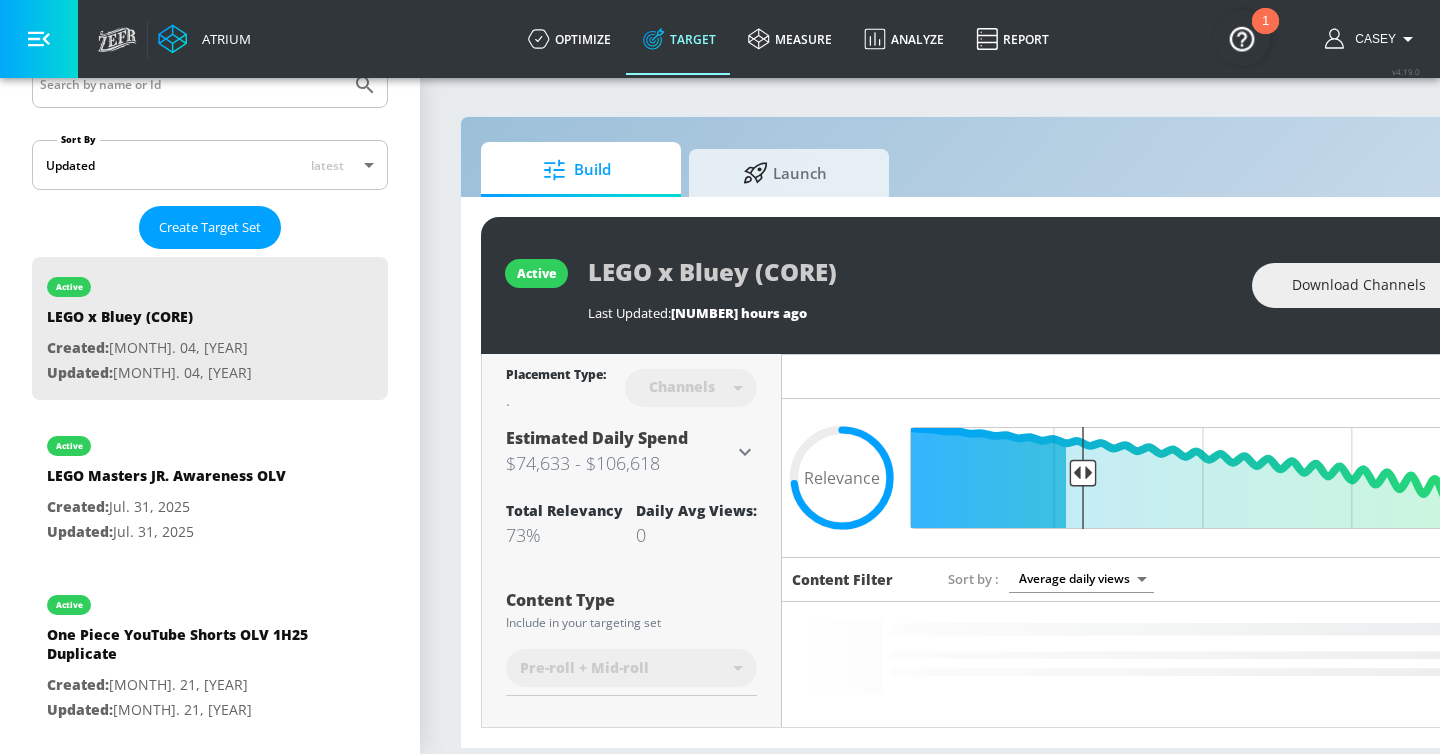 scroll, scrollTop: 0, scrollLeft: 0, axis: both 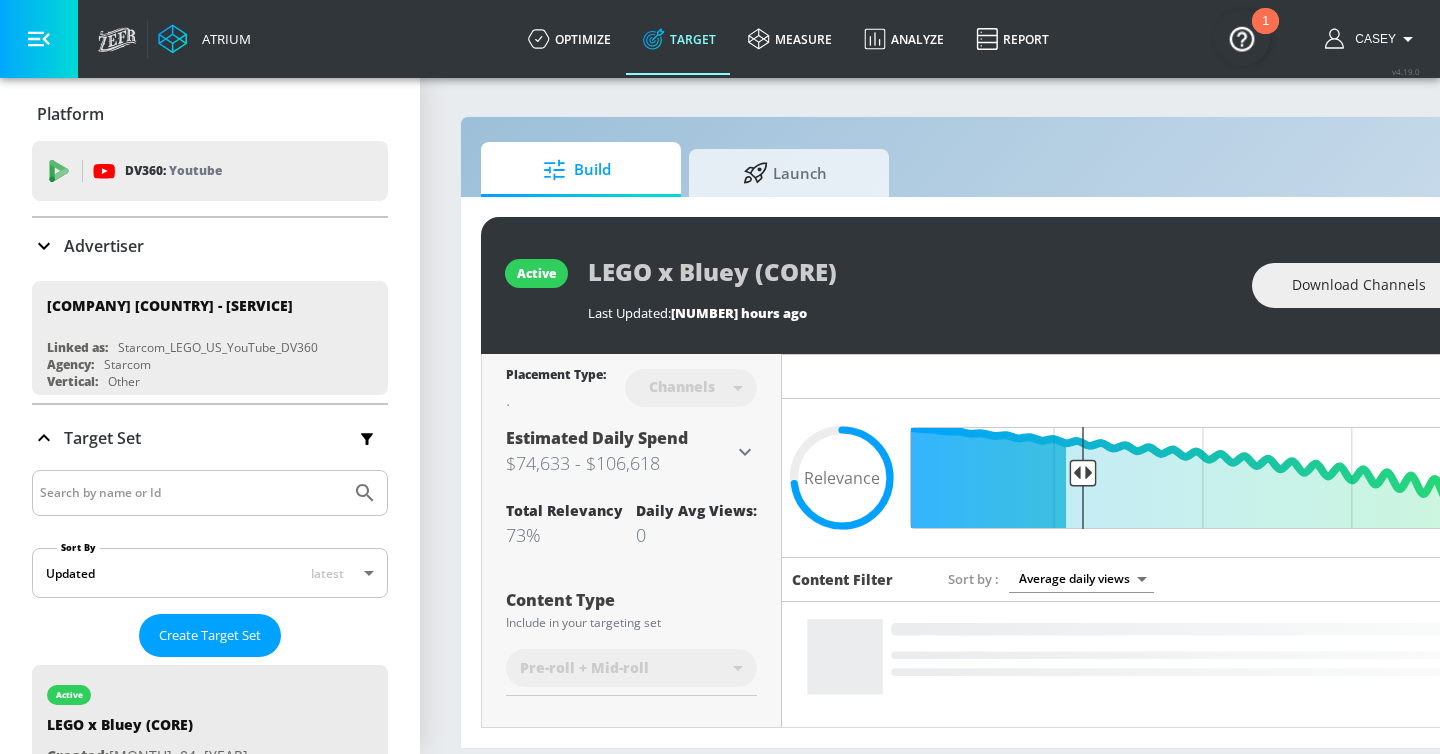 click at bounding box center (210, 493) 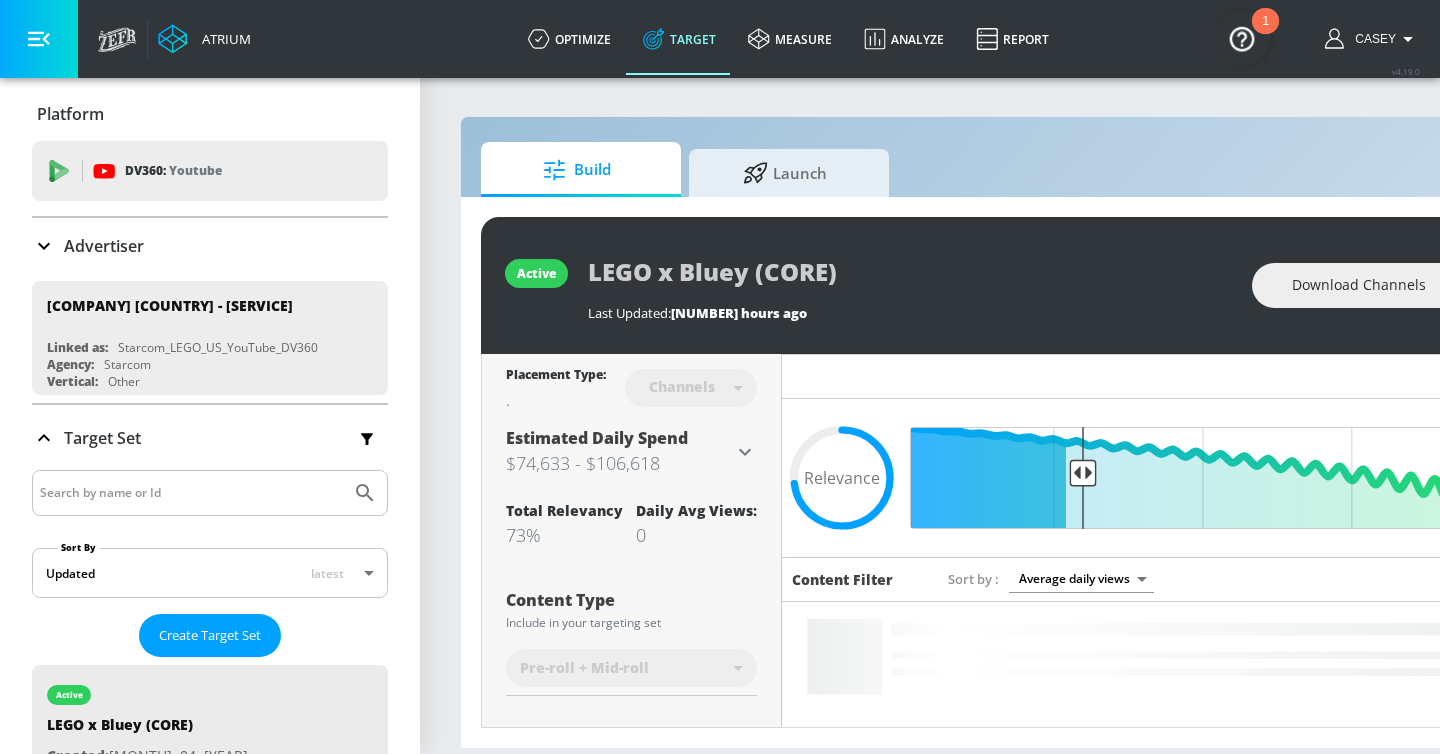 click at bounding box center (191, 493) 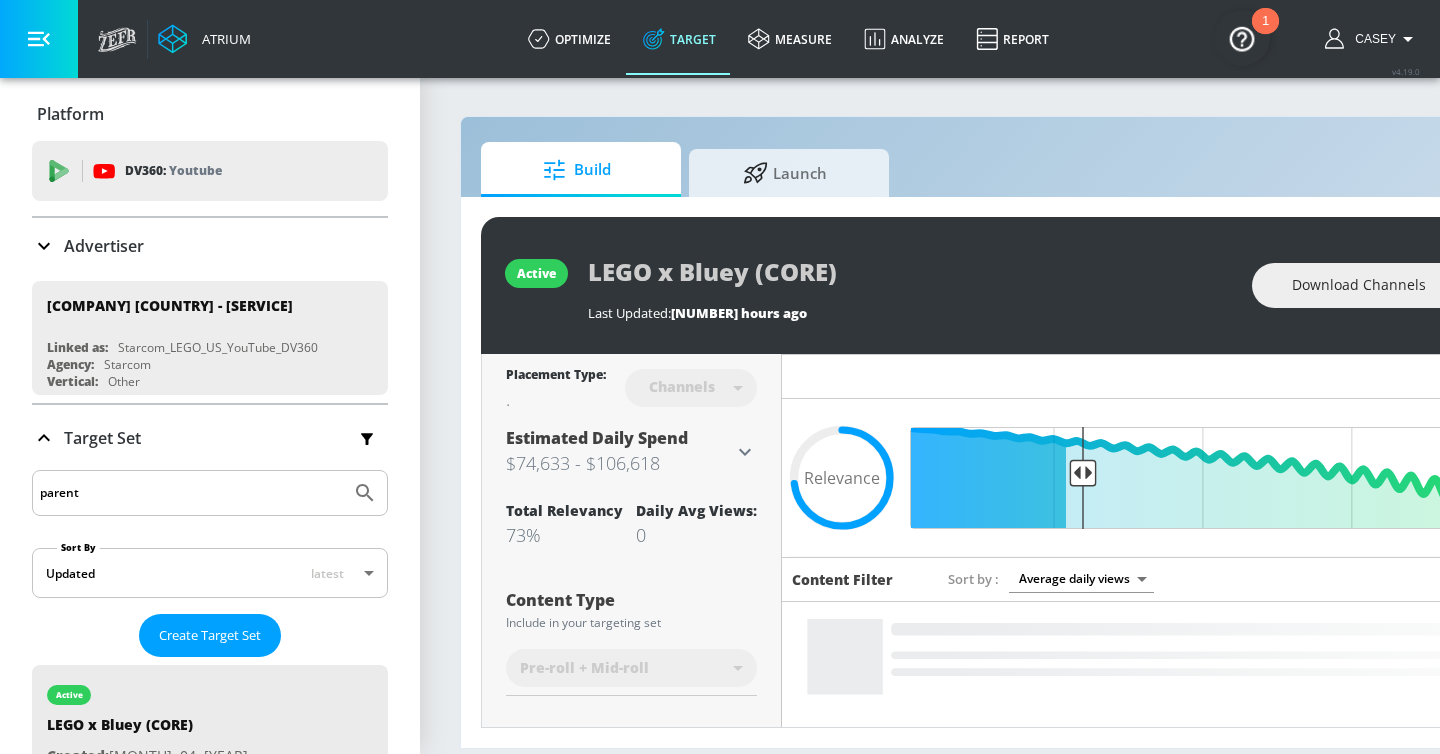 type on "parent" 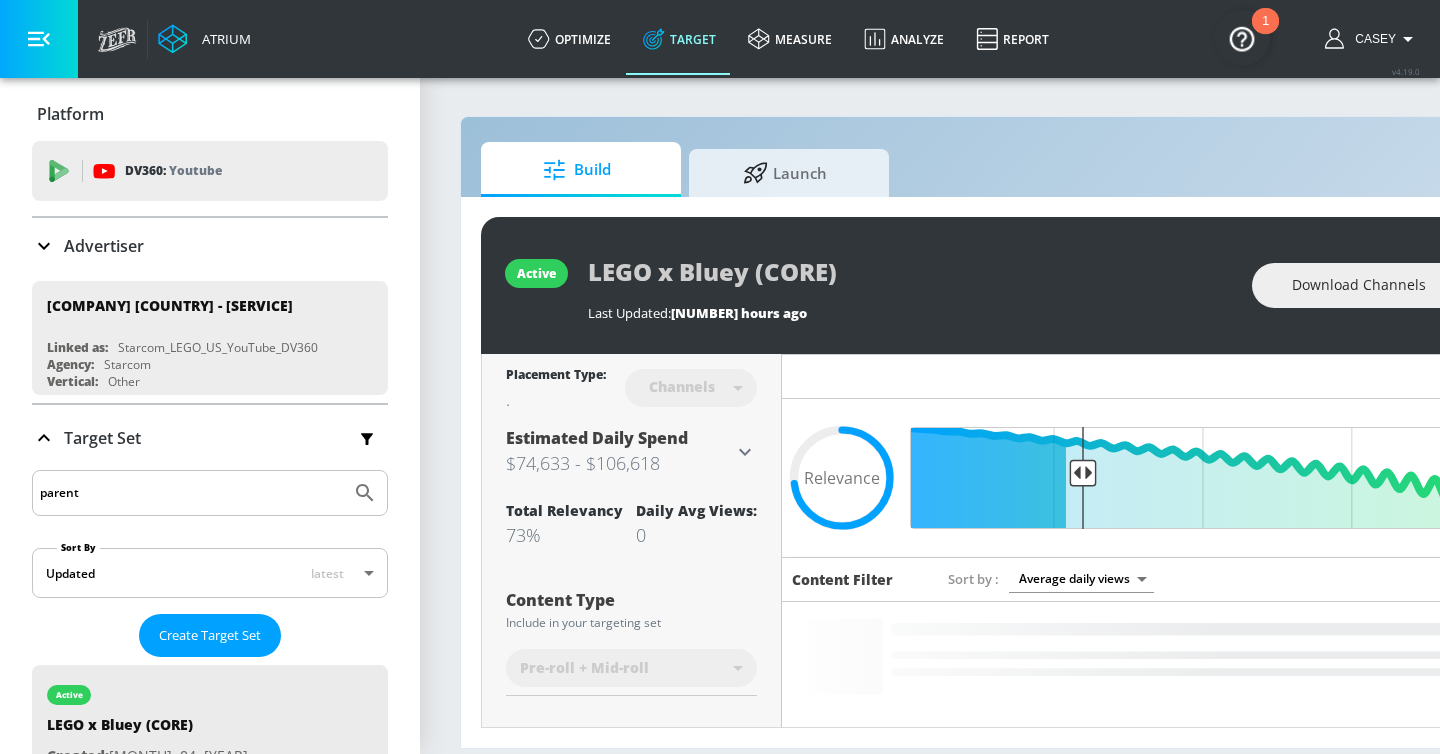 click at bounding box center [365, 493] 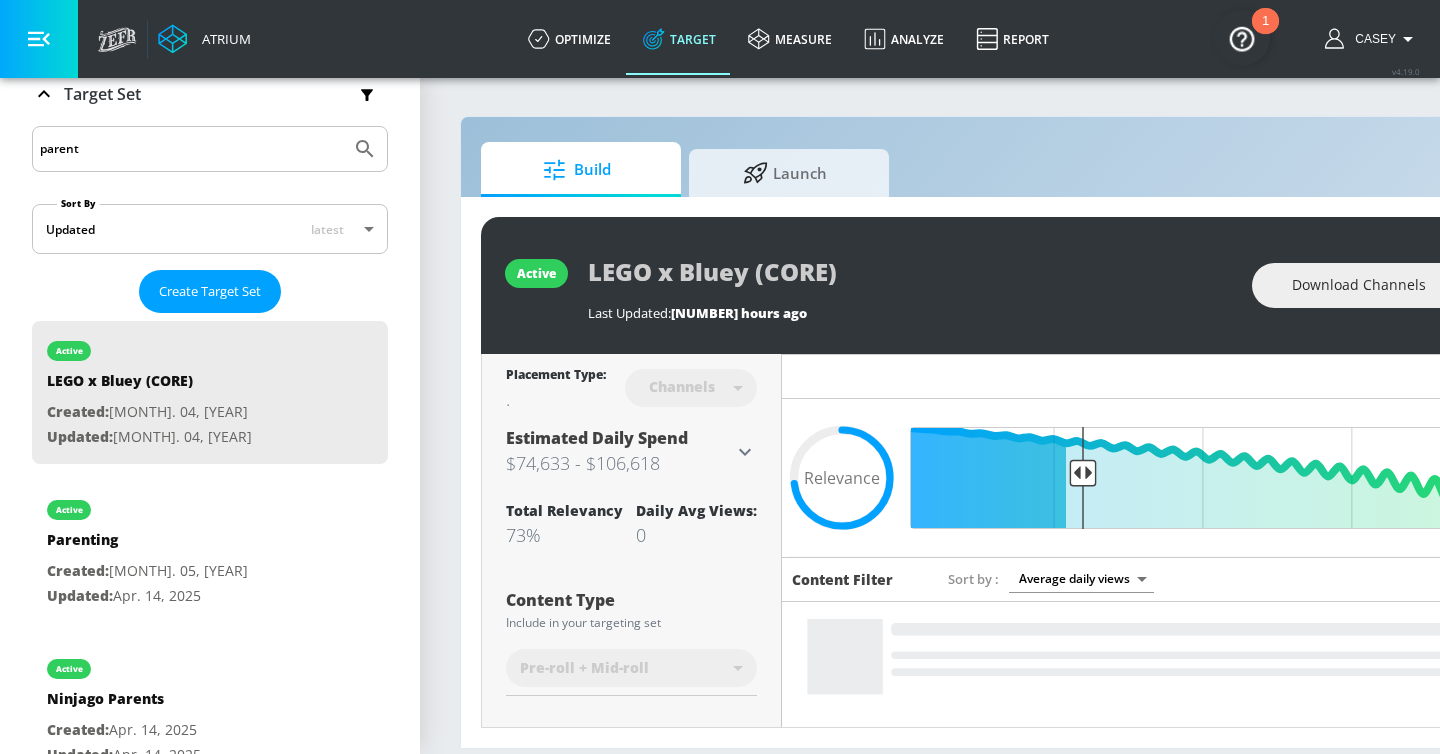 scroll, scrollTop: 388, scrollLeft: 0, axis: vertical 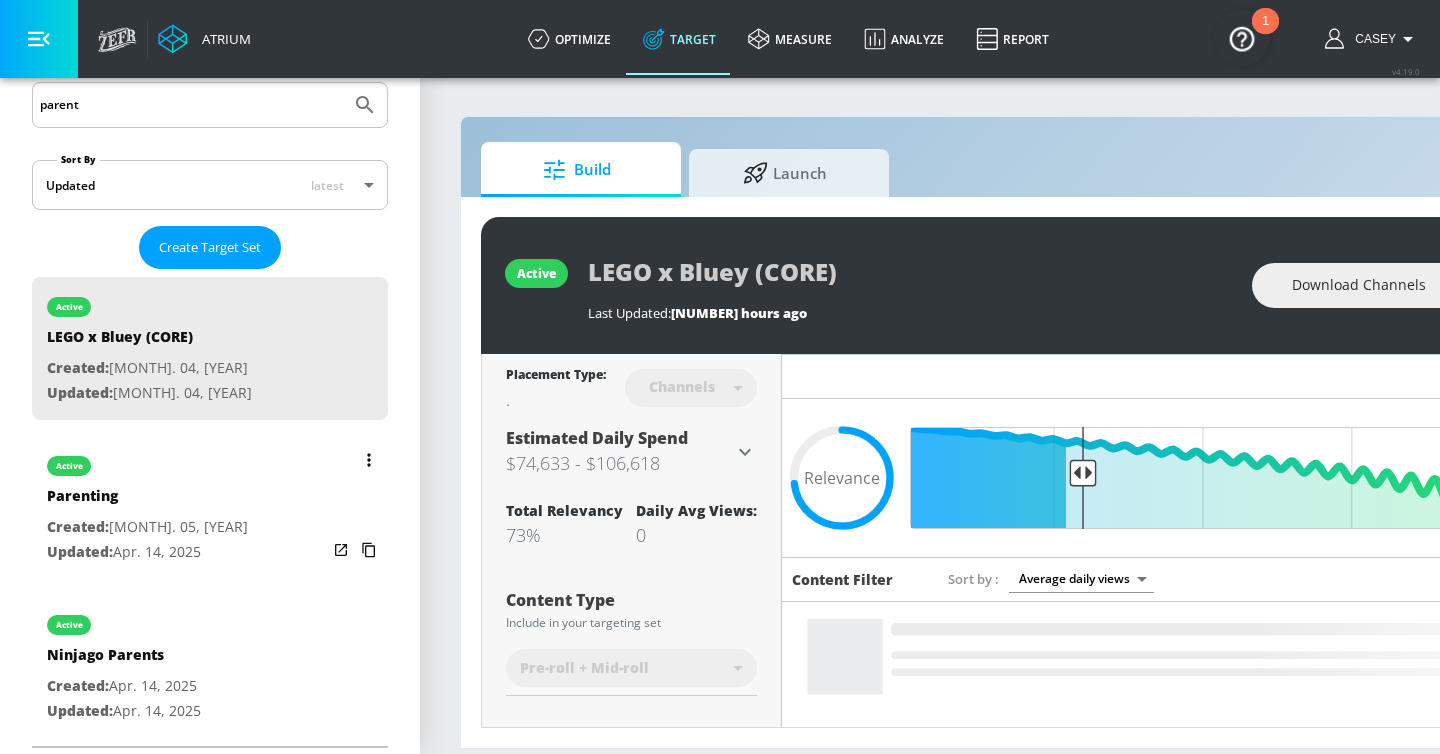 click on "active Parenting Created:  Mar. 05, 2025 Updated:  Apr. 14, 2025" at bounding box center (210, 507) 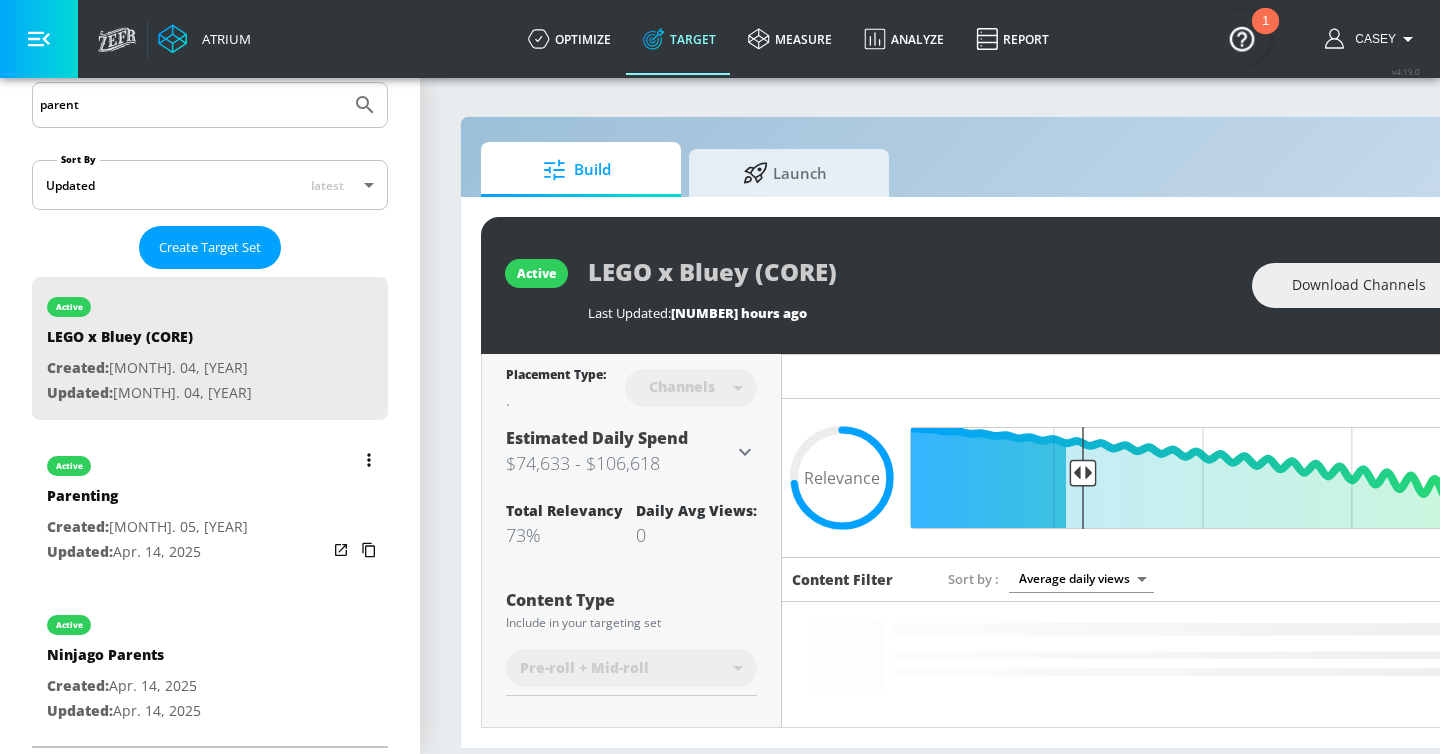 type on "Parenting" 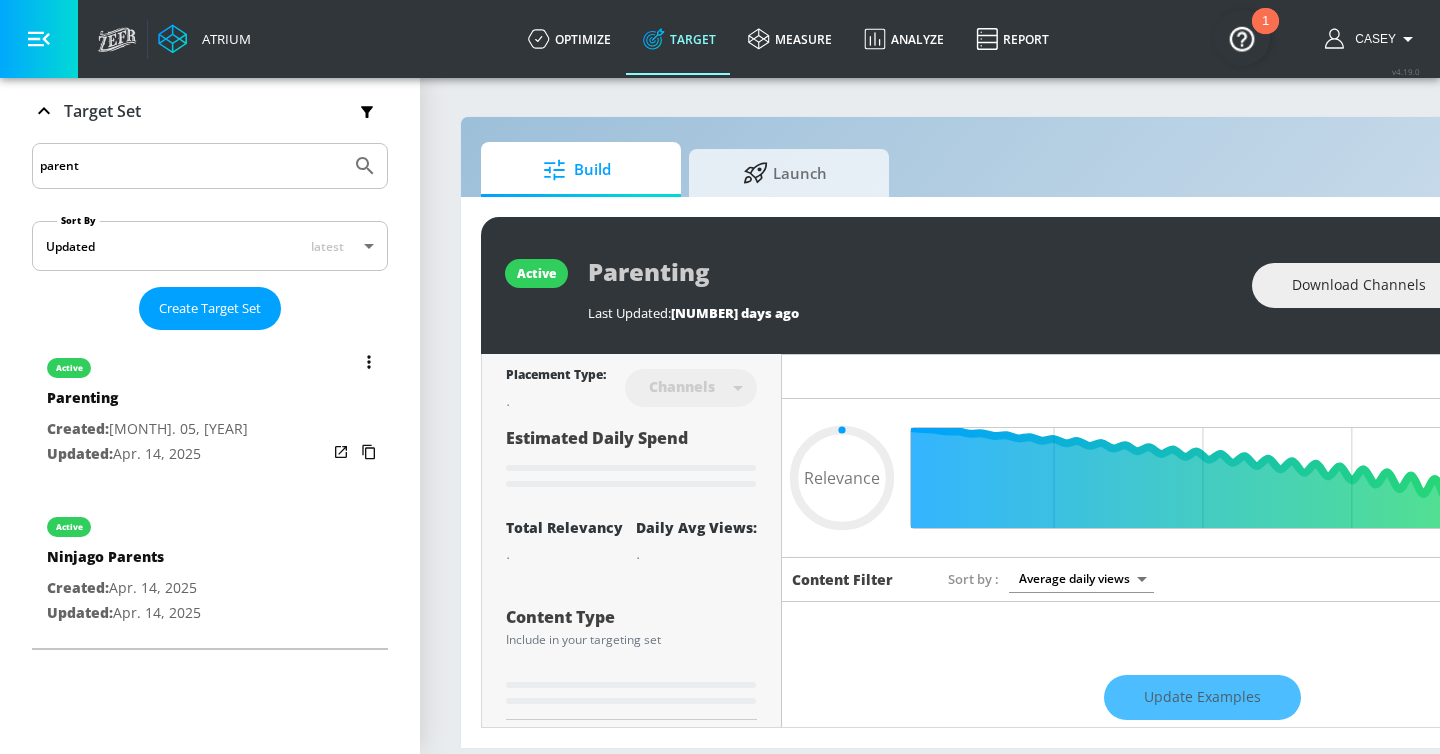 scroll, scrollTop: 229, scrollLeft: 0, axis: vertical 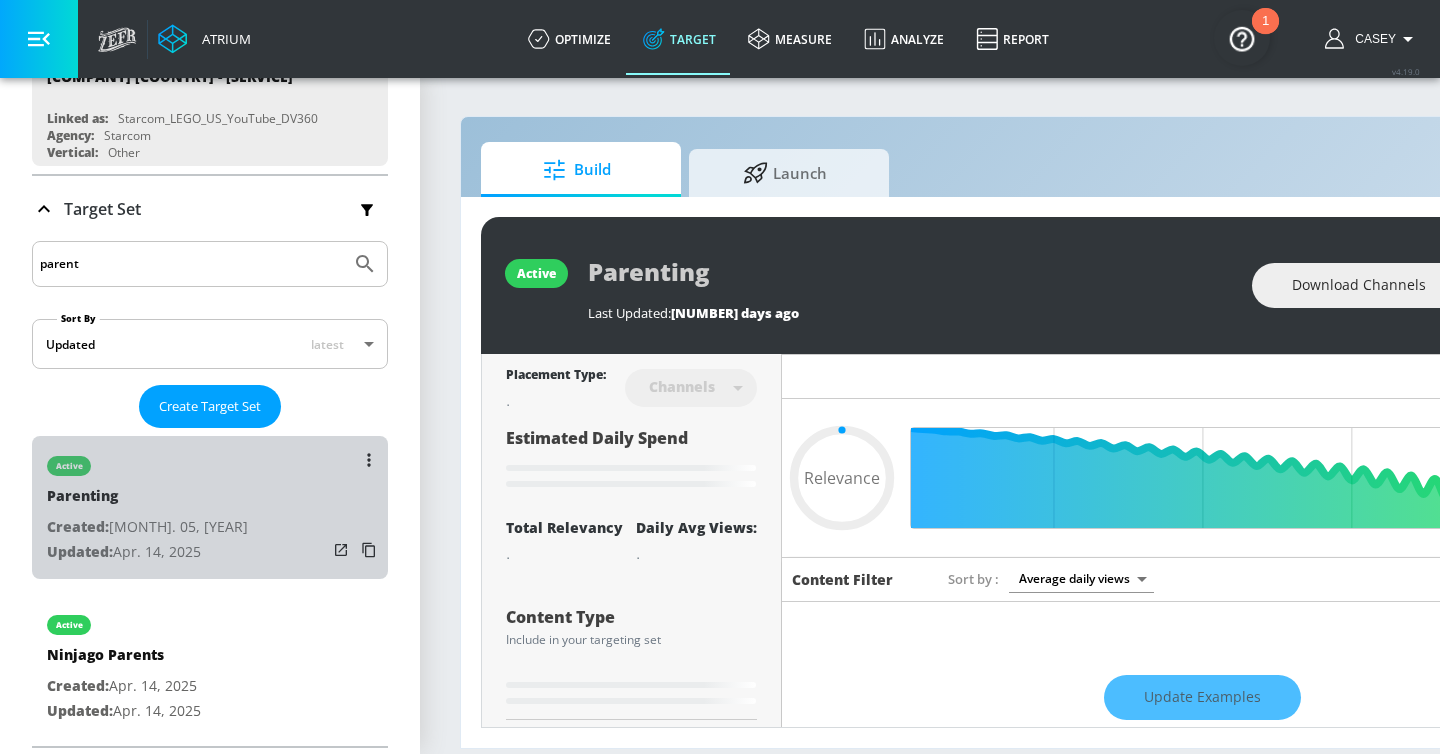 click on "active Parenting Created:  Mar. 05, 2025 Updated:  Apr. 14, 2025" at bounding box center (210, 507) 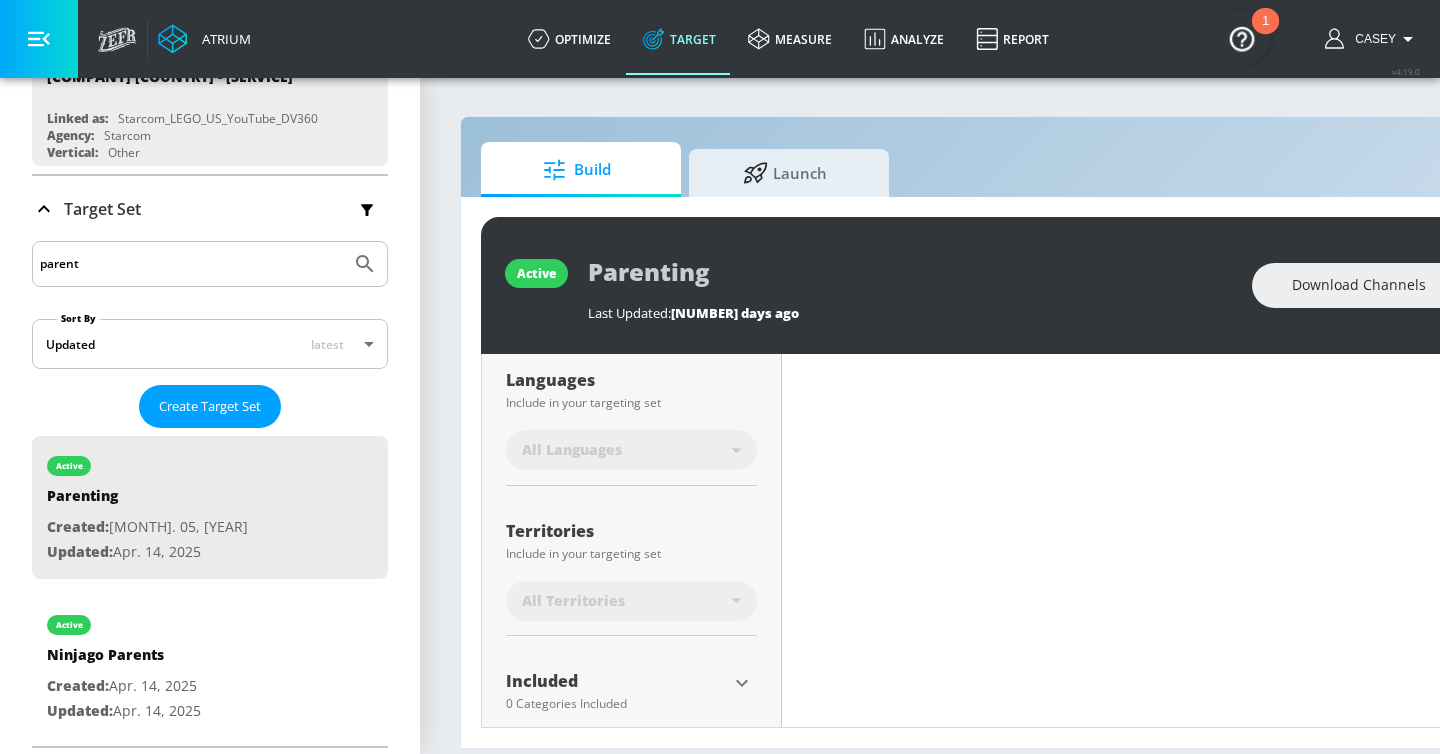 scroll, scrollTop: 388, scrollLeft: 0, axis: vertical 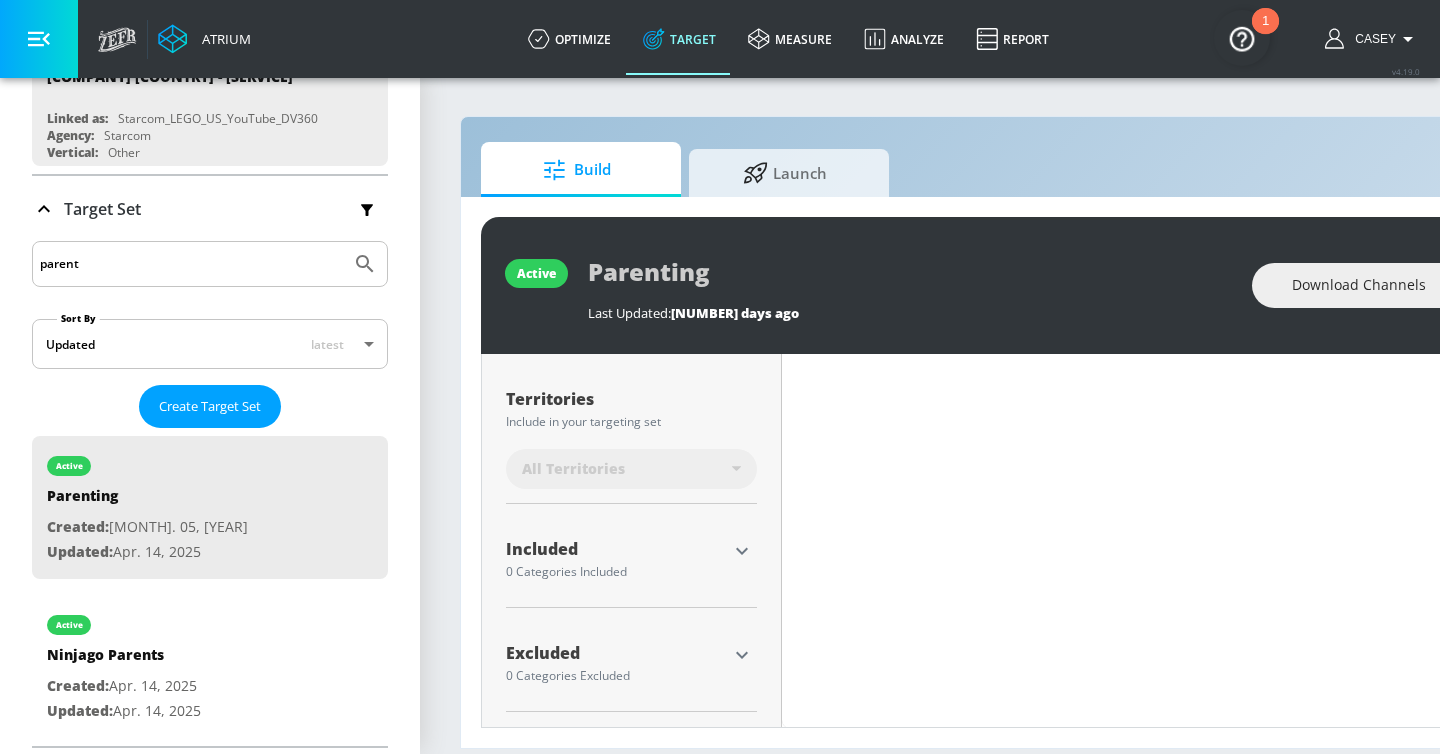 type on "0.75" 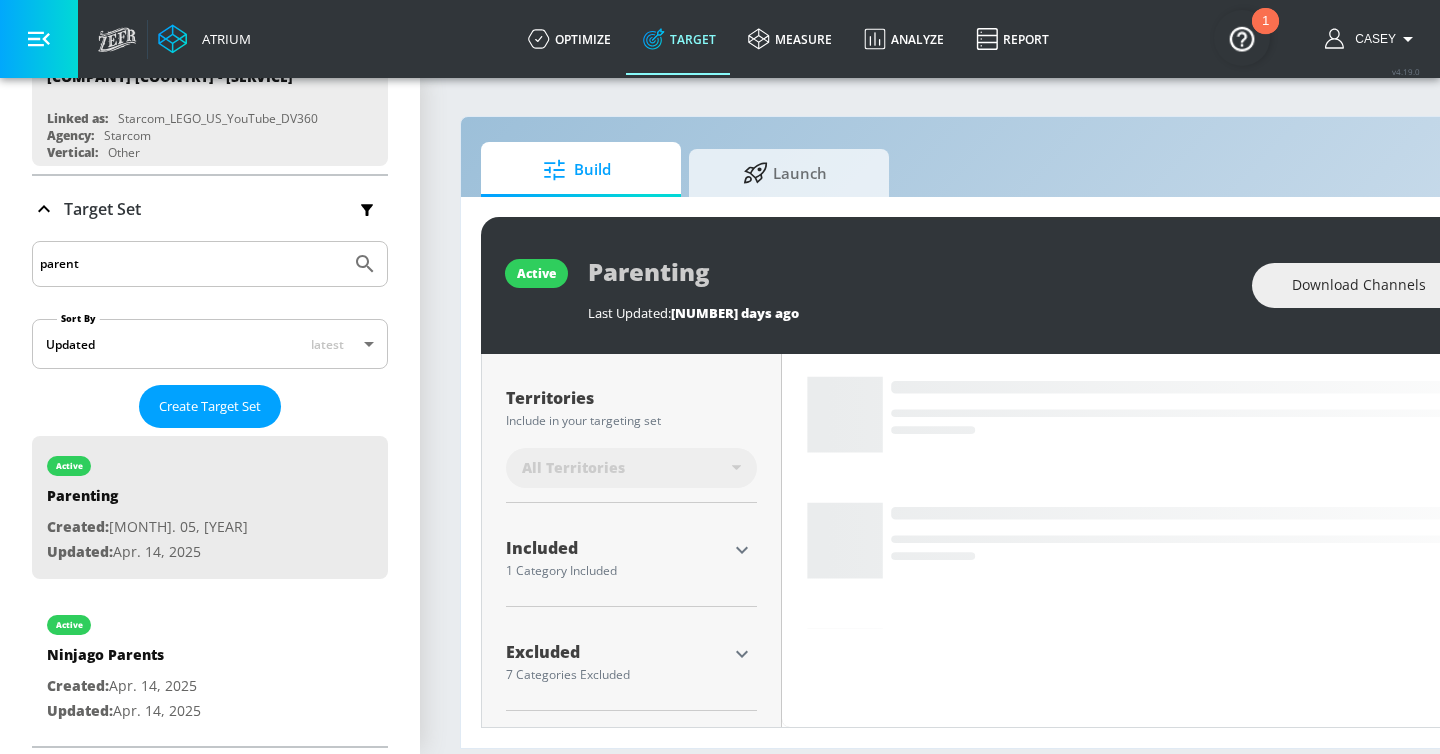 scroll, scrollTop: 494, scrollLeft: 0, axis: vertical 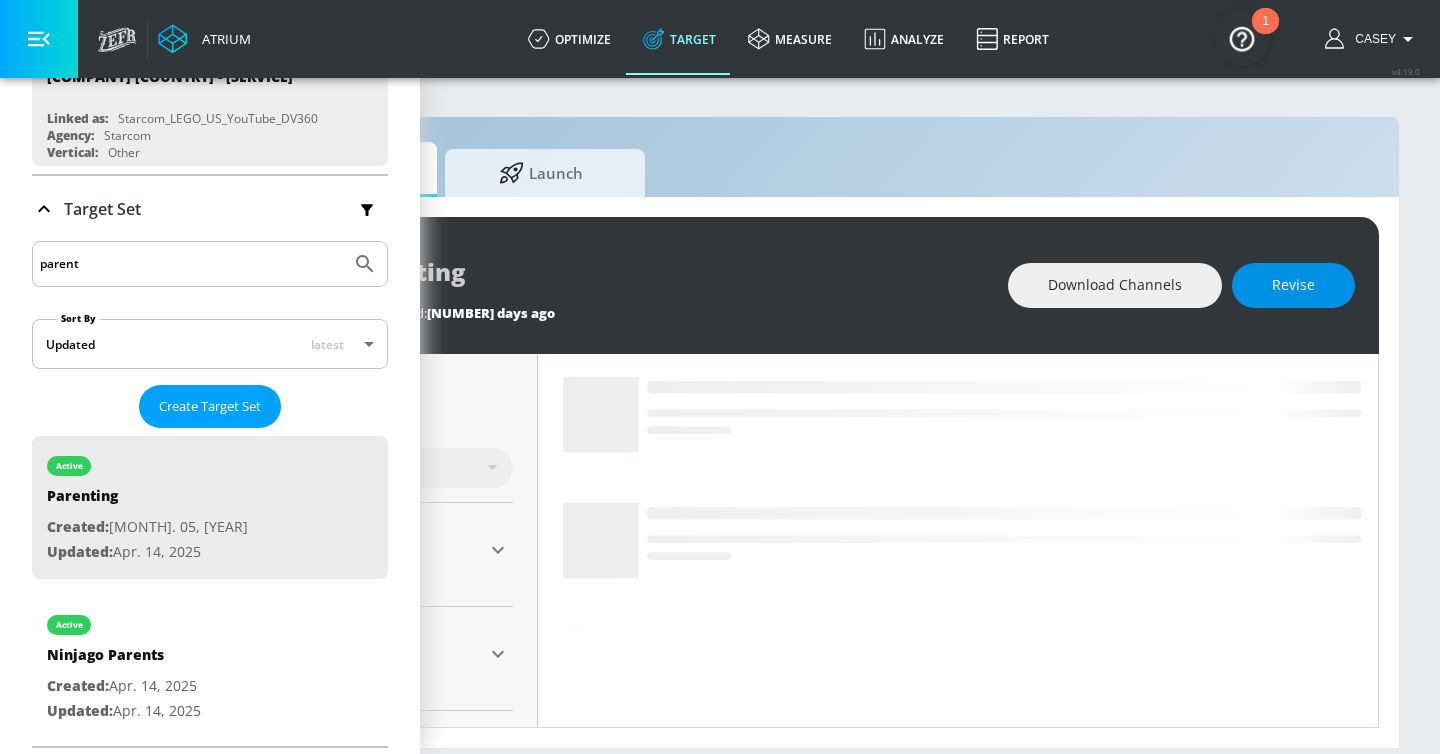 click on "Revise" at bounding box center (1293, 285) 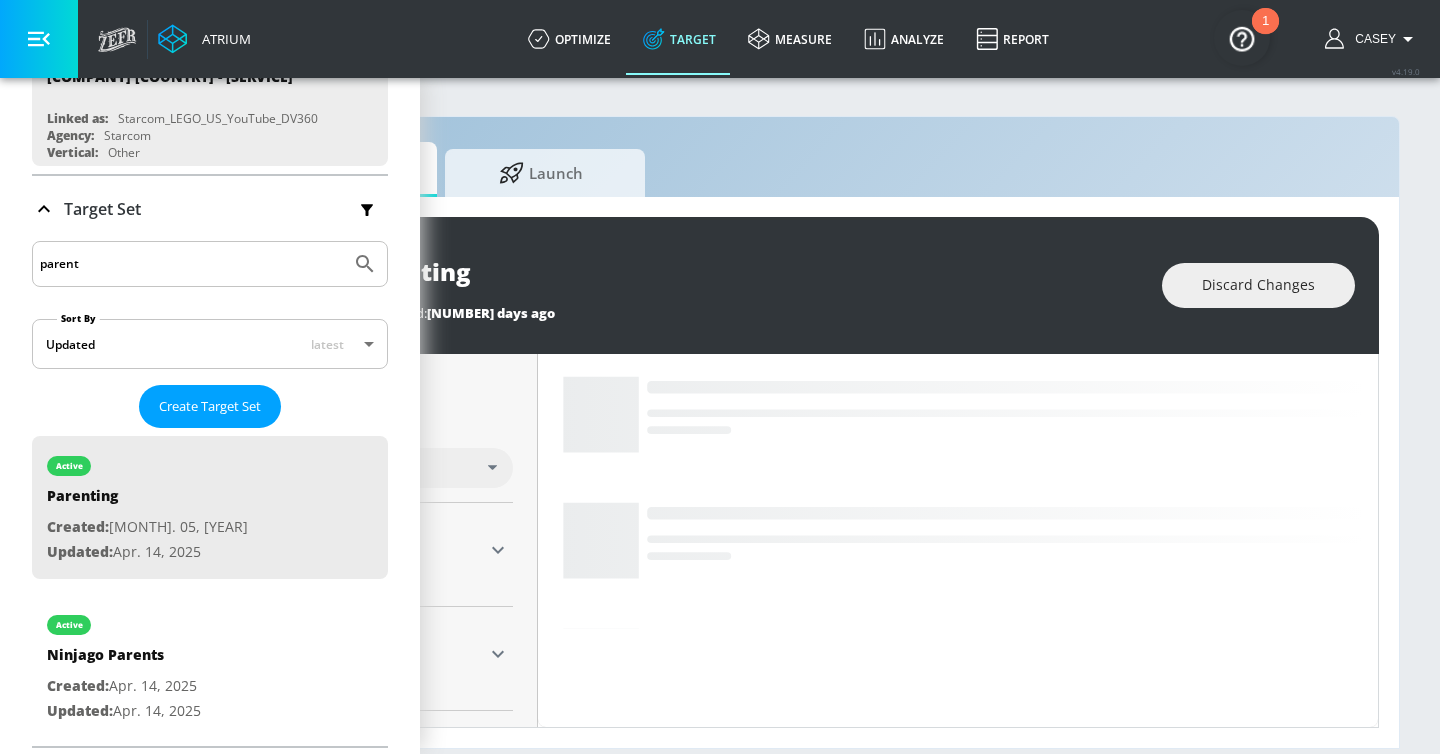 click on "Parenting" at bounding box center [594, 271] 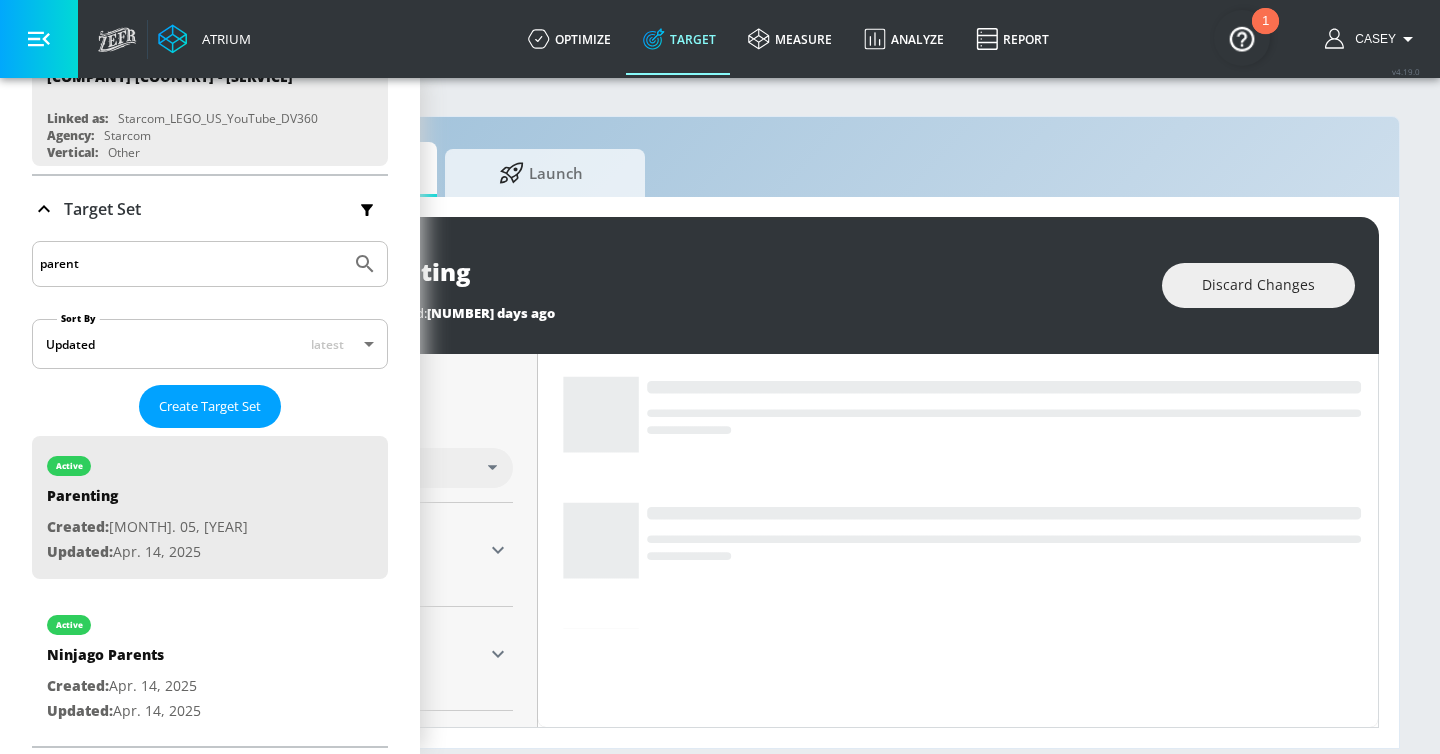 click on "Parenting" at bounding box center (594, 271) 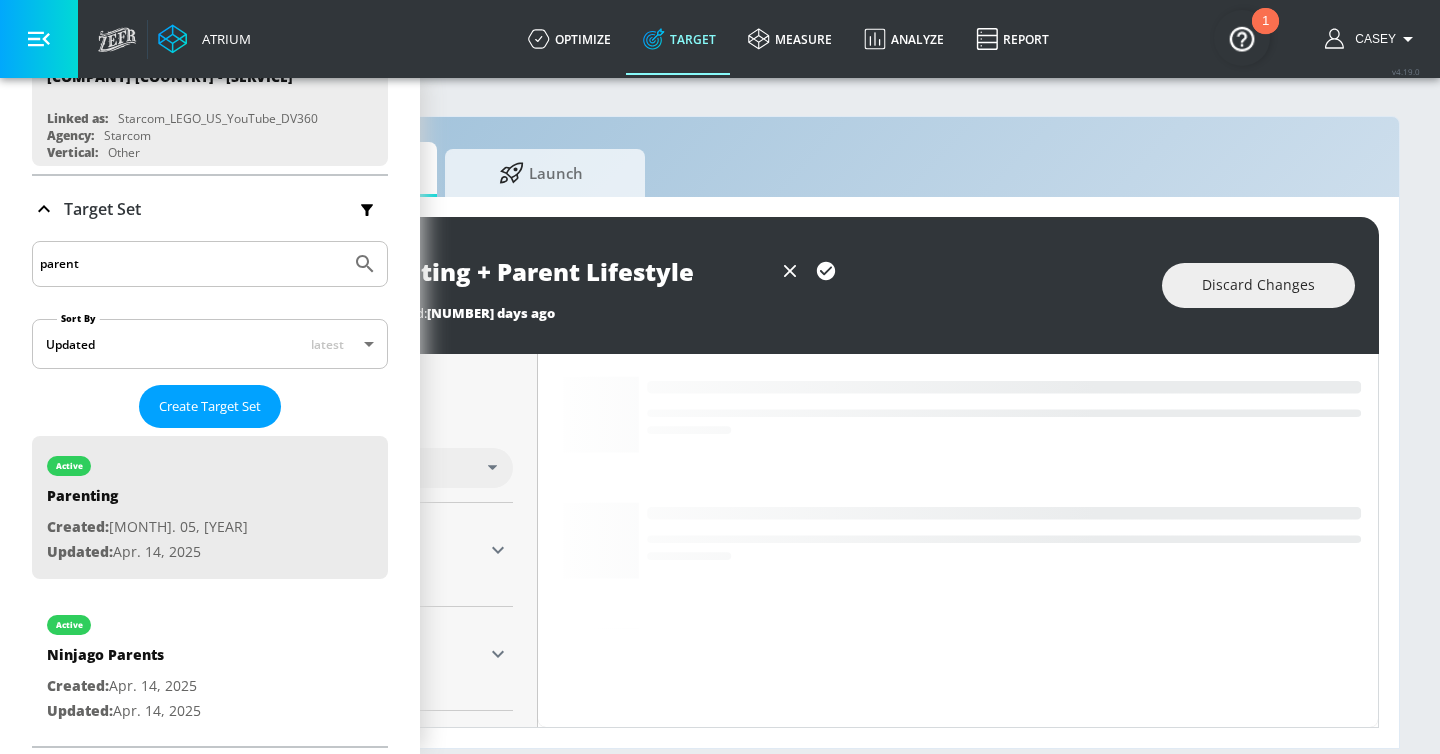 type on "Parenting + Parent Lifestyle" 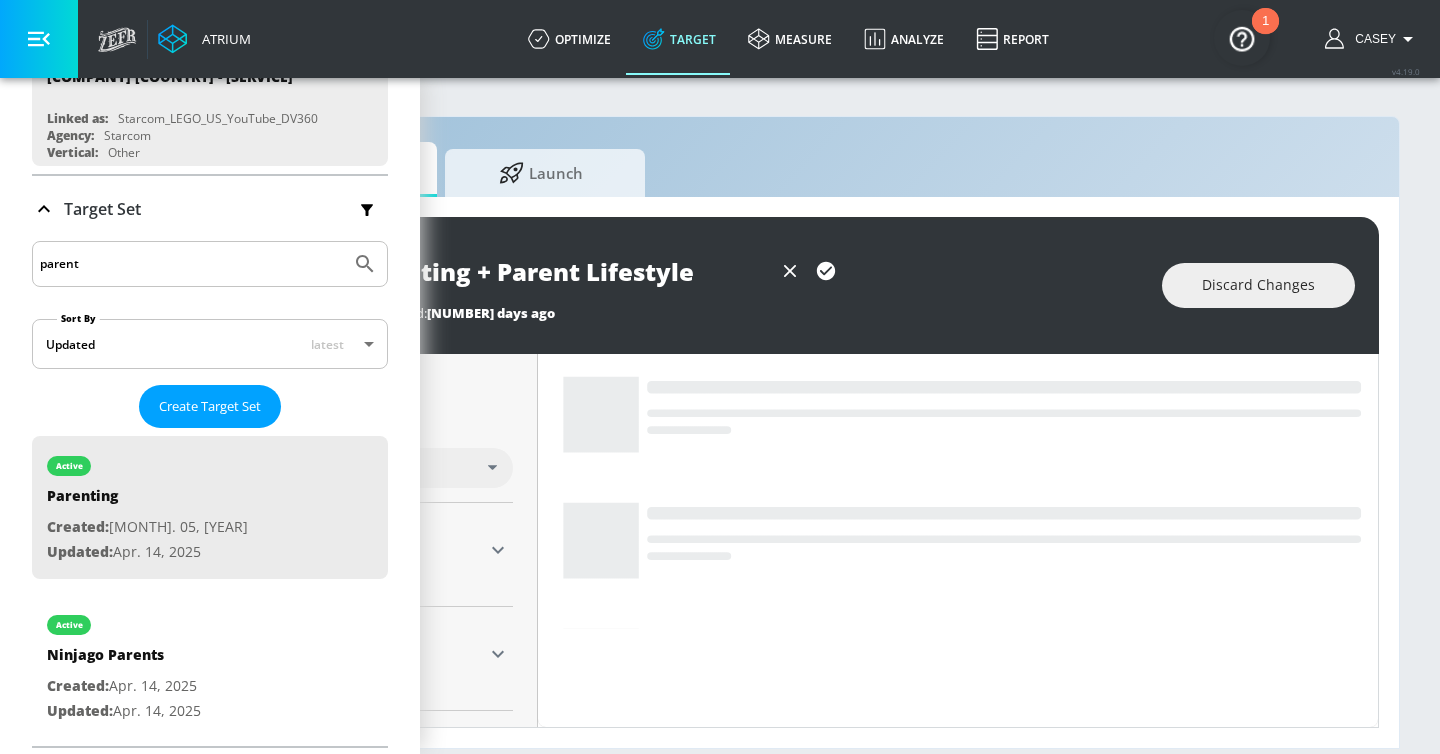 click 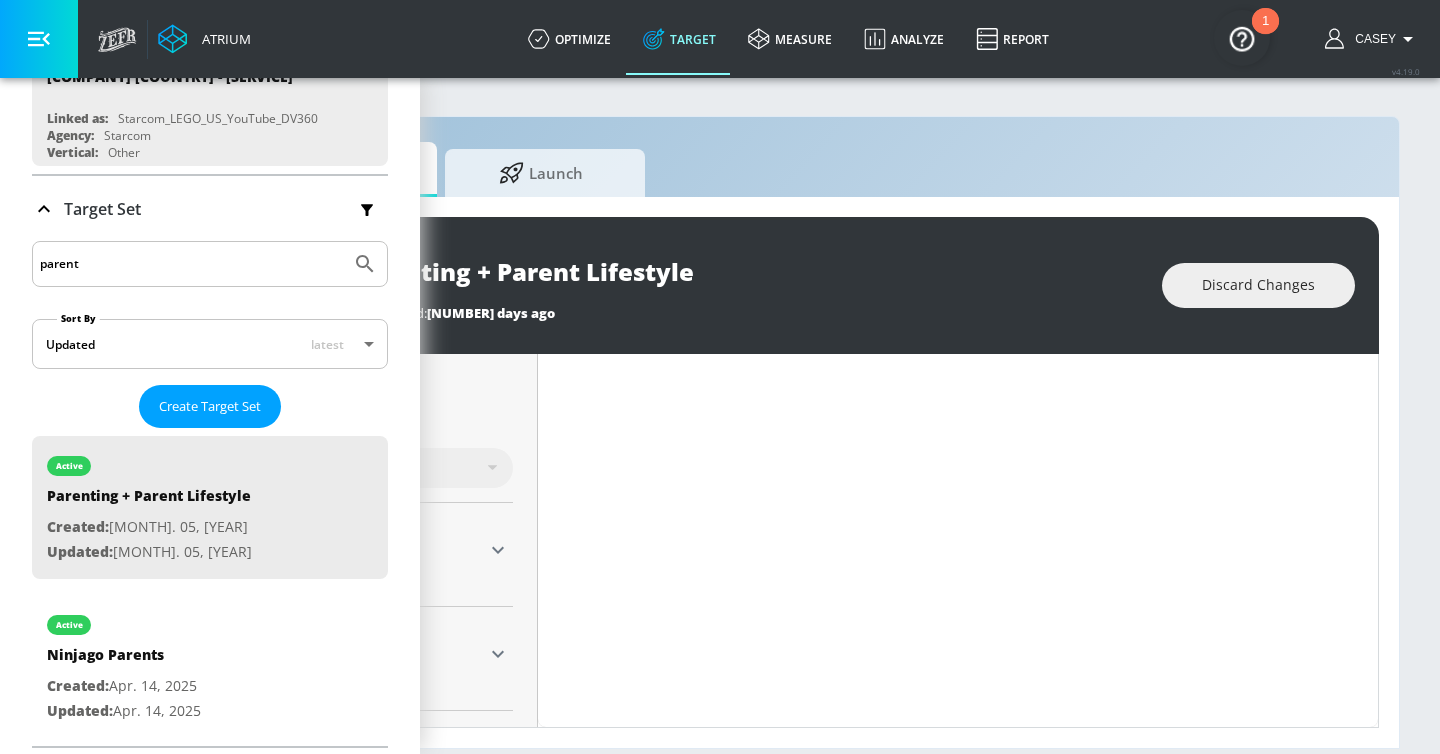 scroll, scrollTop: 494, scrollLeft: 0, axis: vertical 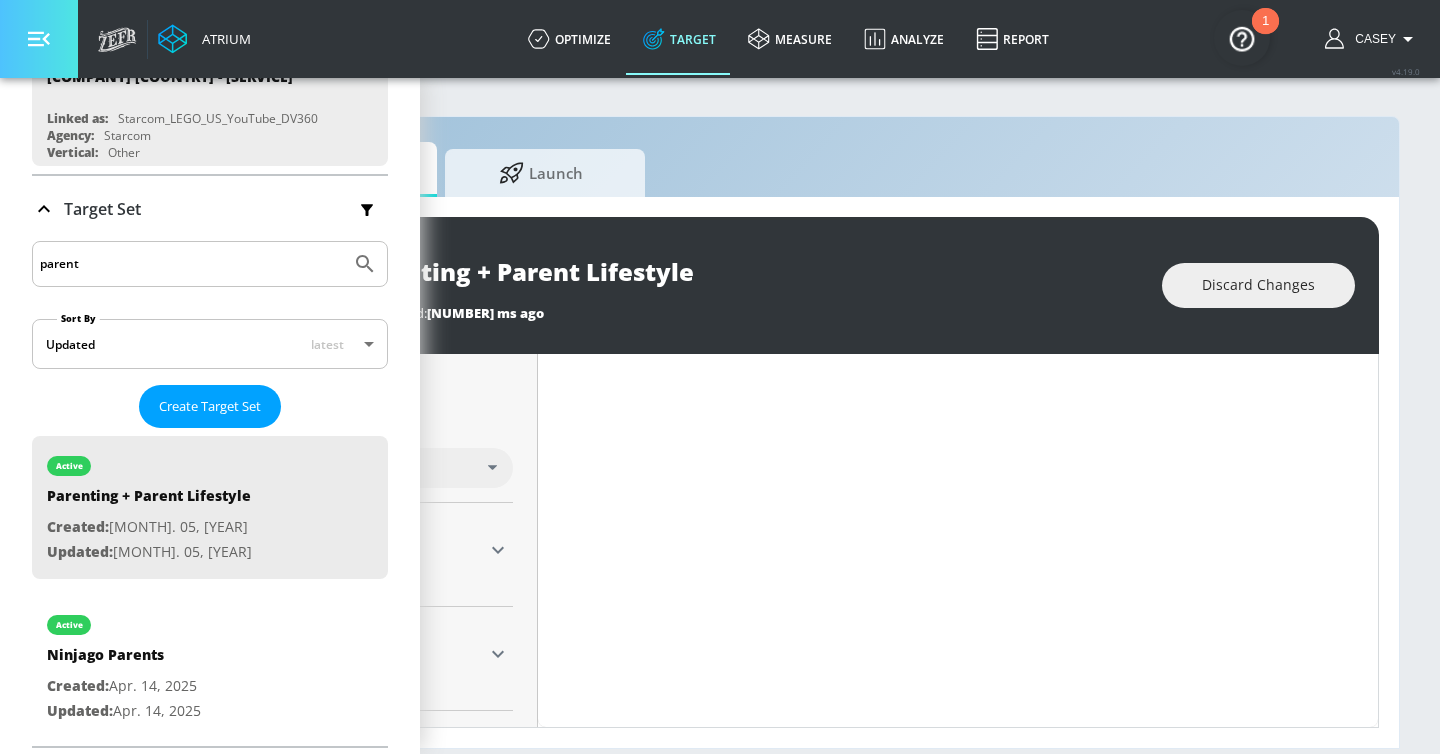 click at bounding box center (39, 39) 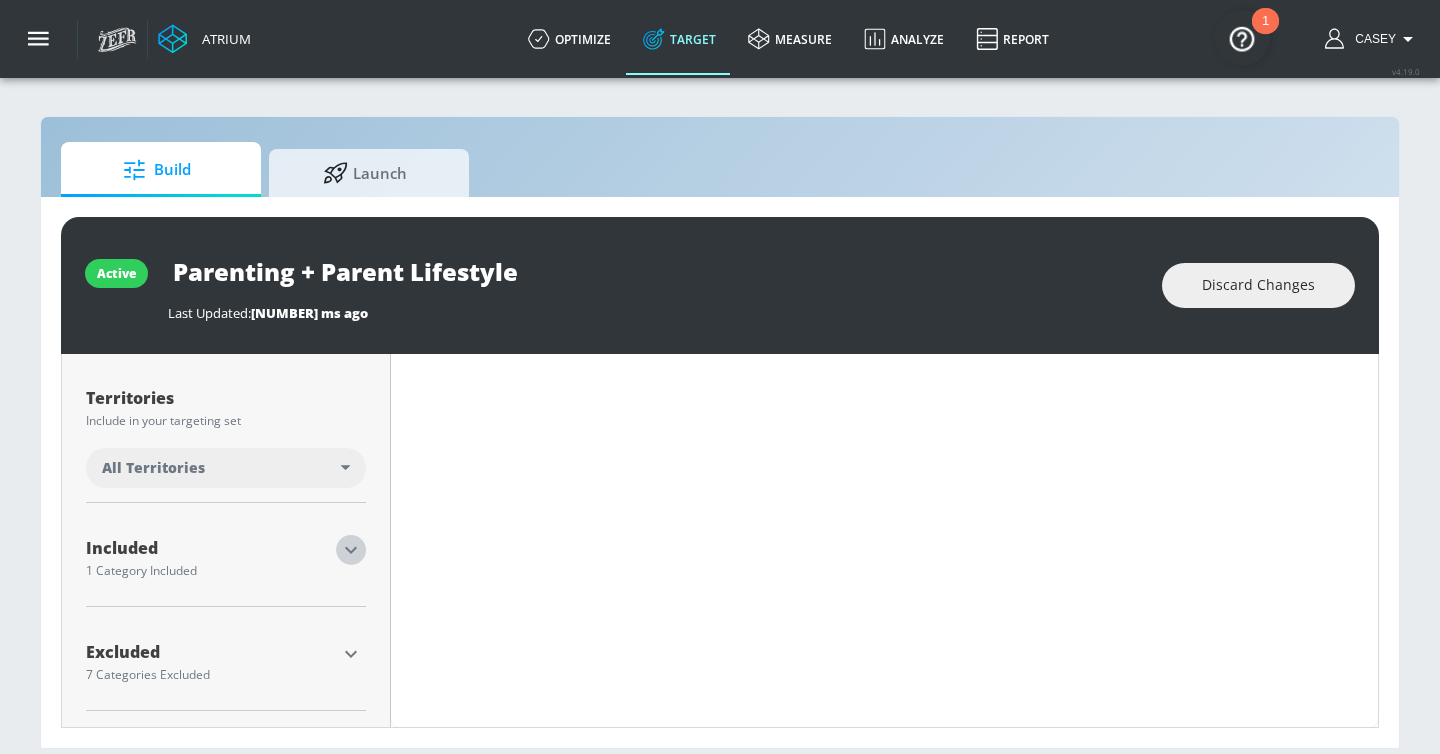 click 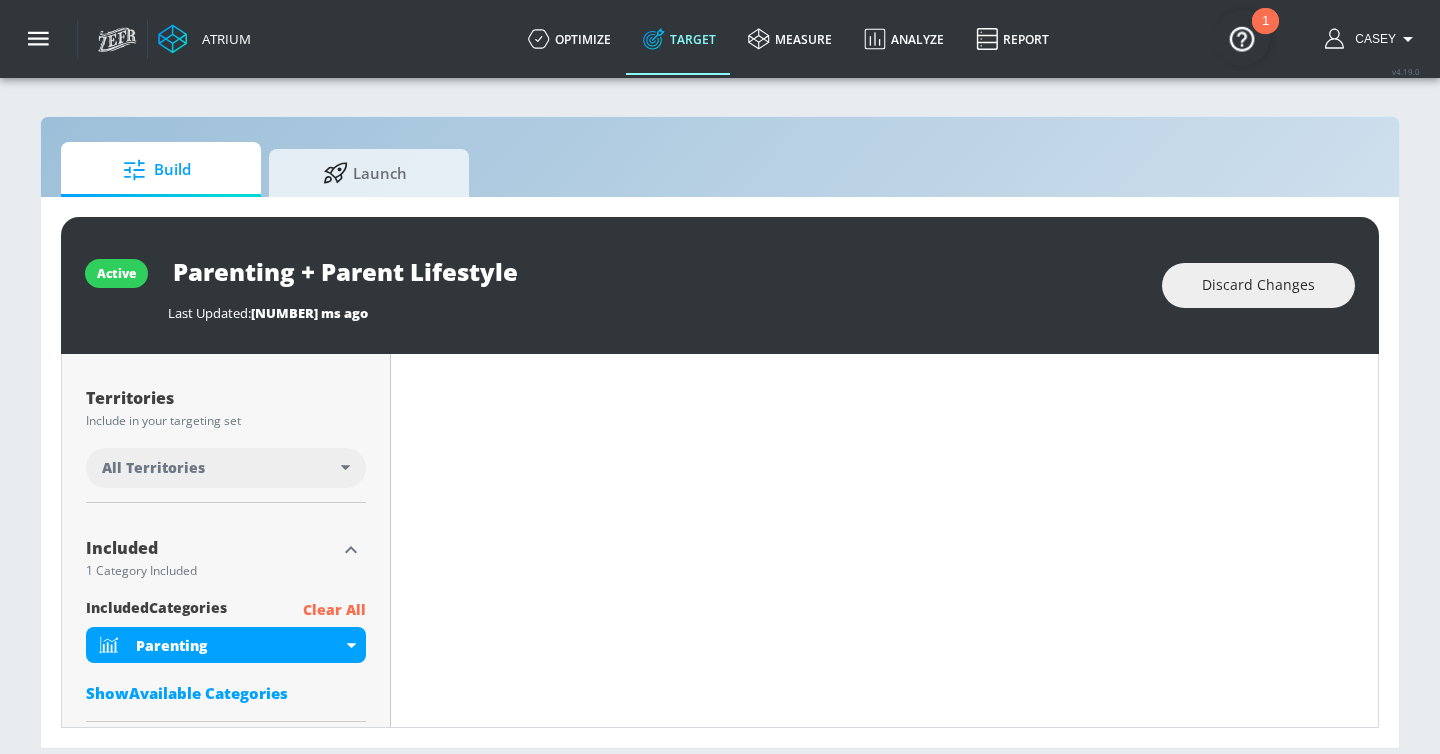 scroll, scrollTop: 610, scrollLeft: 0, axis: vertical 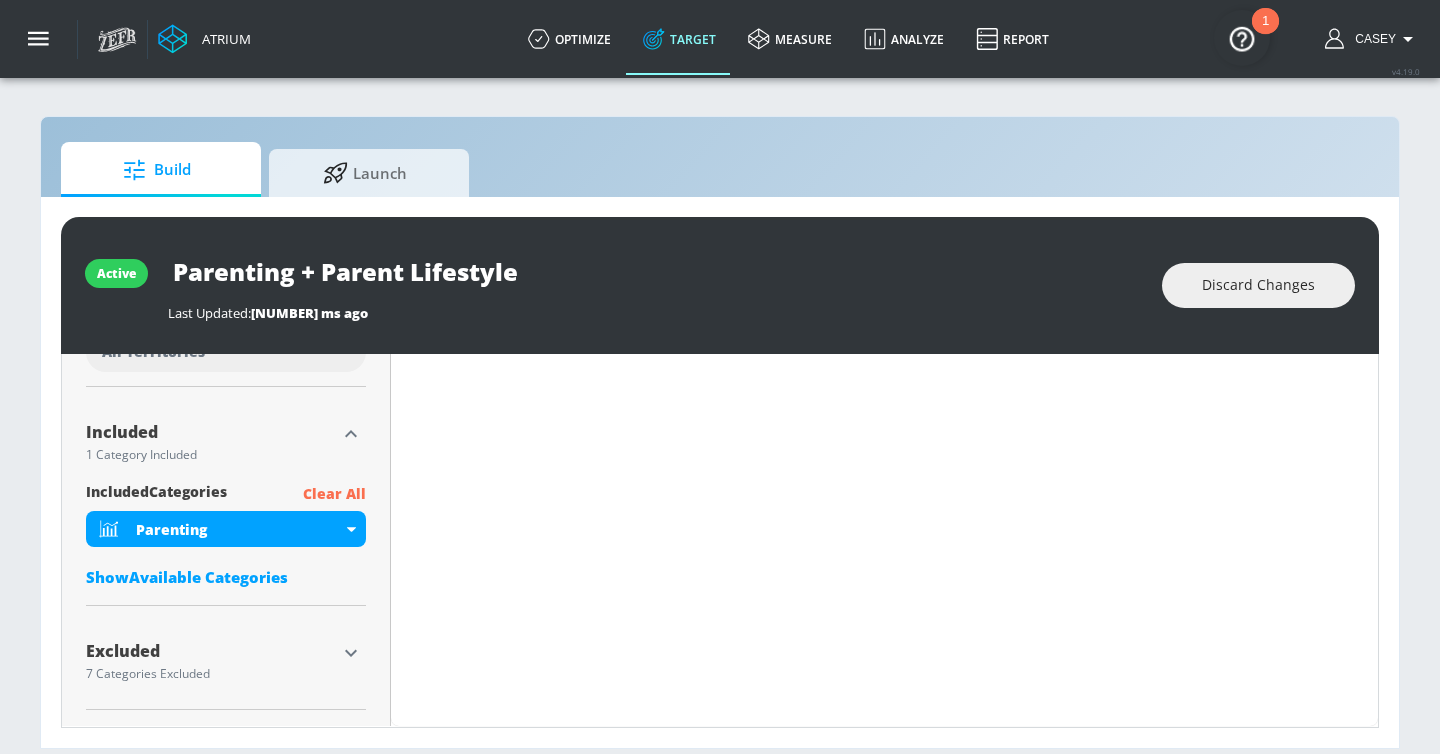 click on "Show  Available Categories" at bounding box center (226, 577) 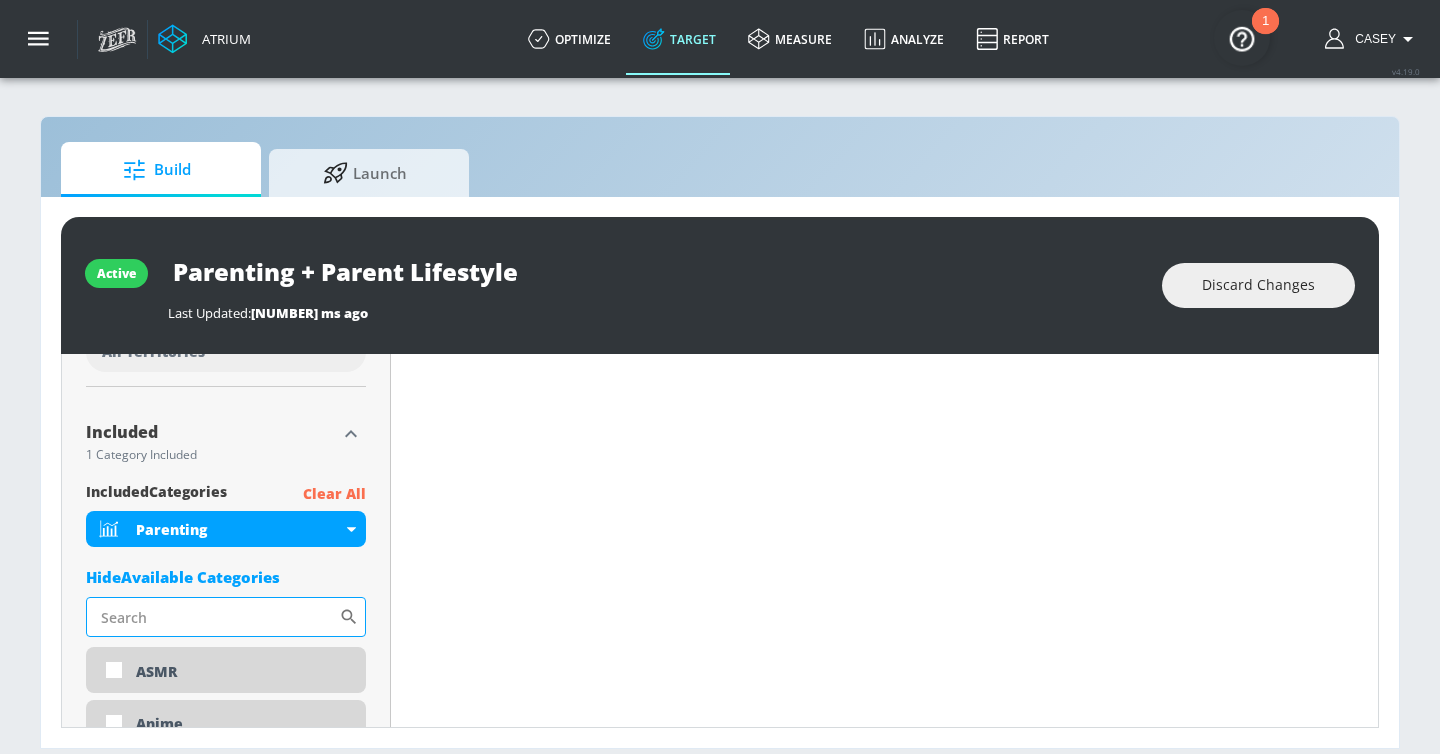 click on "Sort By" at bounding box center [212, 617] 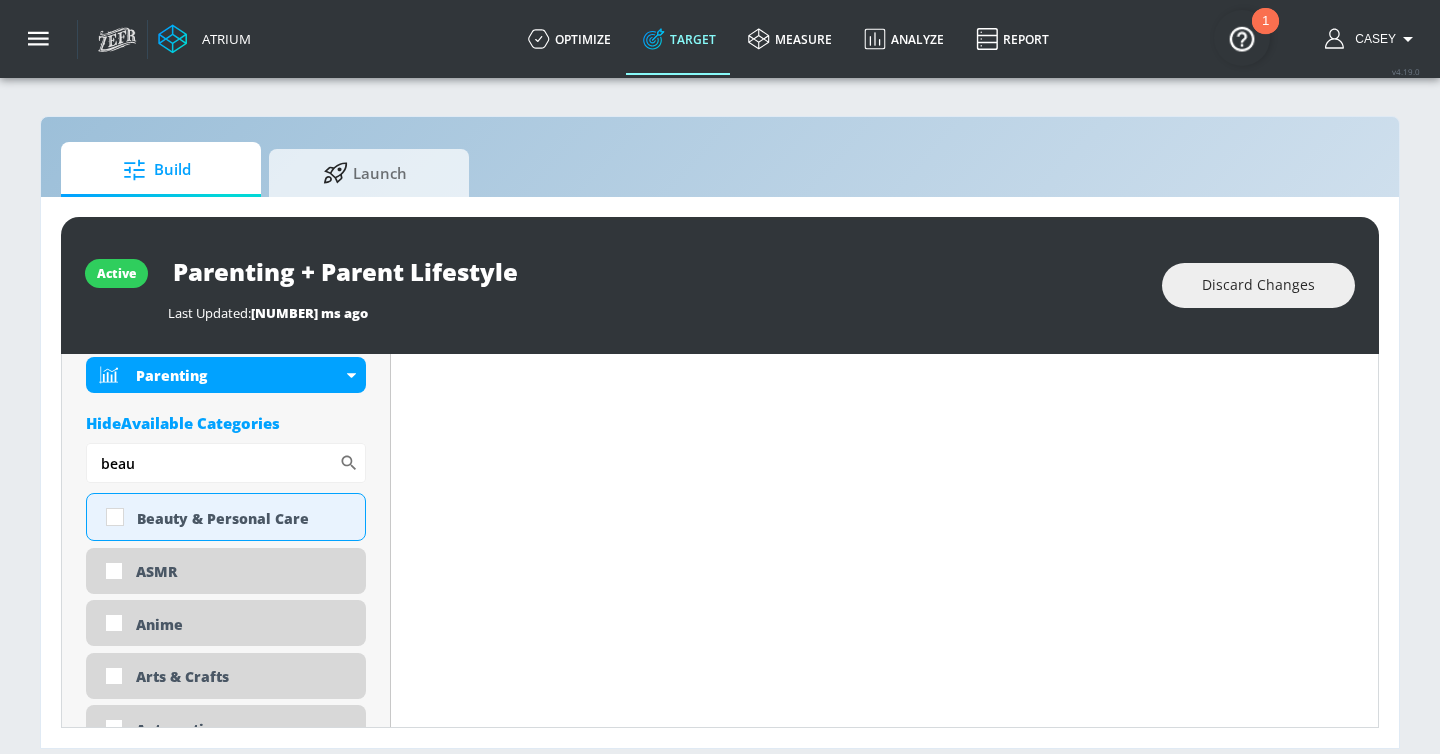 scroll, scrollTop: 780, scrollLeft: 0, axis: vertical 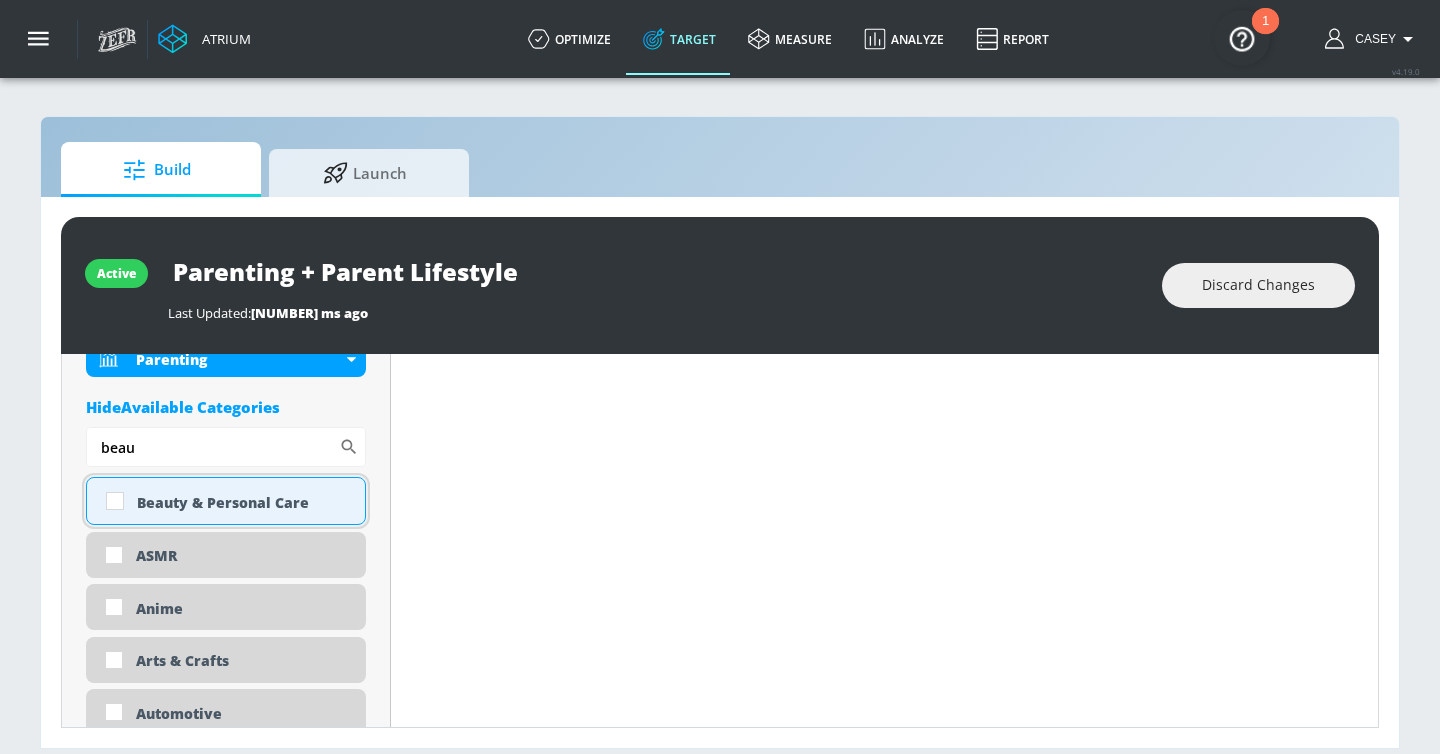 type on "beau" 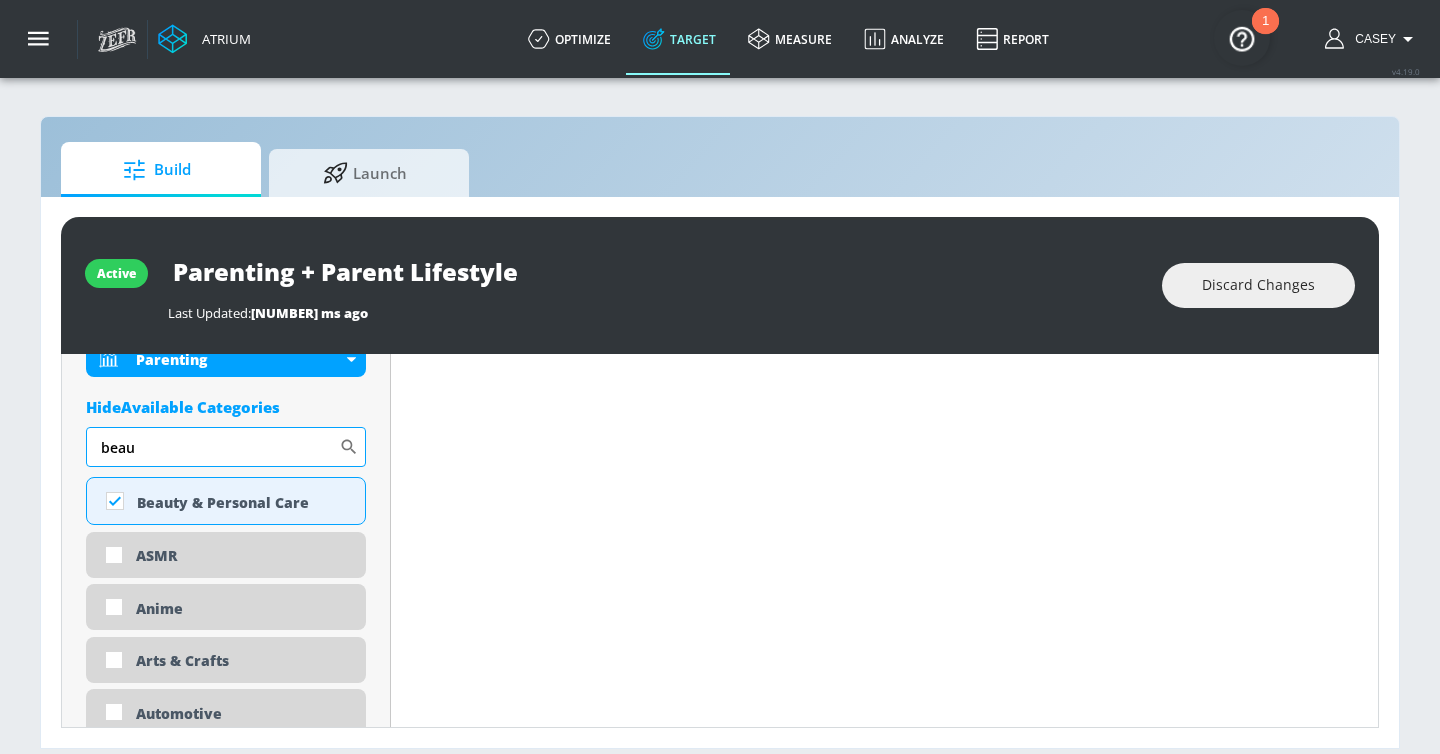 click on "beau" at bounding box center (212, 447) 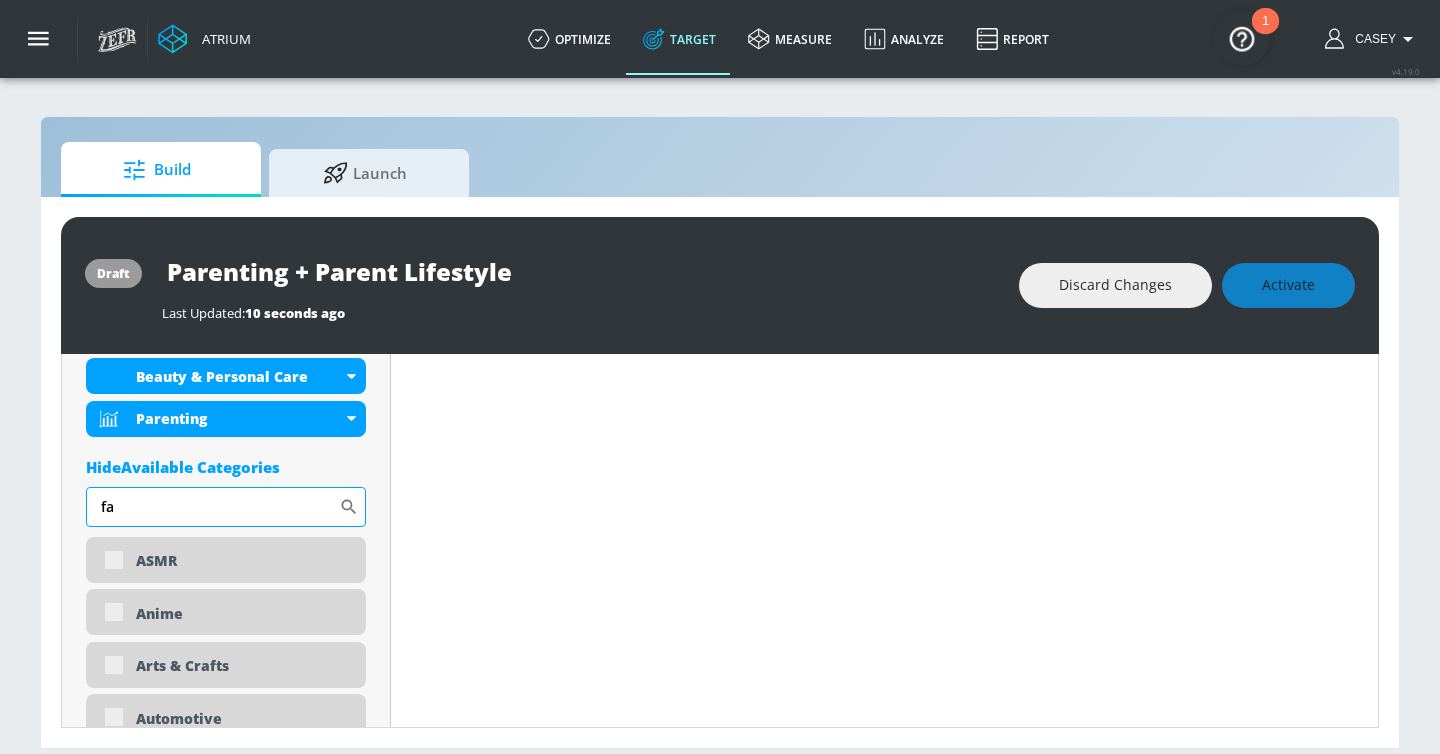 scroll, scrollTop: 797, scrollLeft: 0, axis: vertical 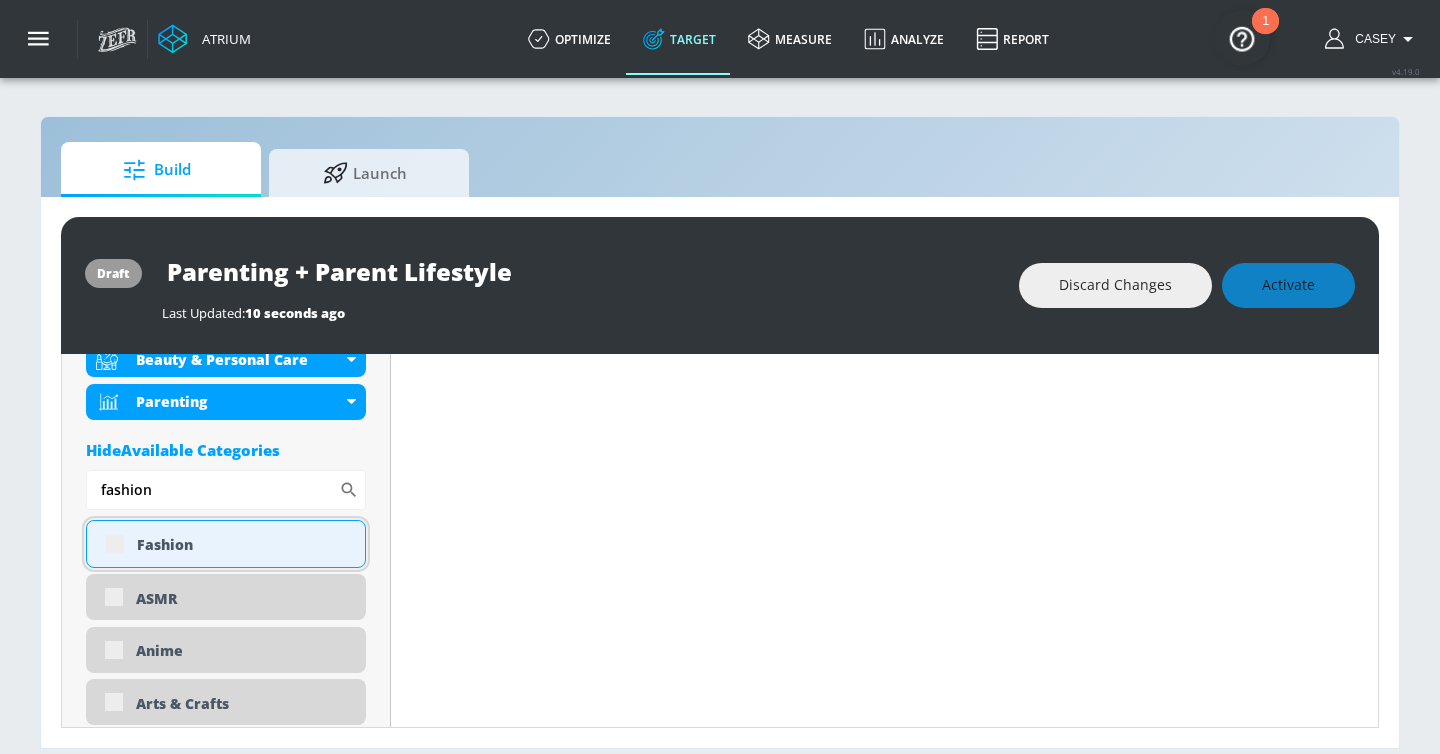type on "fashion" 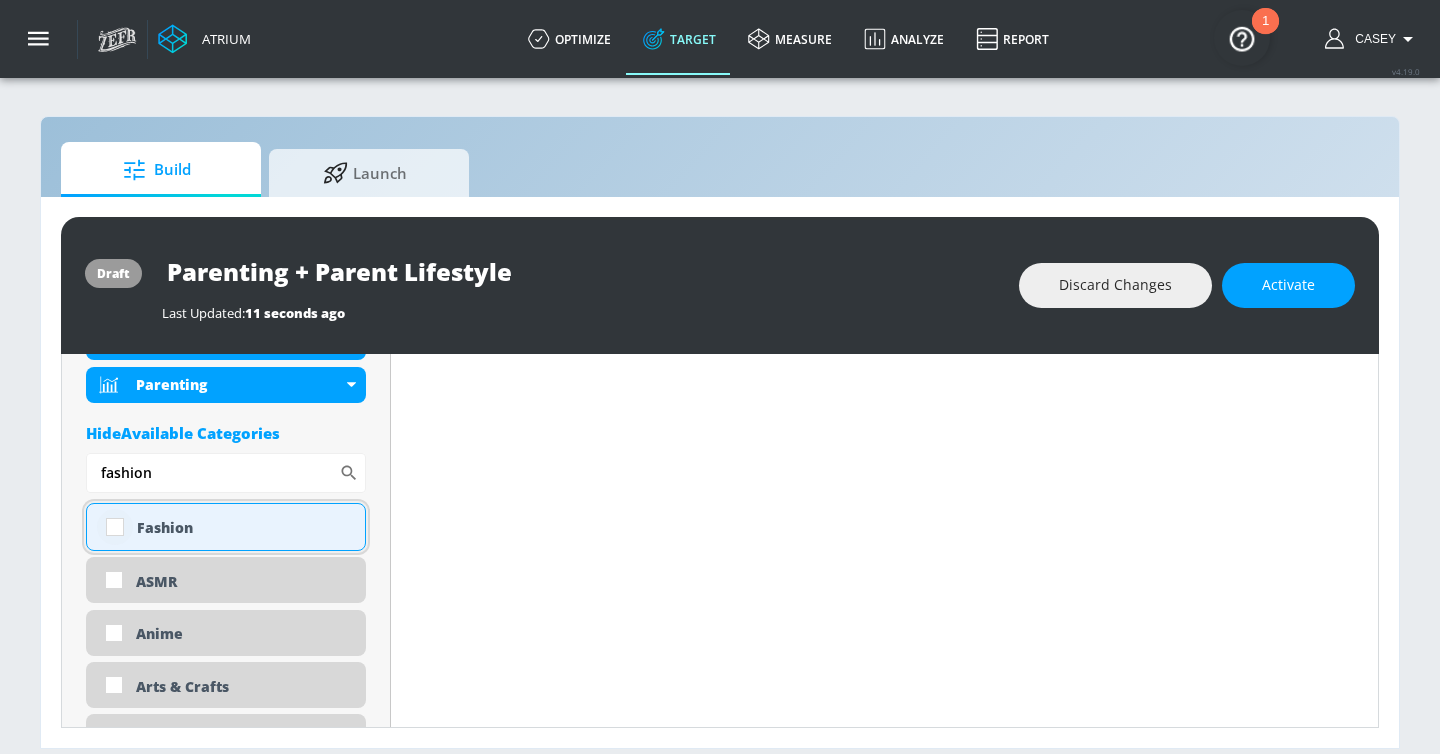 scroll, scrollTop: 780, scrollLeft: 0, axis: vertical 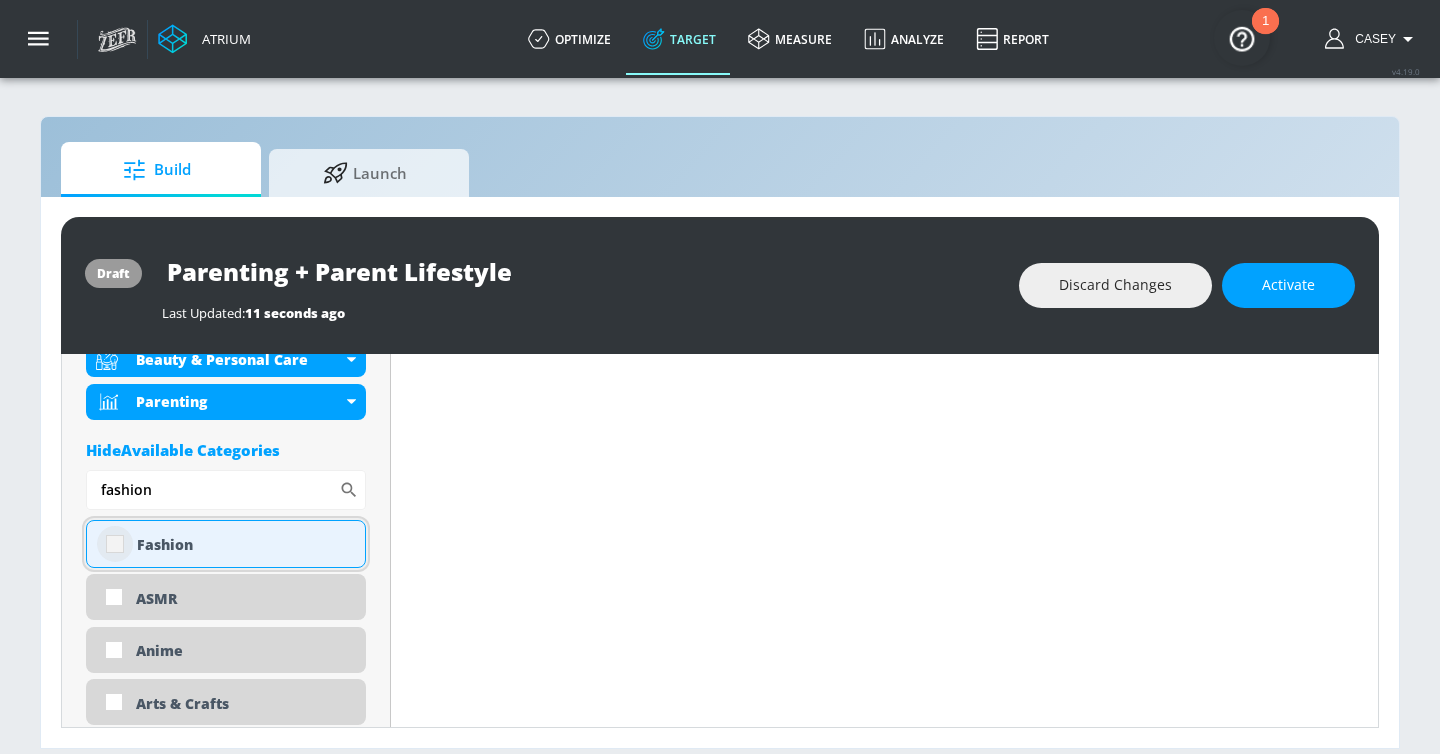 click at bounding box center (115, 544) 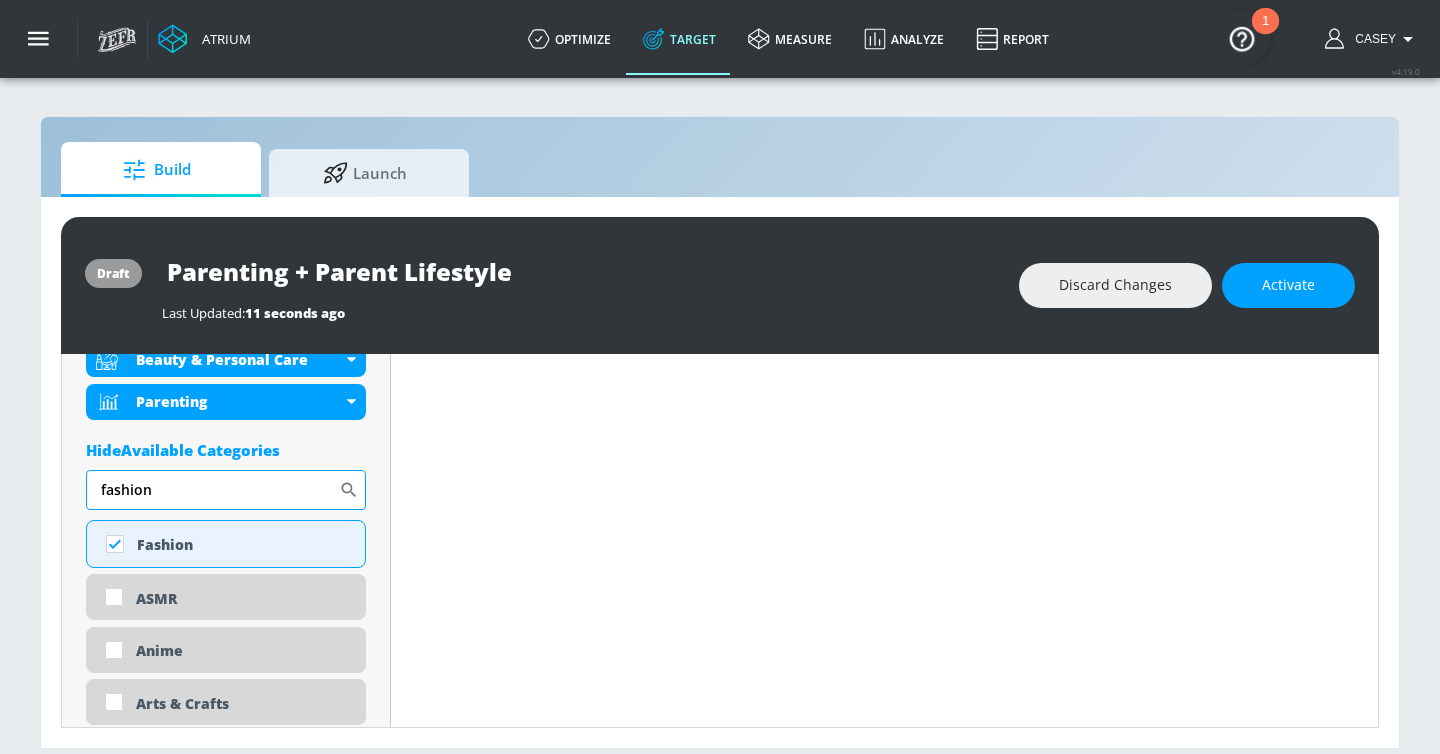 click on "fashion" at bounding box center (212, 490) 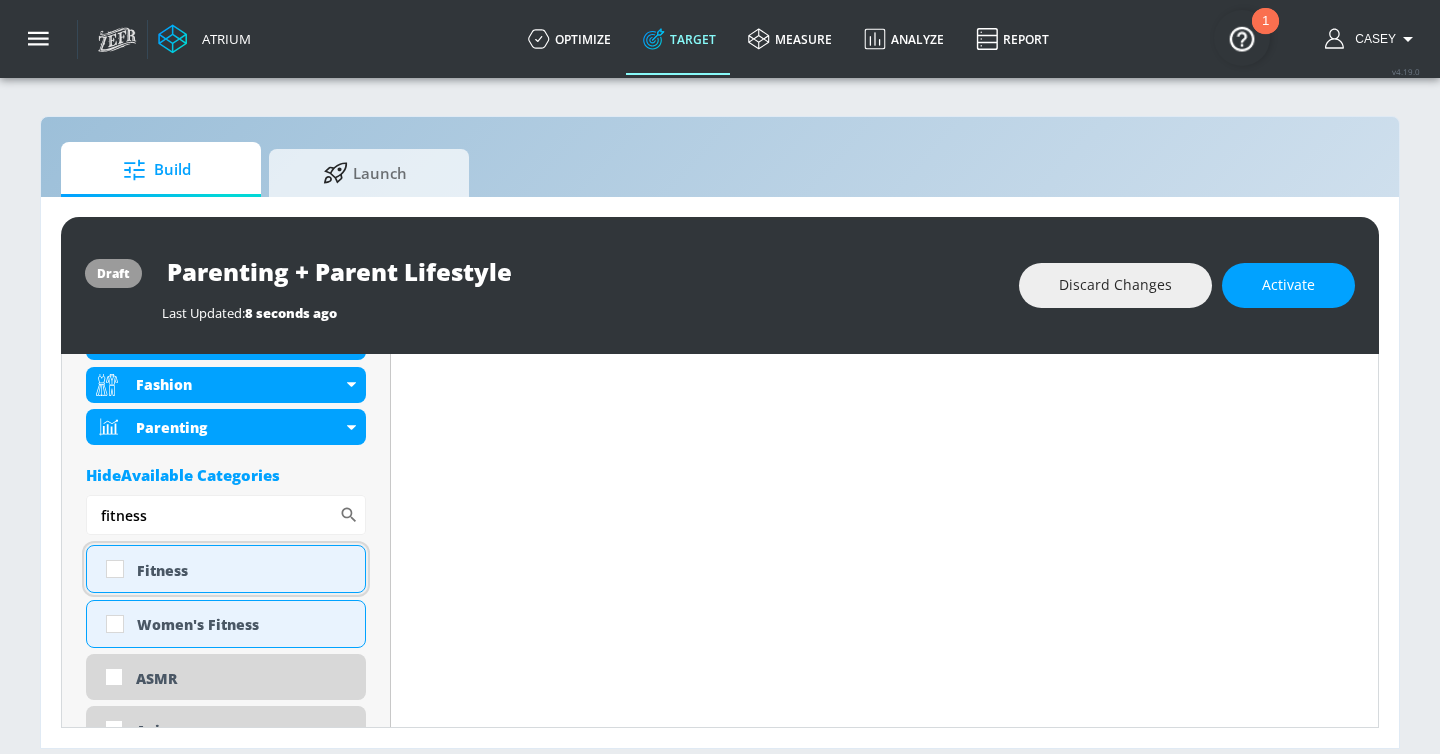 scroll, scrollTop: 780, scrollLeft: 0, axis: vertical 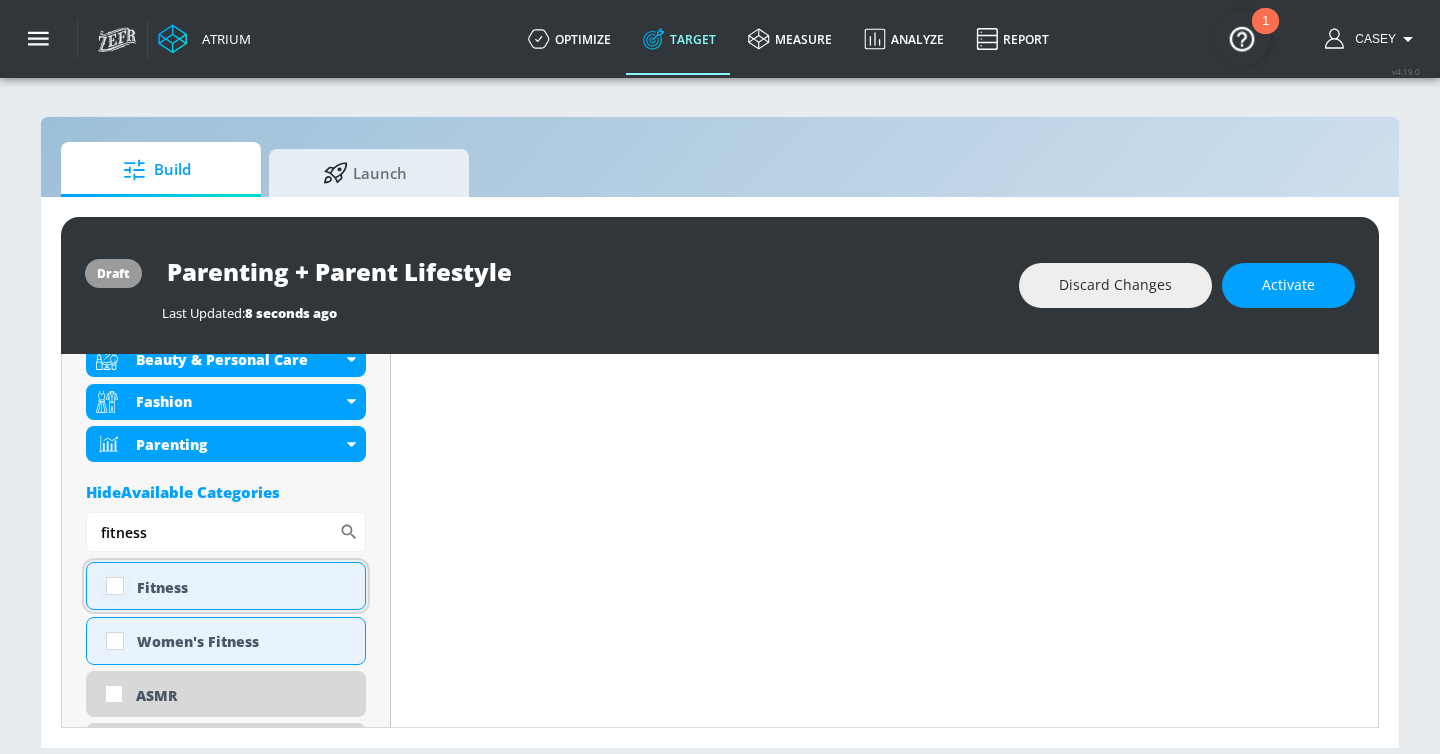 type on "fitness" 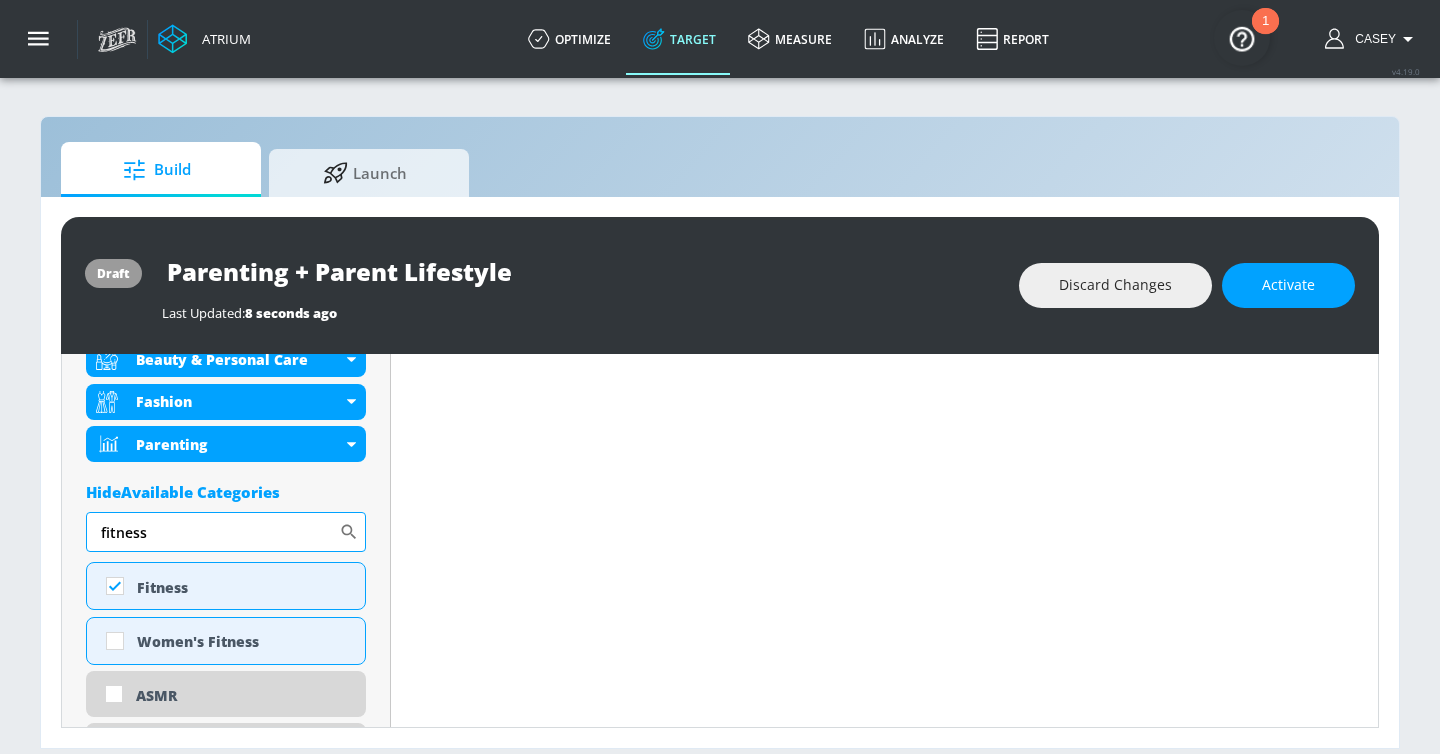 click on "fitness" at bounding box center [212, 532] 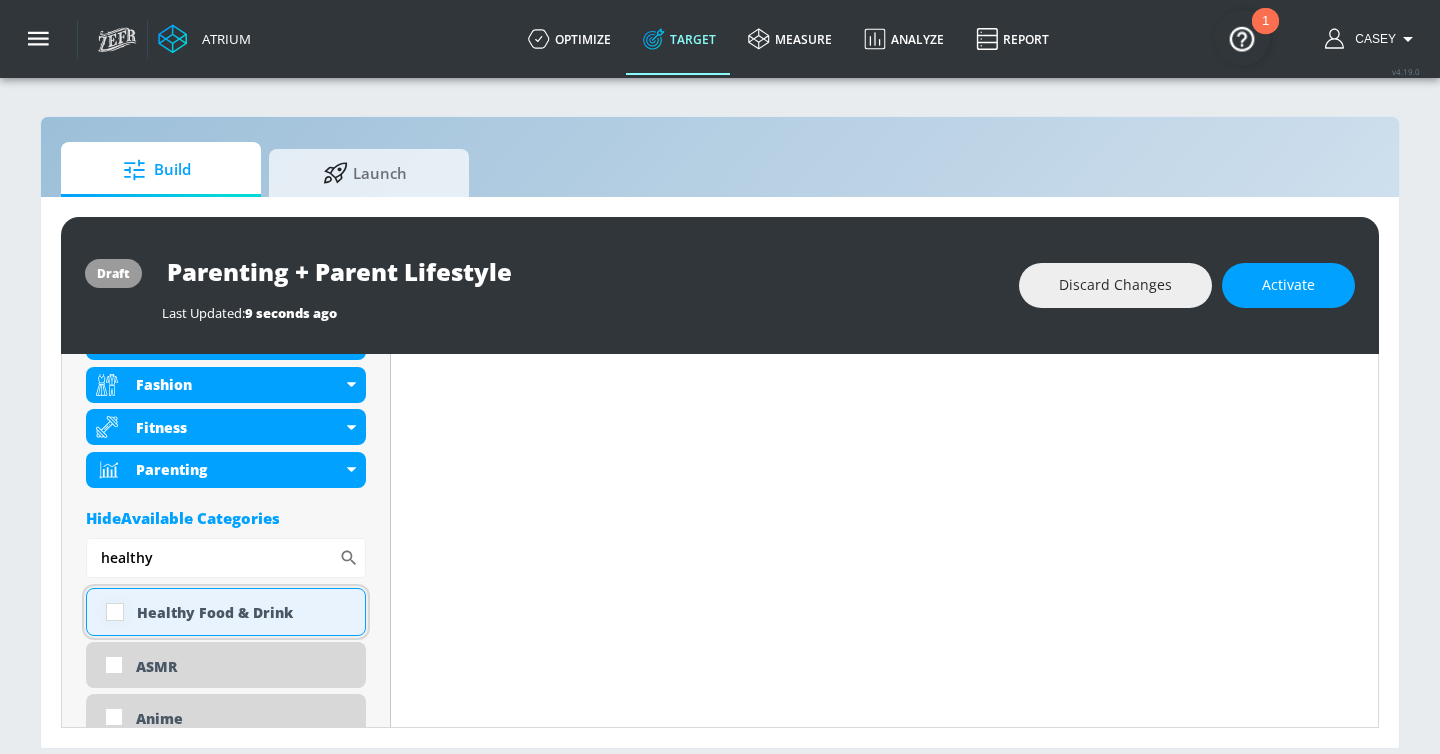 scroll, scrollTop: 780, scrollLeft: 0, axis: vertical 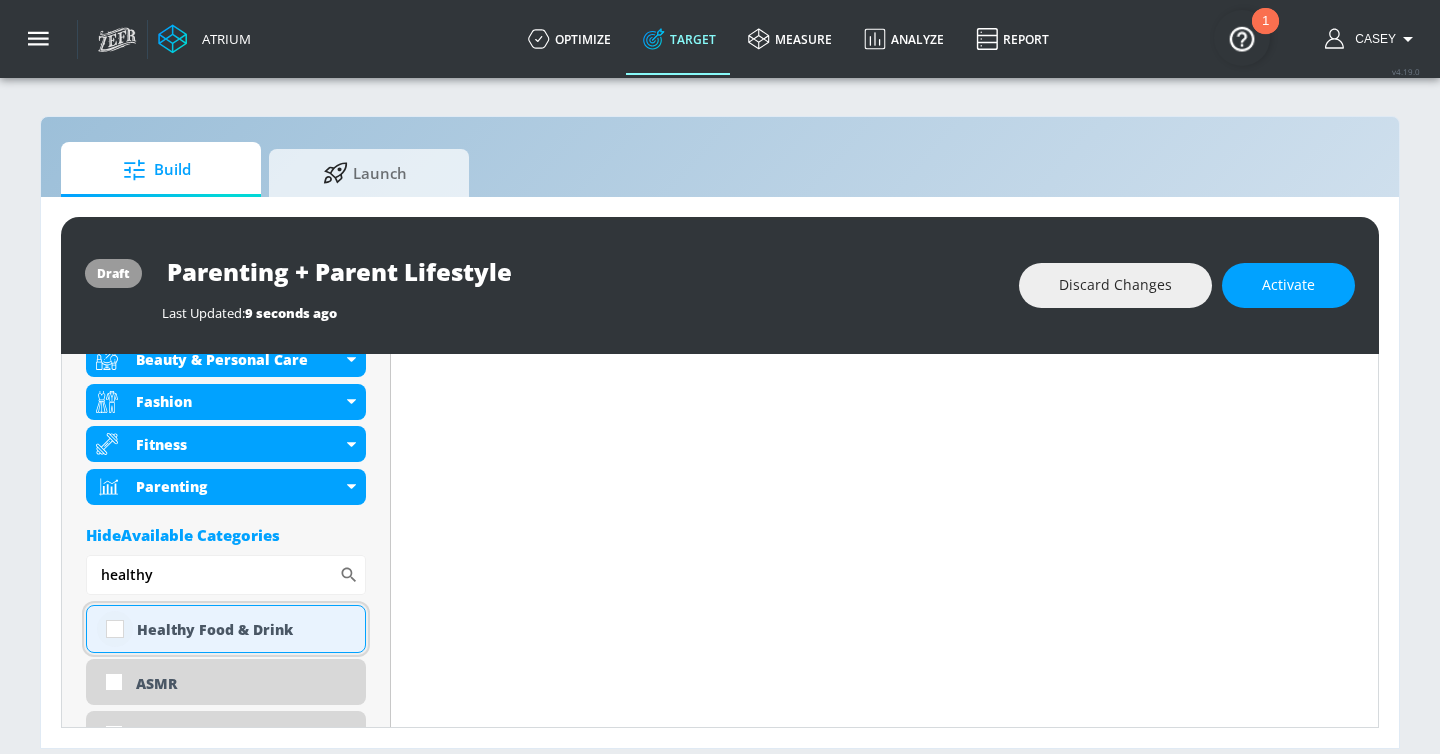 type on "healthy" 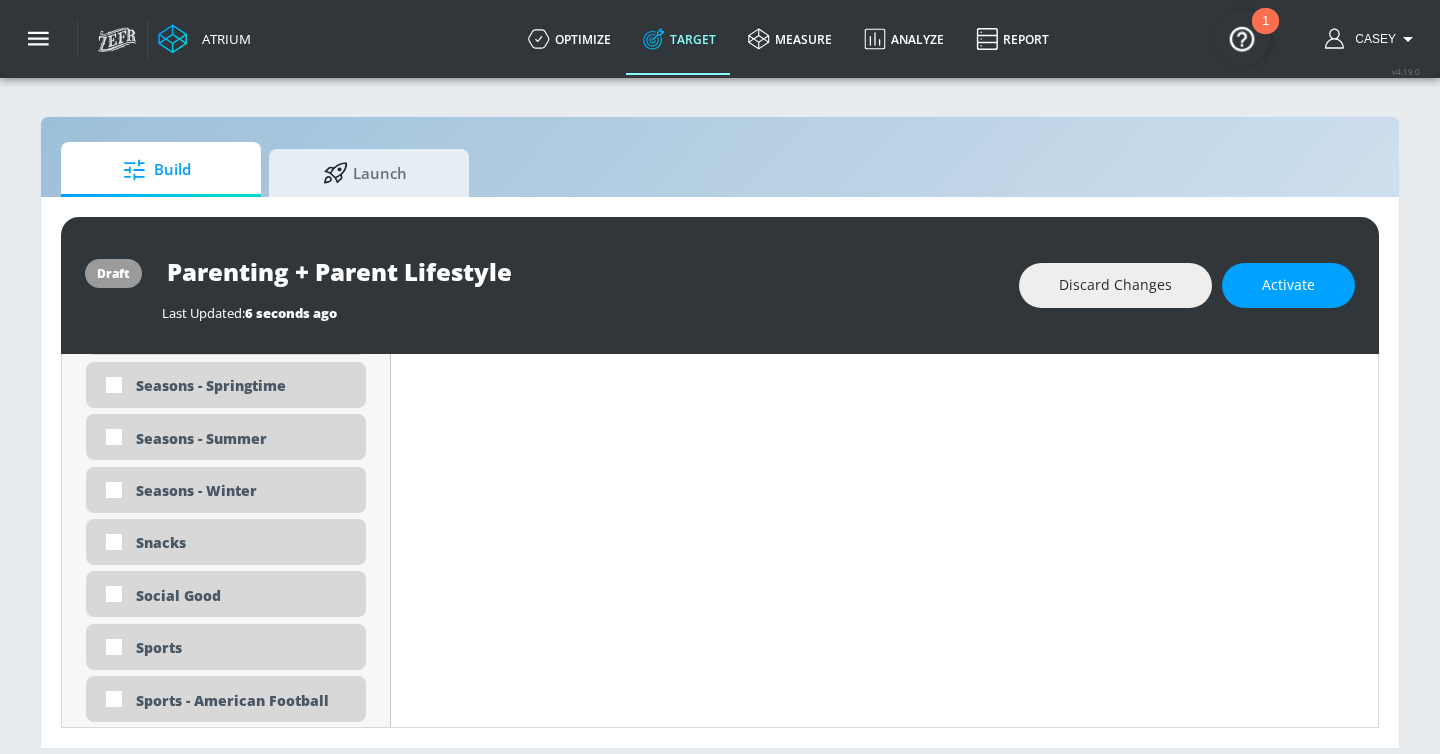 scroll, scrollTop: 4770, scrollLeft: 0, axis: vertical 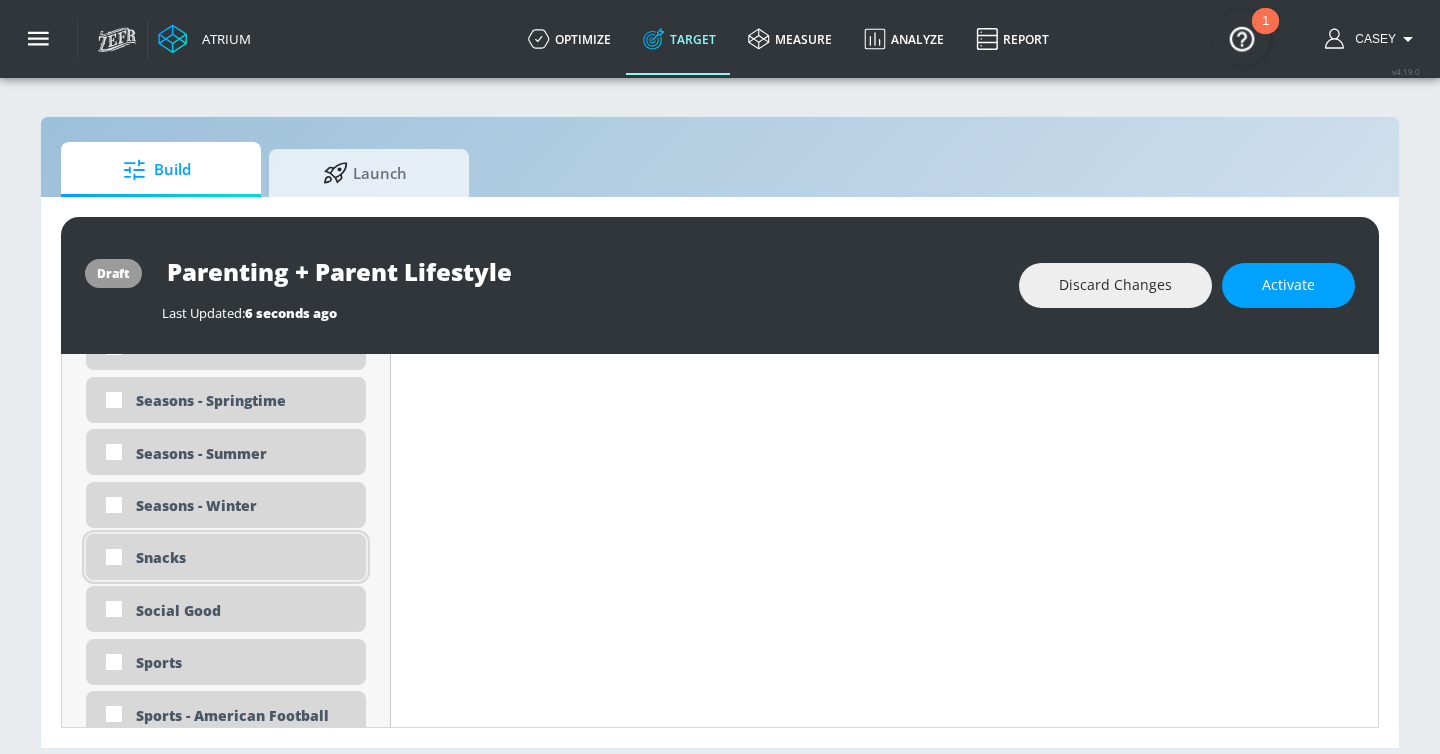click on "Snacks" at bounding box center [243, 557] 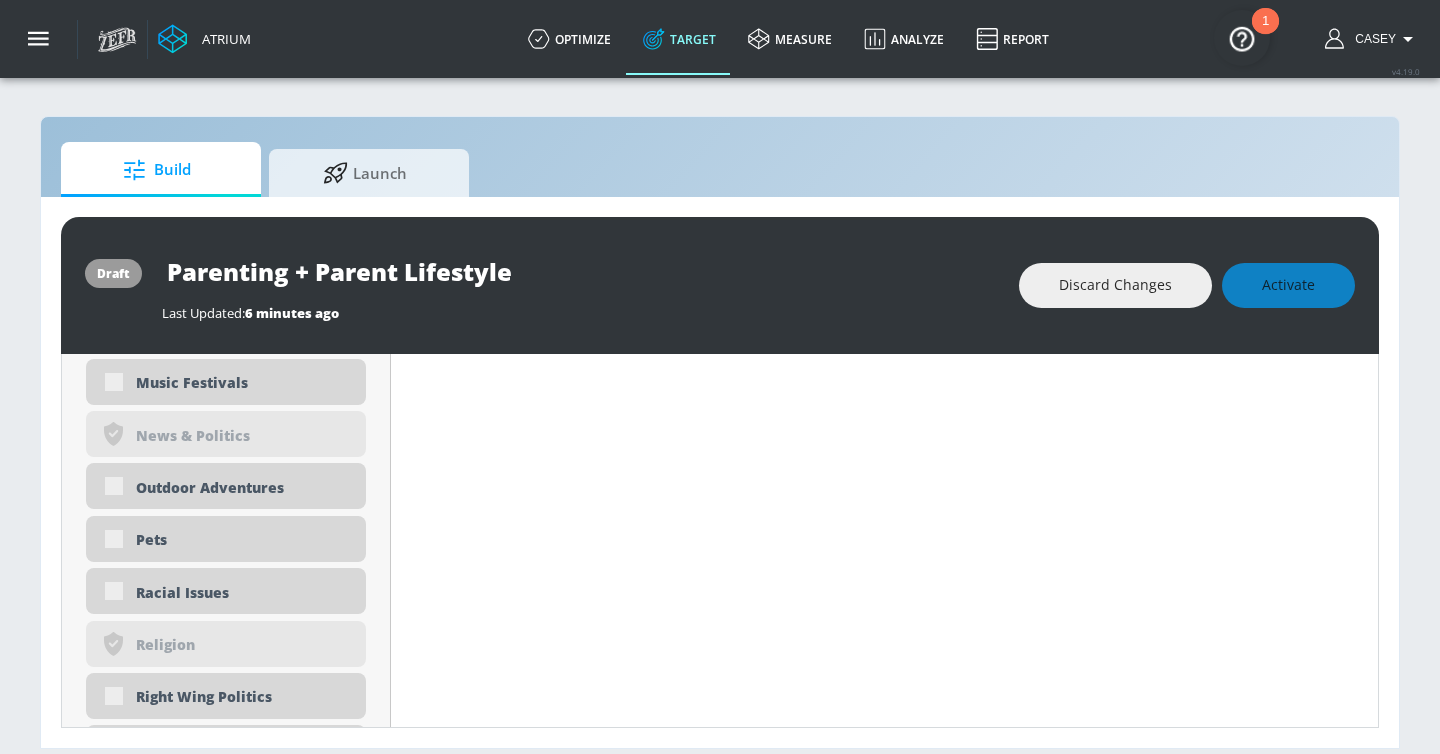scroll, scrollTop: 4374, scrollLeft: 0, axis: vertical 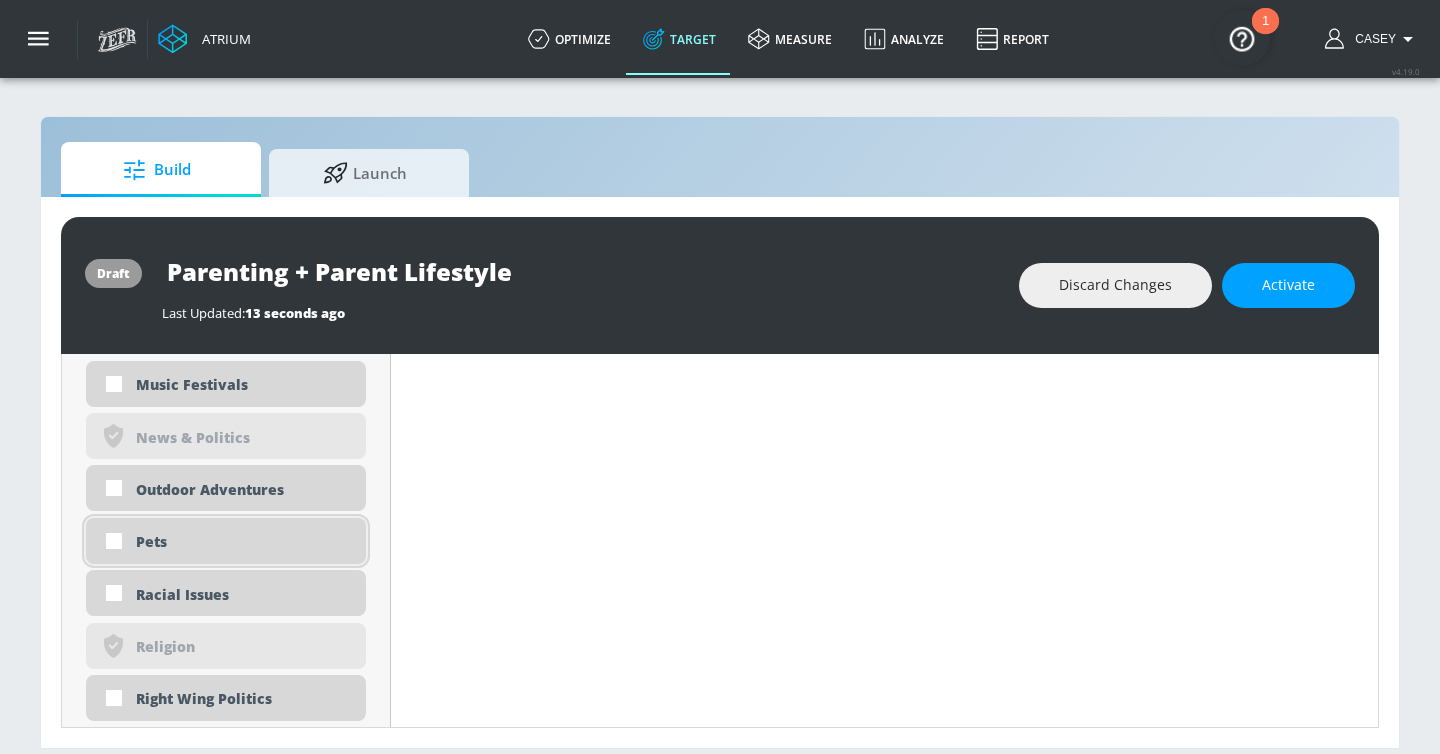 click on "Pets" at bounding box center (243, 541) 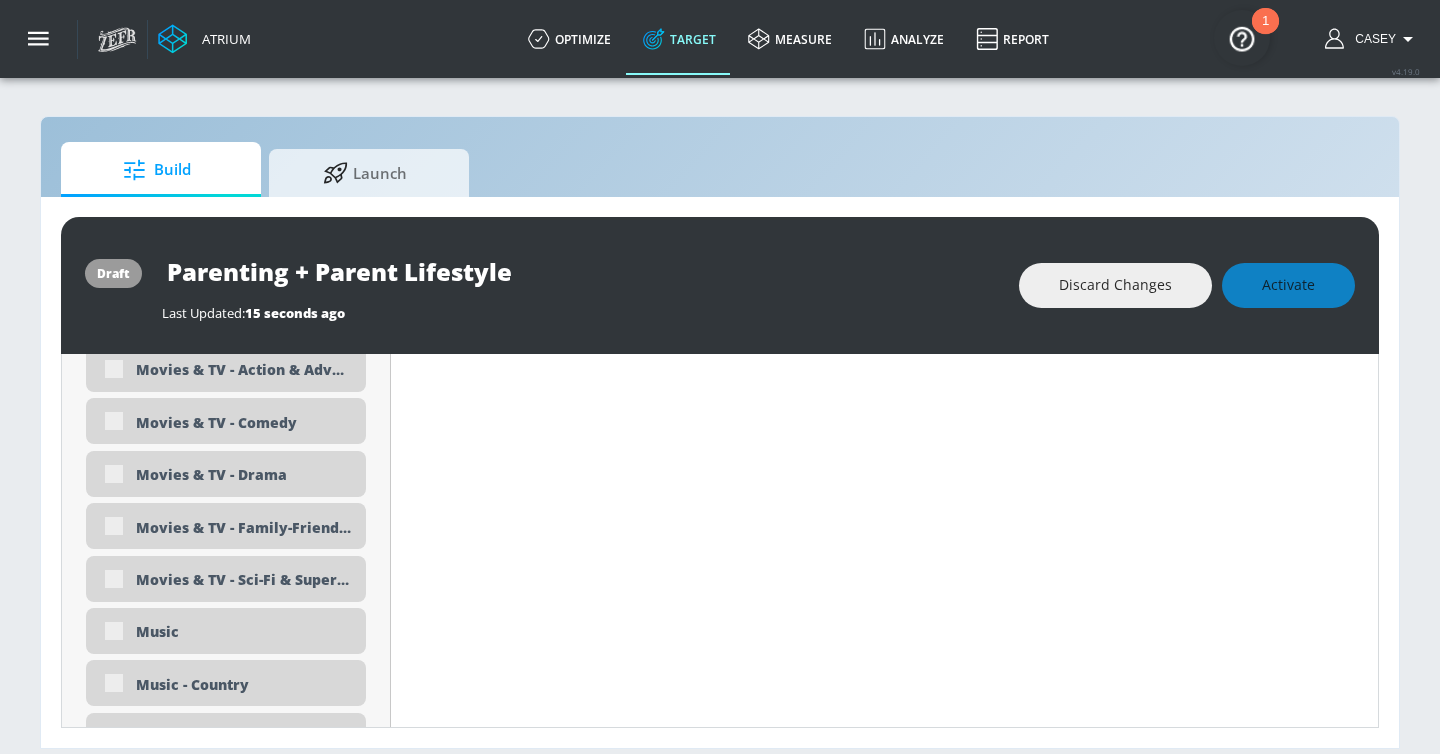 scroll, scrollTop: 3725, scrollLeft: 0, axis: vertical 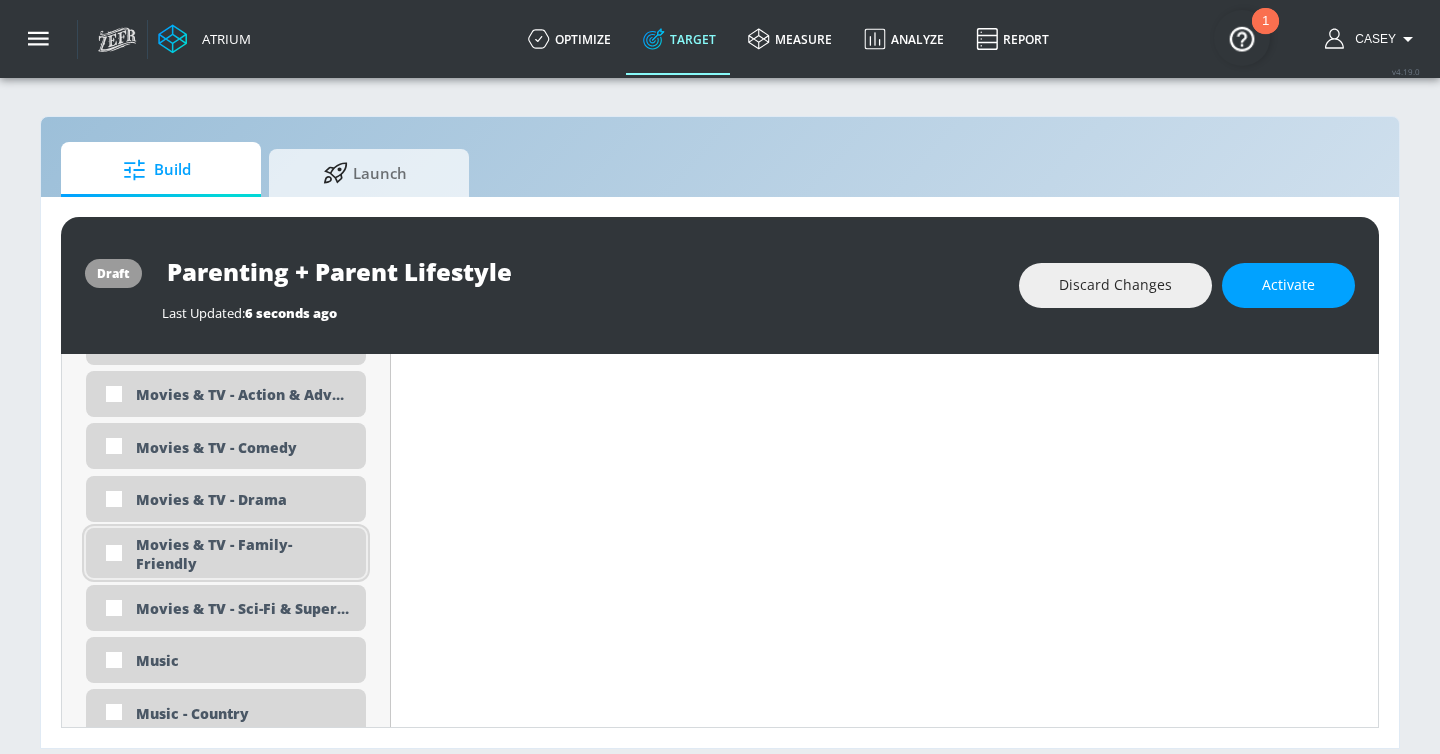 click on "Movies & TV - Family-Friendly" at bounding box center [243, 554] 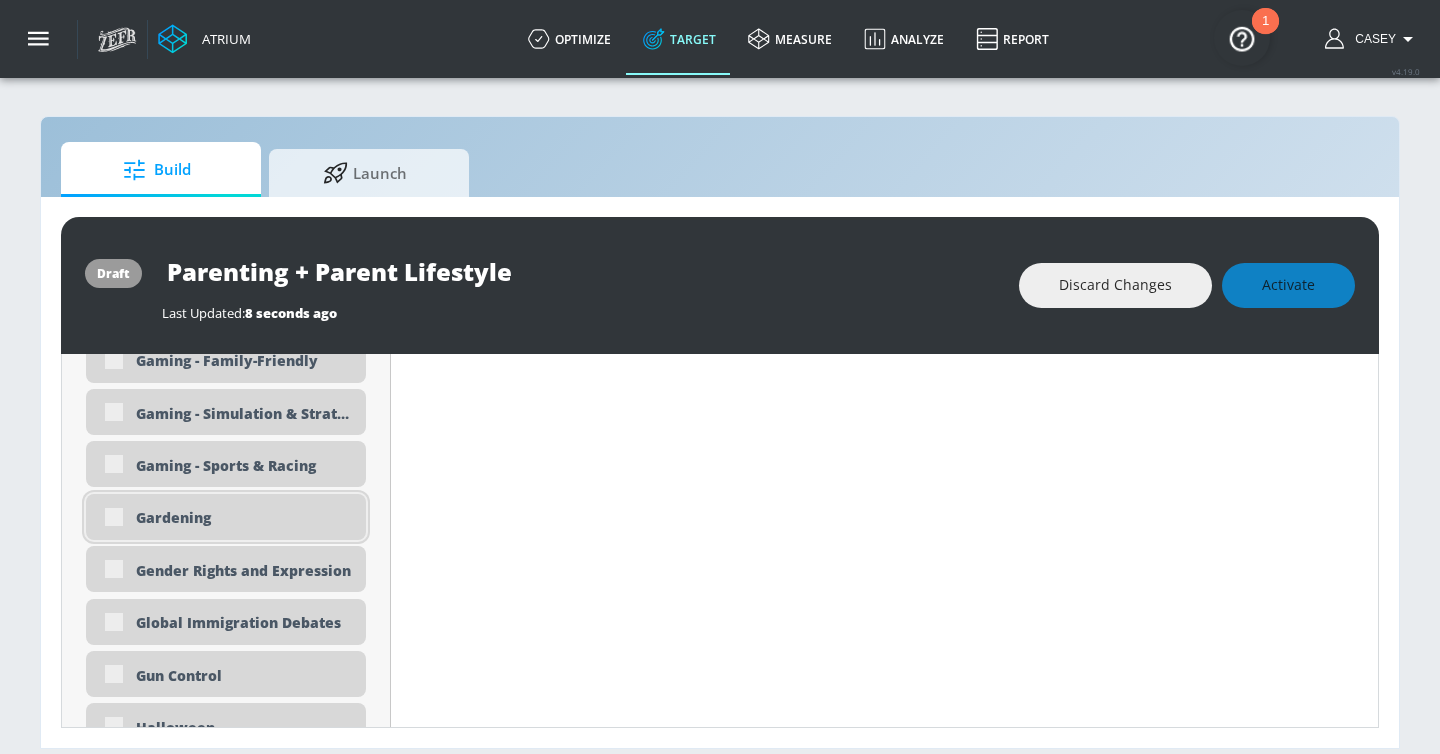 scroll, scrollTop: 2894, scrollLeft: 0, axis: vertical 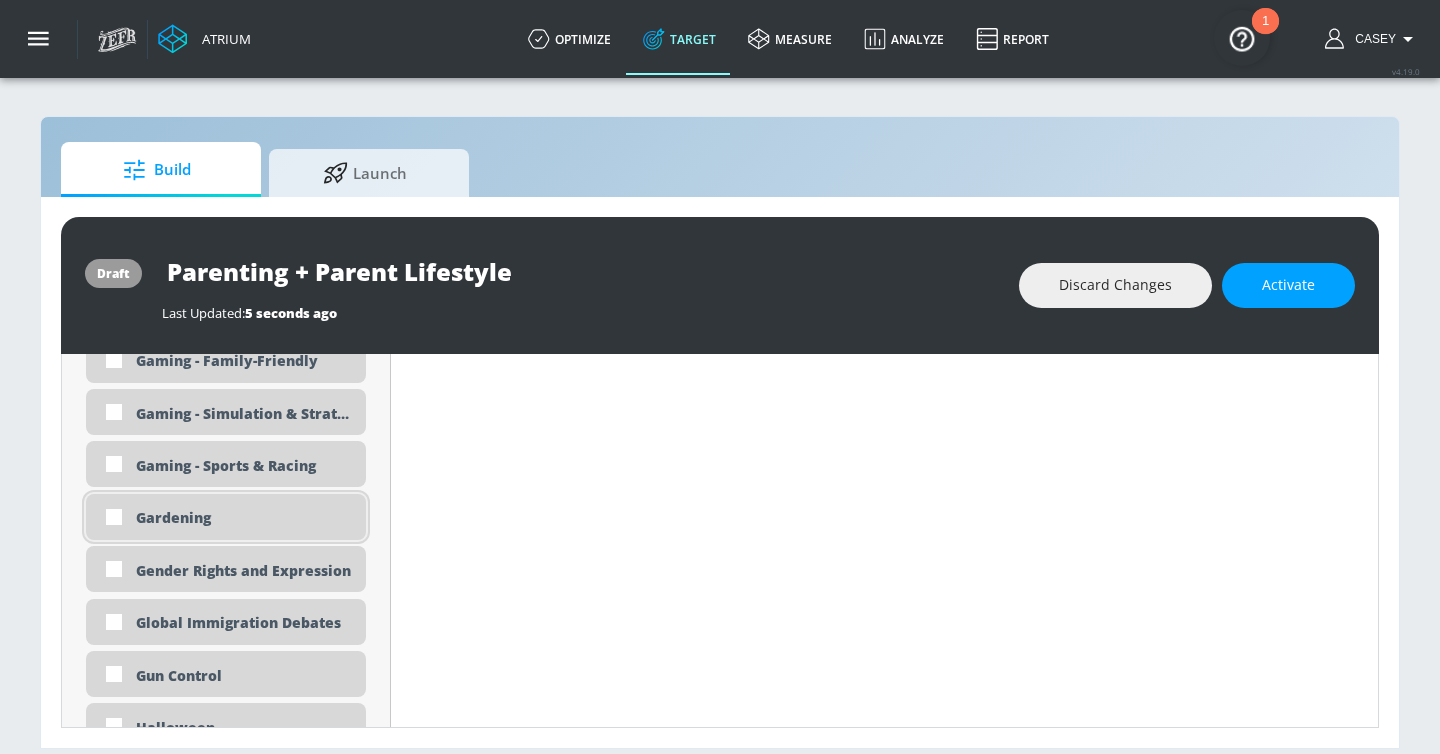 click on "Gardening" at bounding box center [243, 517] 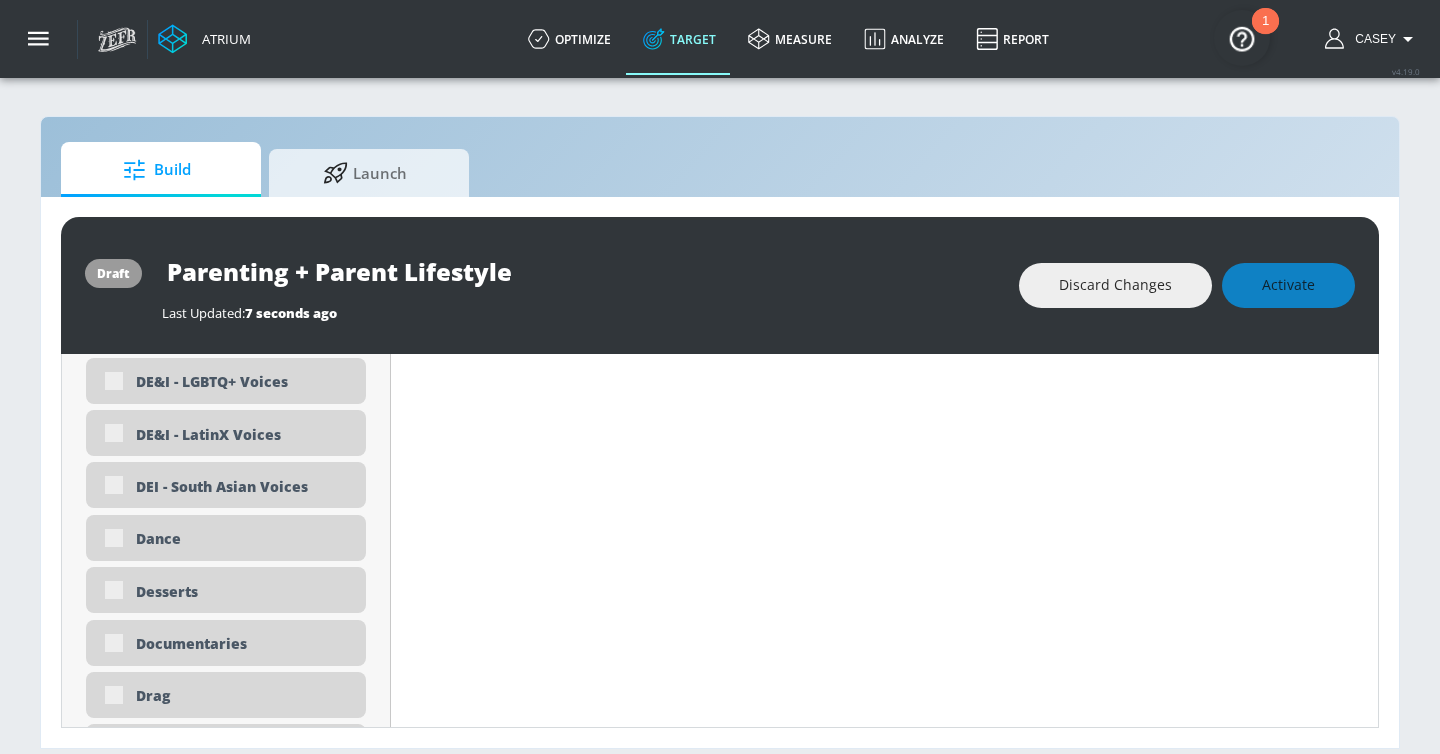 scroll, scrollTop: 2181, scrollLeft: 0, axis: vertical 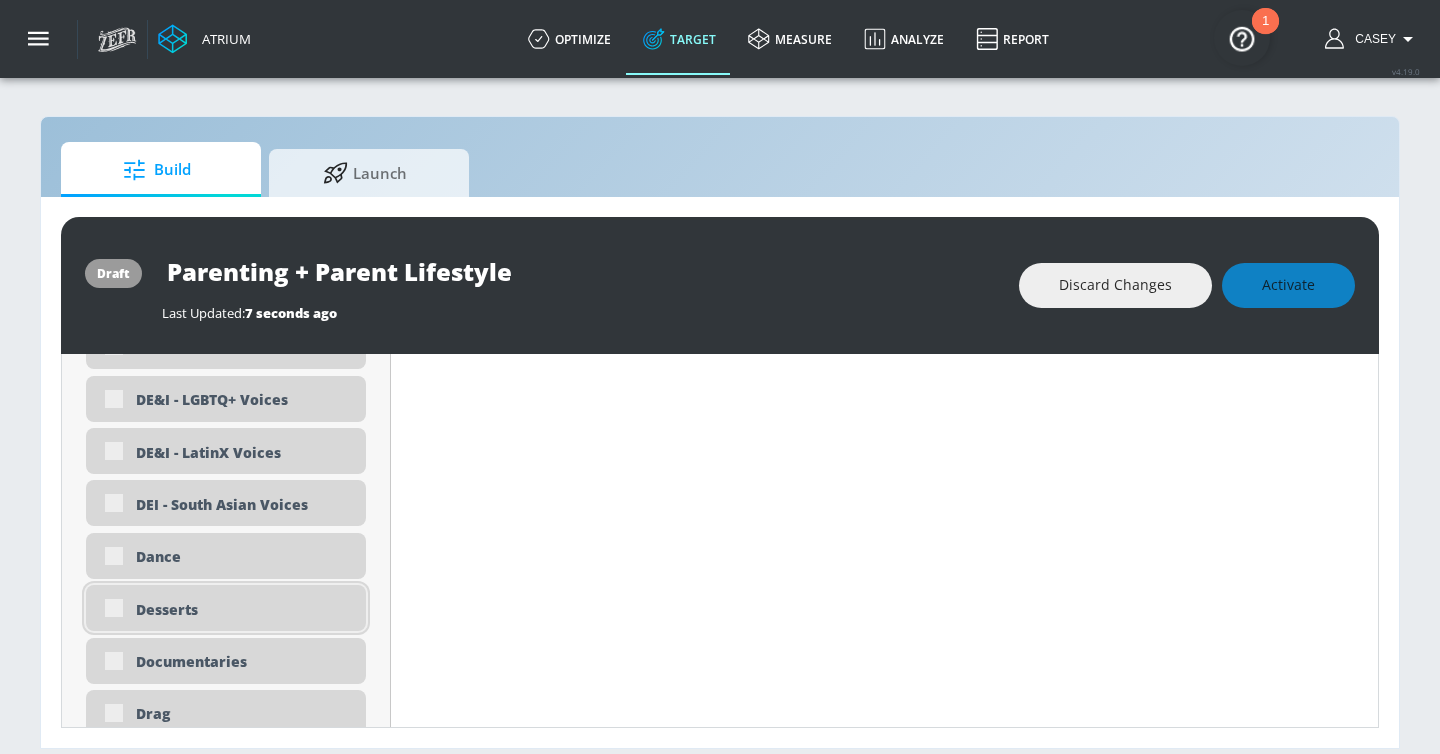 click on "Desserts" at bounding box center (226, 608) 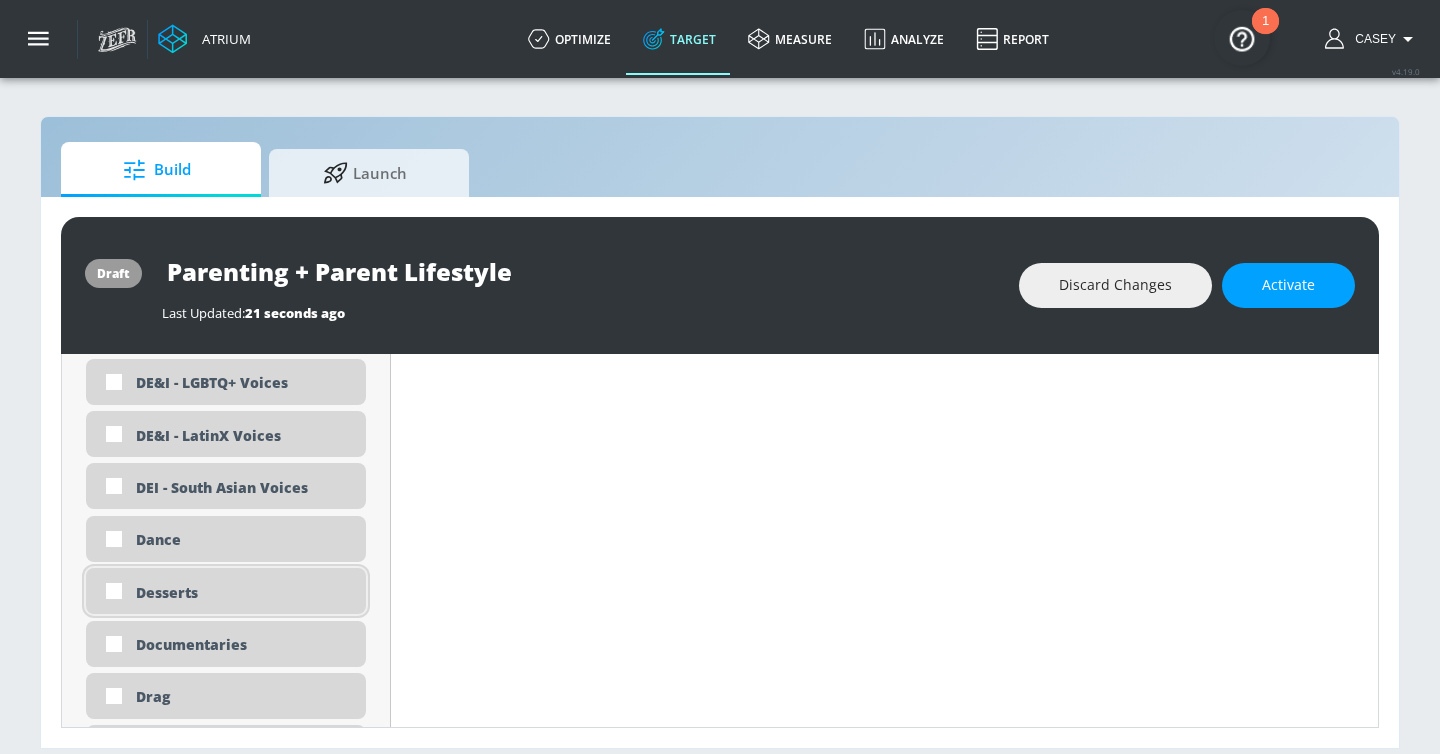 scroll, scrollTop: 2164, scrollLeft: 0, axis: vertical 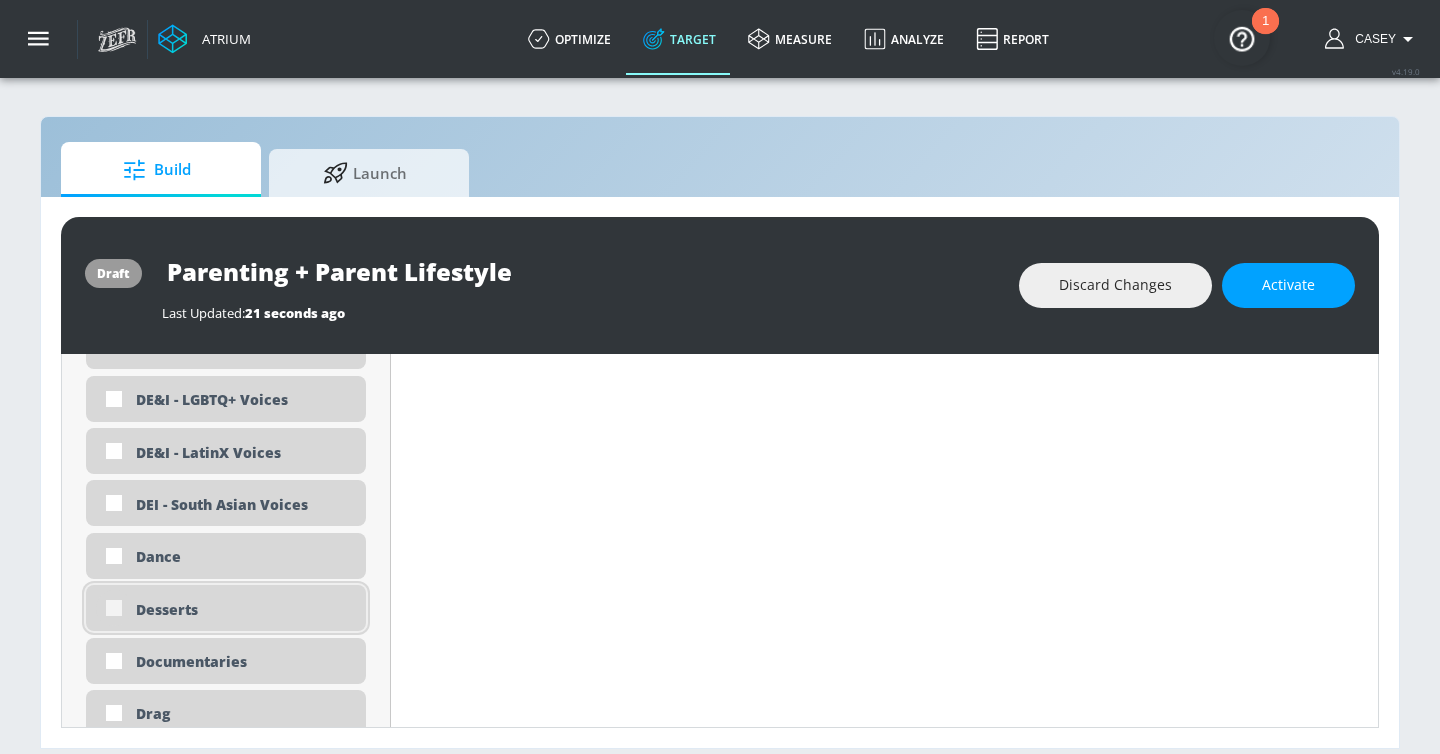 click at bounding box center (114, 608) 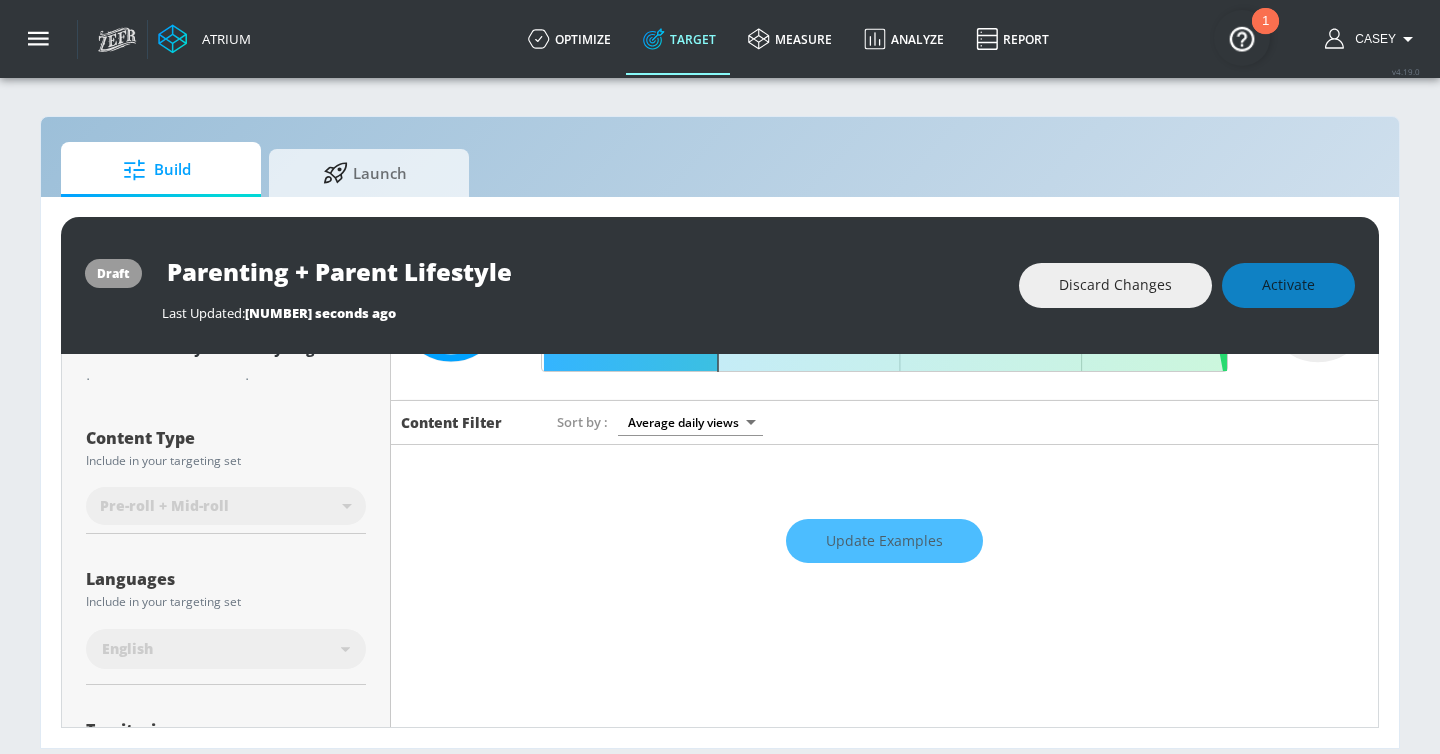 scroll, scrollTop: 0, scrollLeft: 0, axis: both 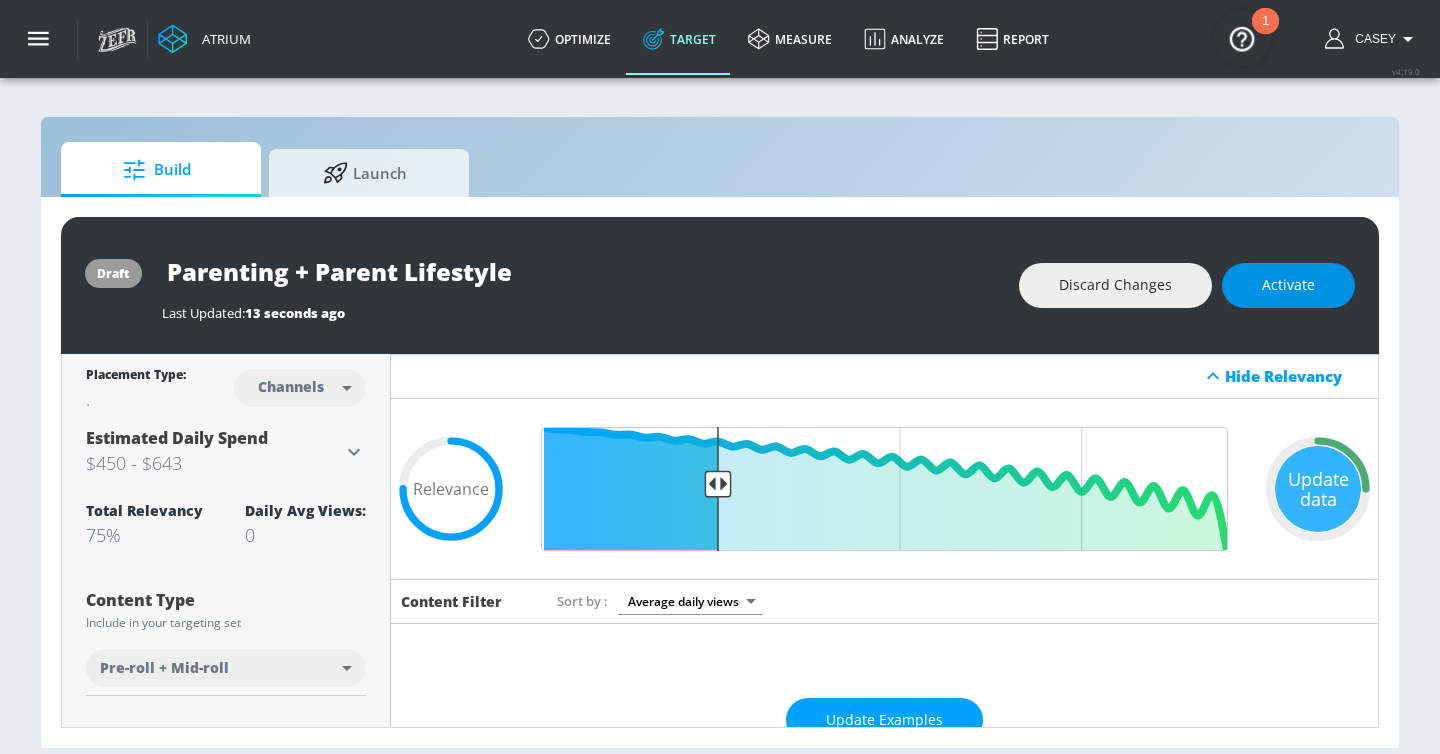 click on "Activate" at bounding box center (1288, 285) 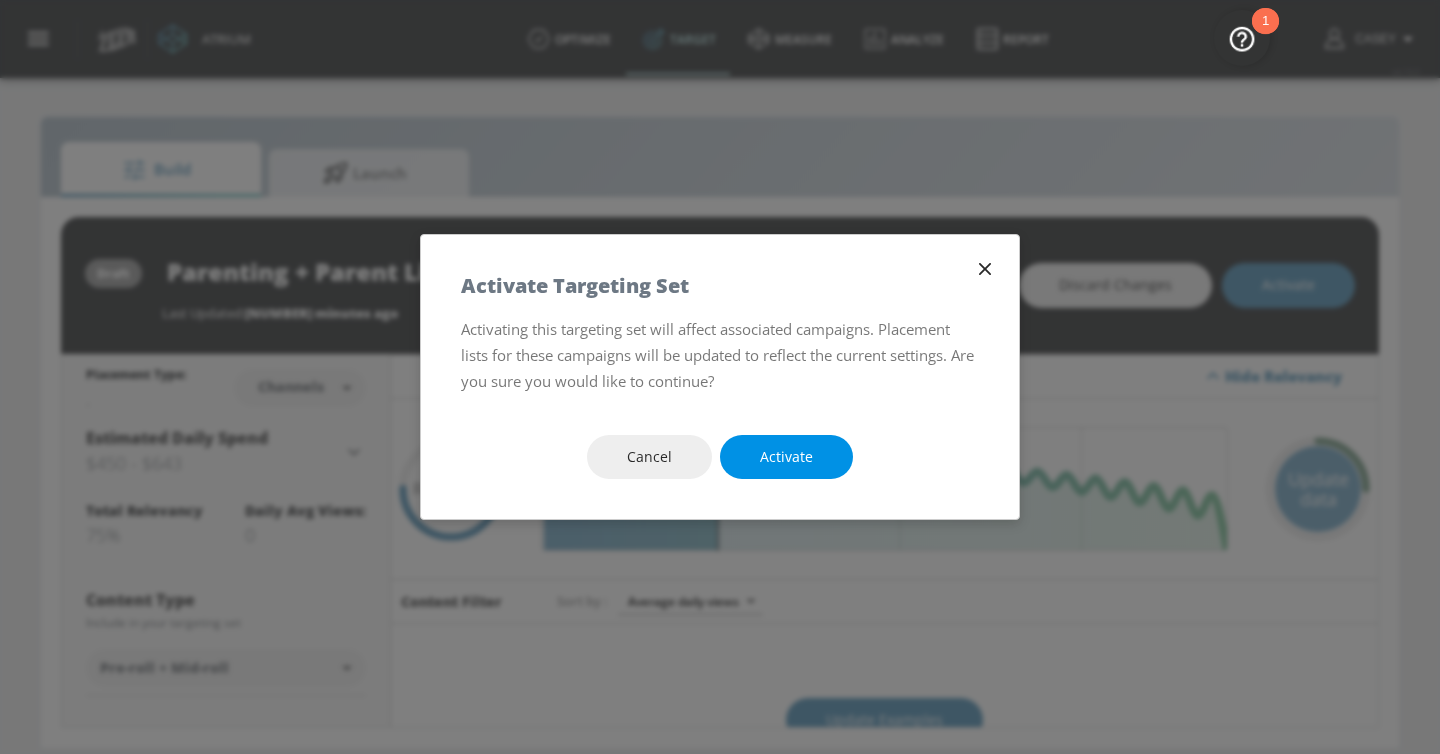 click on "Activate" at bounding box center (786, 457) 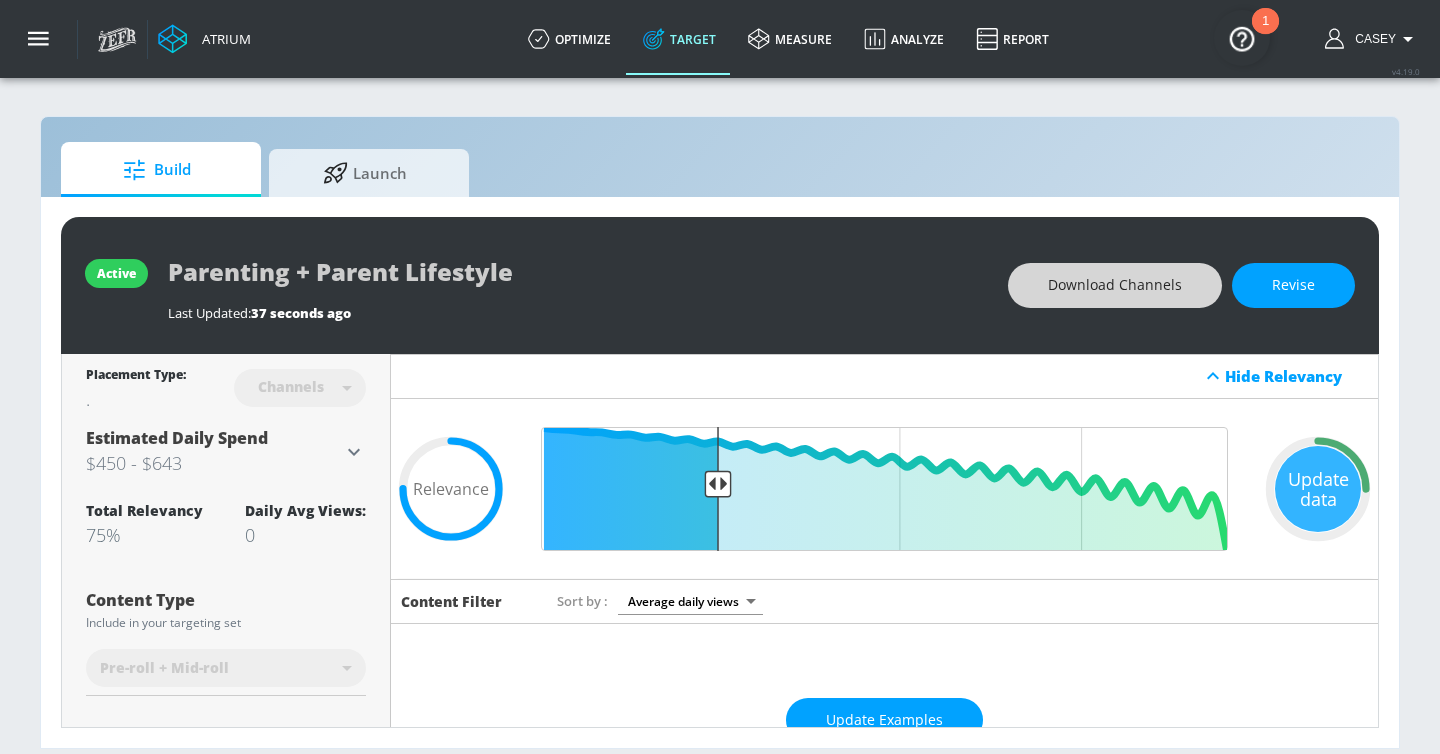 click on "Download Channels" at bounding box center (1115, 285) 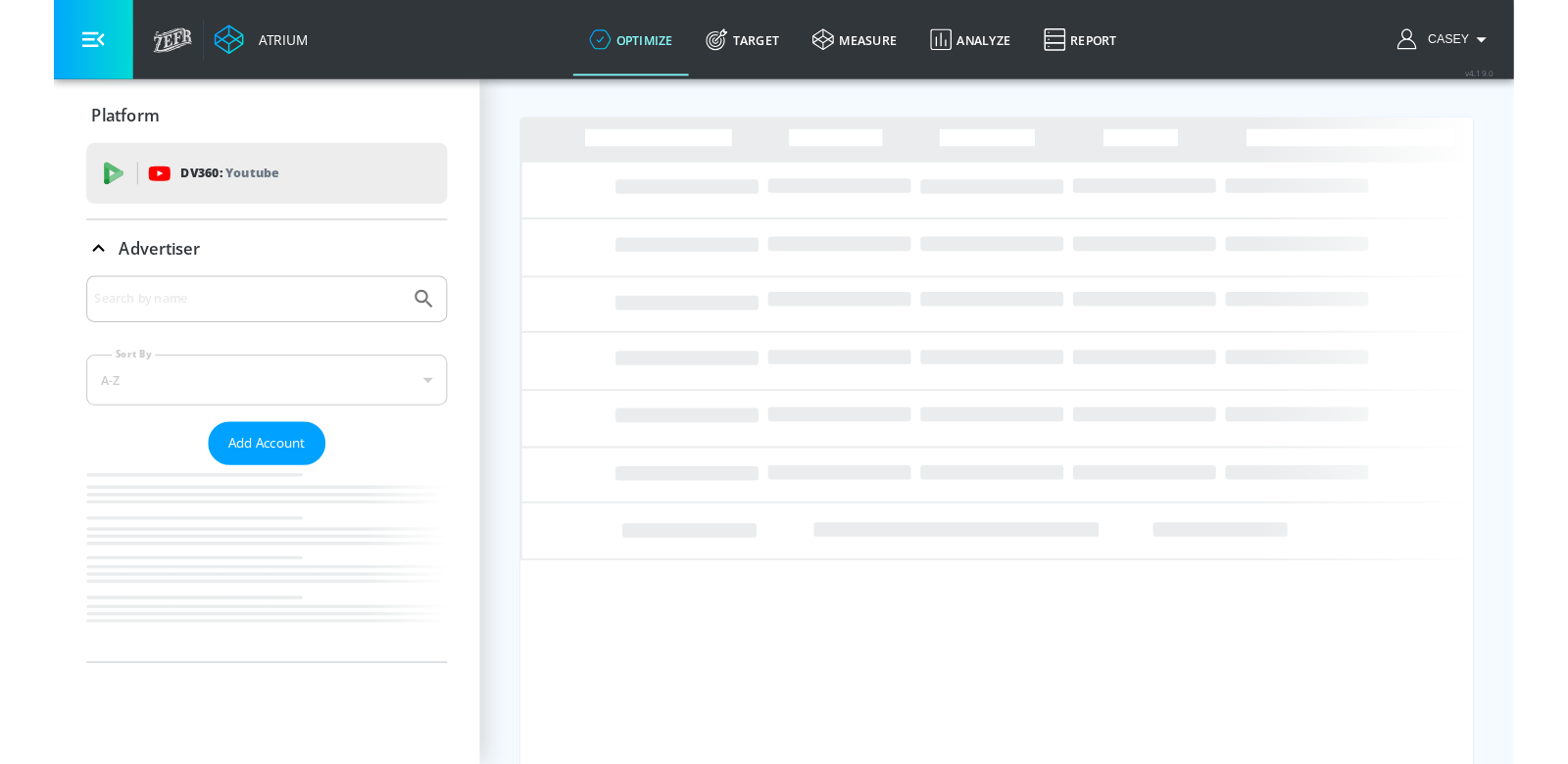 scroll, scrollTop: 0, scrollLeft: 0, axis: both 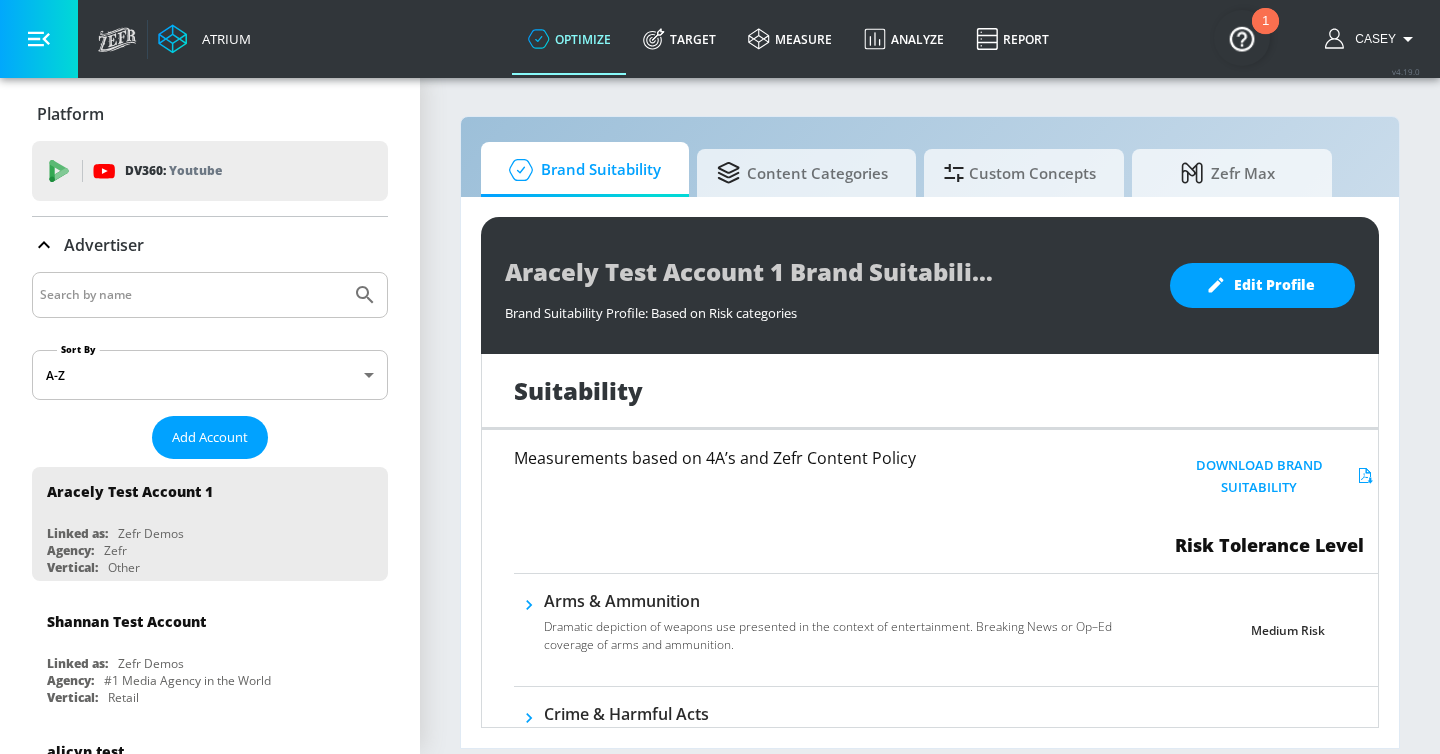click at bounding box center [191, 295] 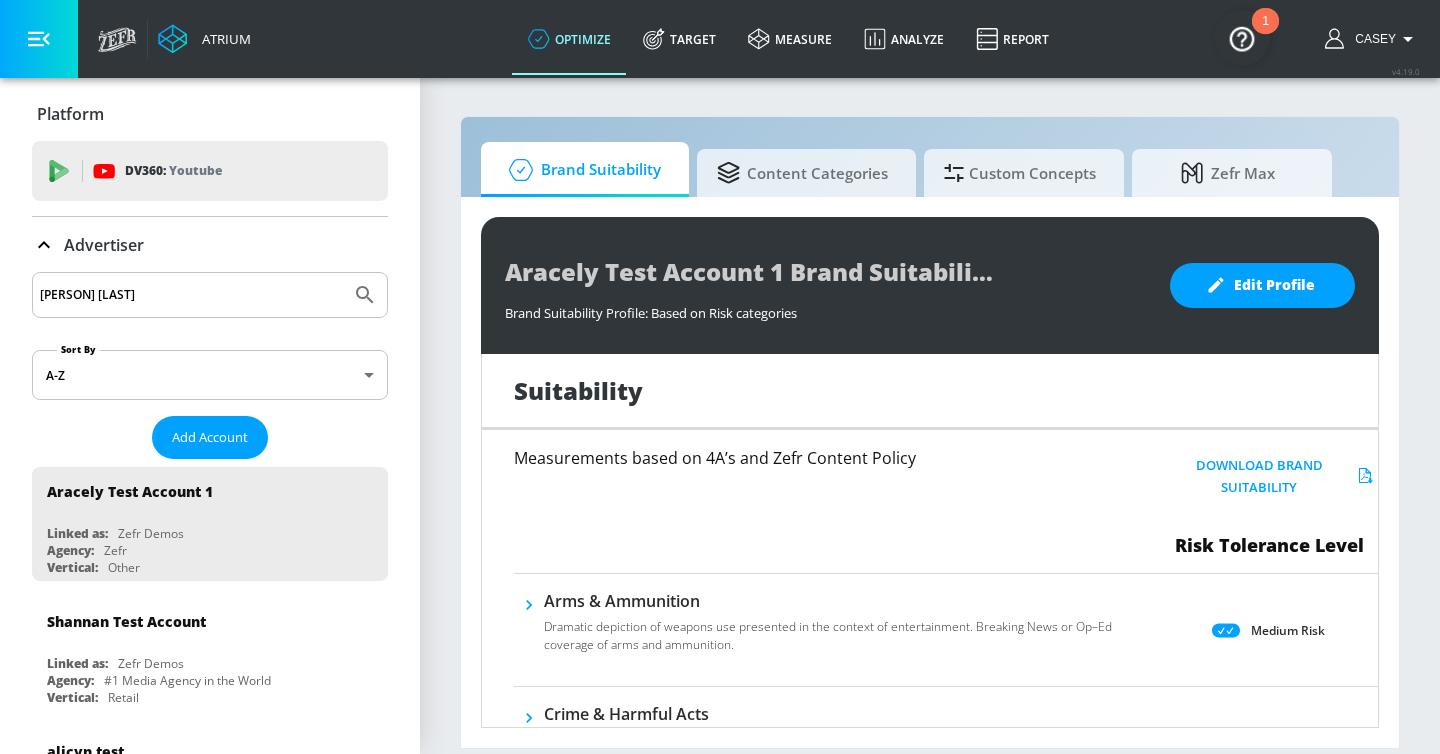 type on "[PERSON] [LAST]" 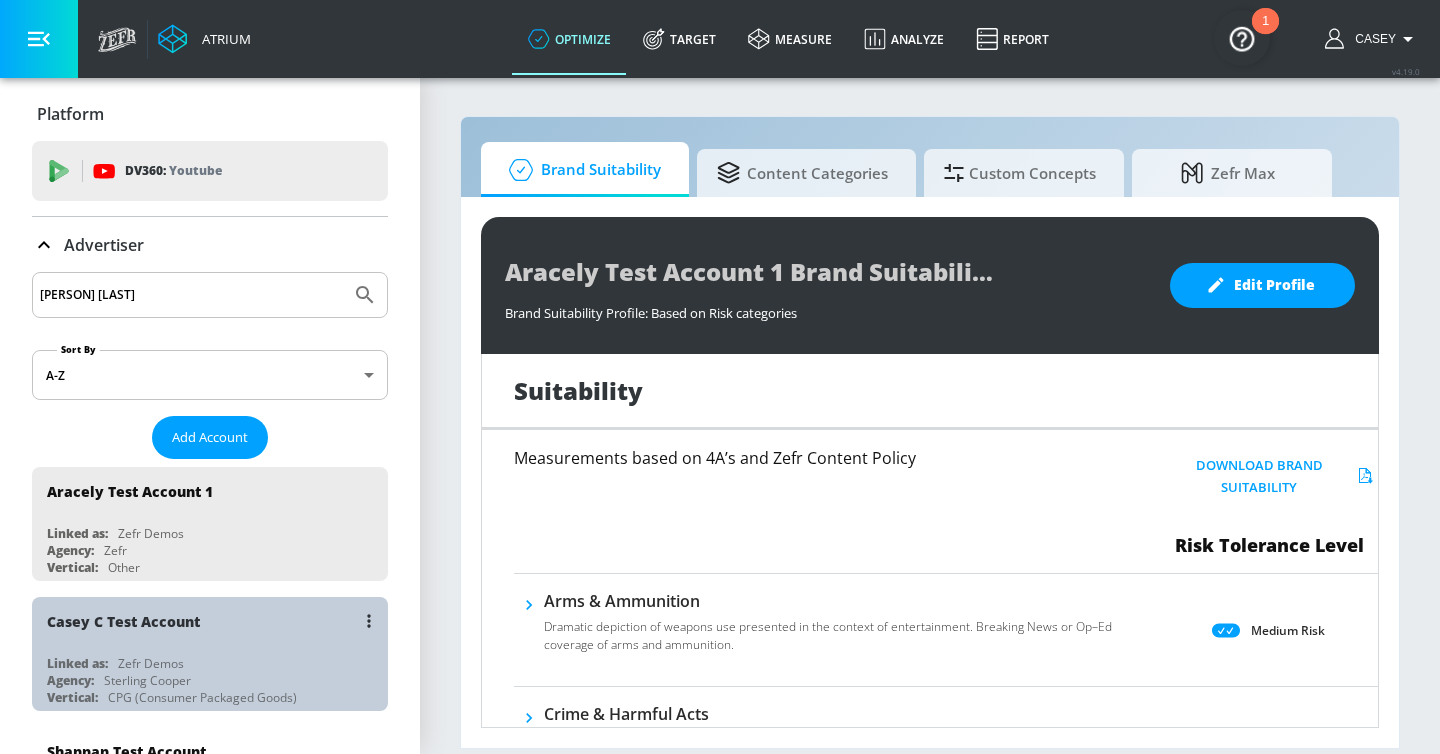 click on "Casey C Test Account" at bounding box center (215, 621) 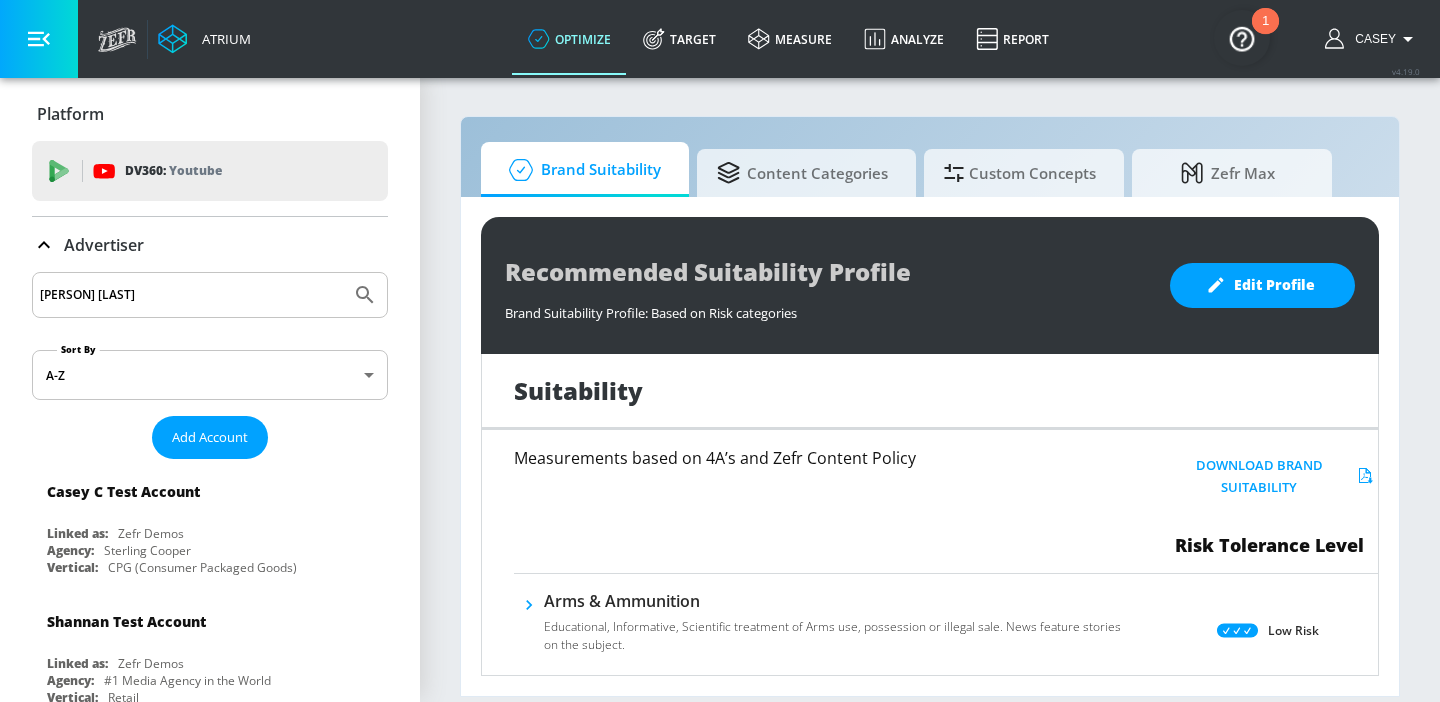 click 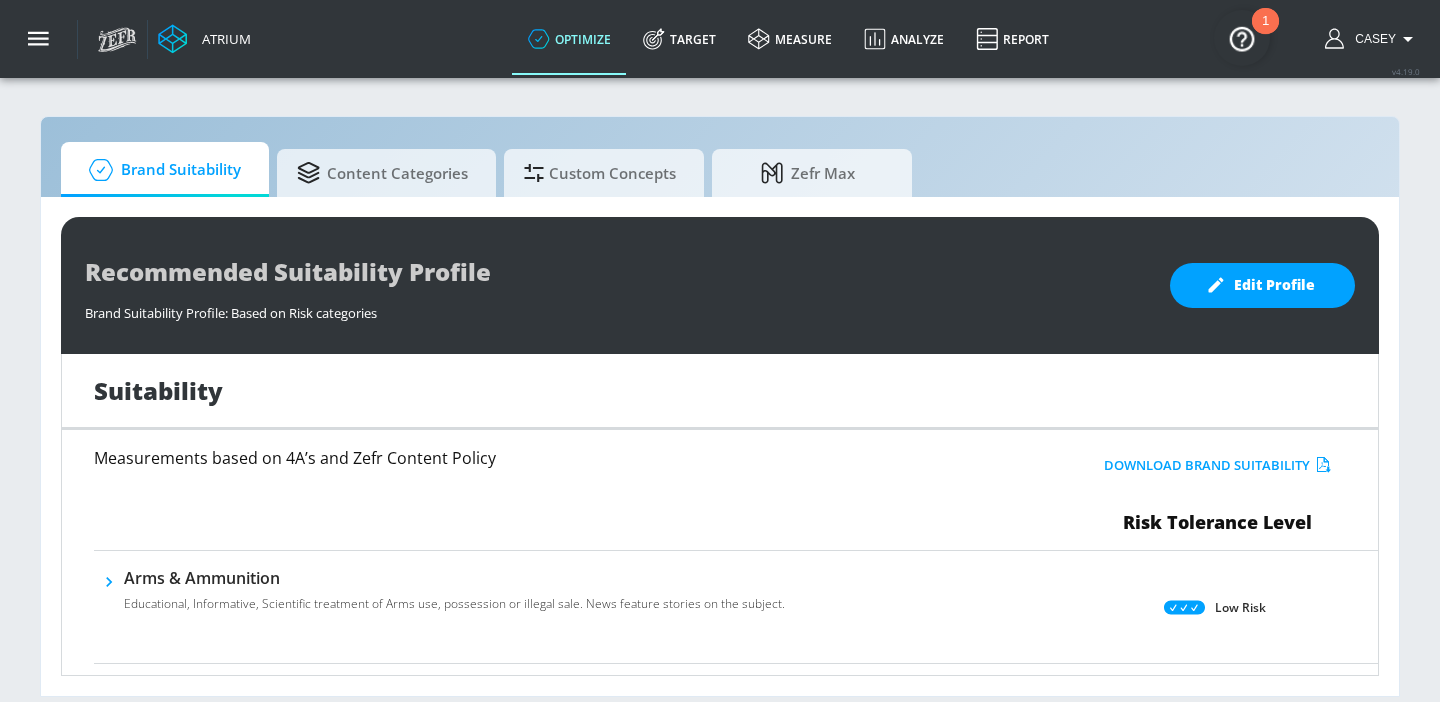 type 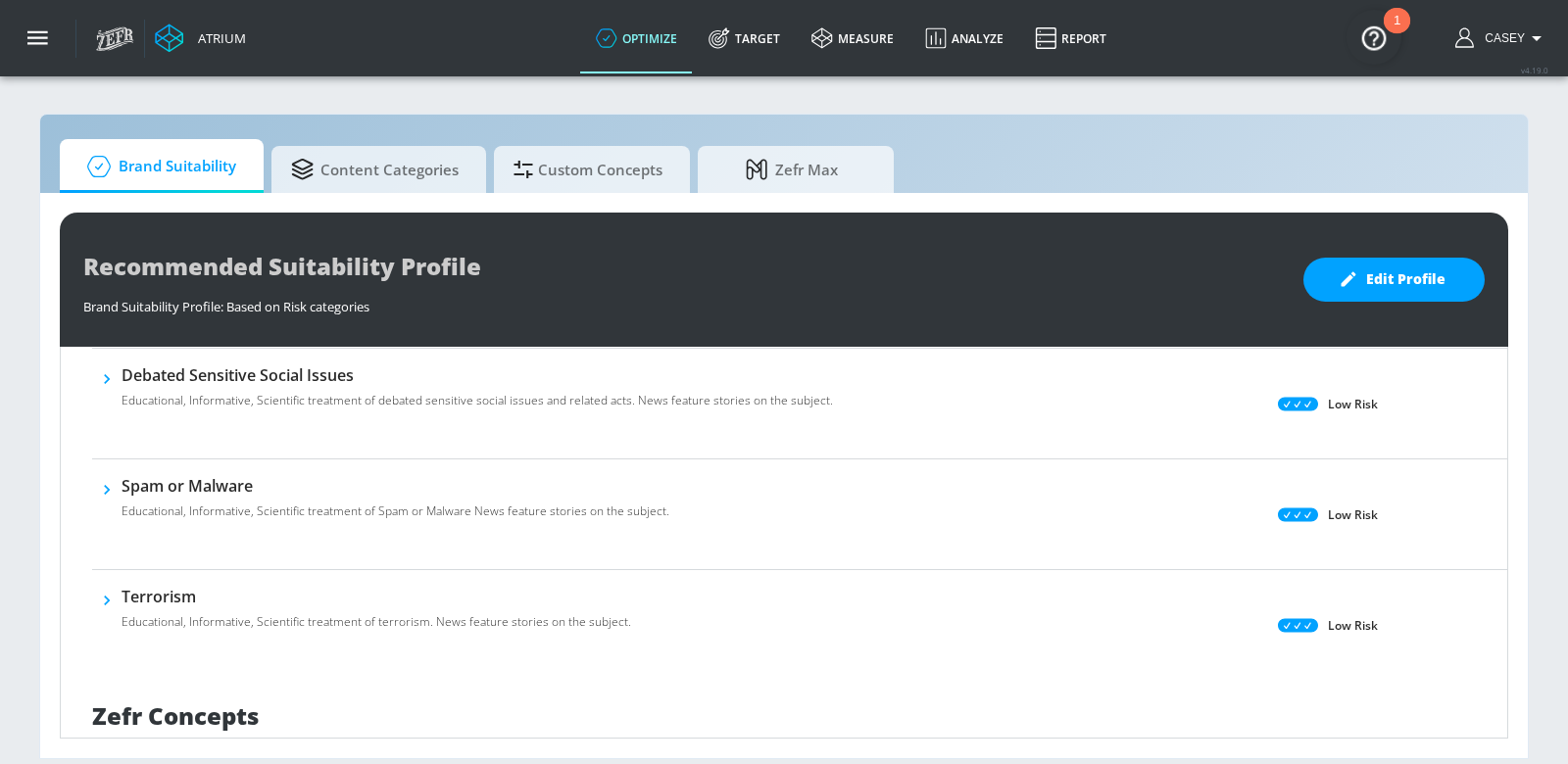 scroll, scrollTop: 1221, scrollLeft: 0, axis: vertical 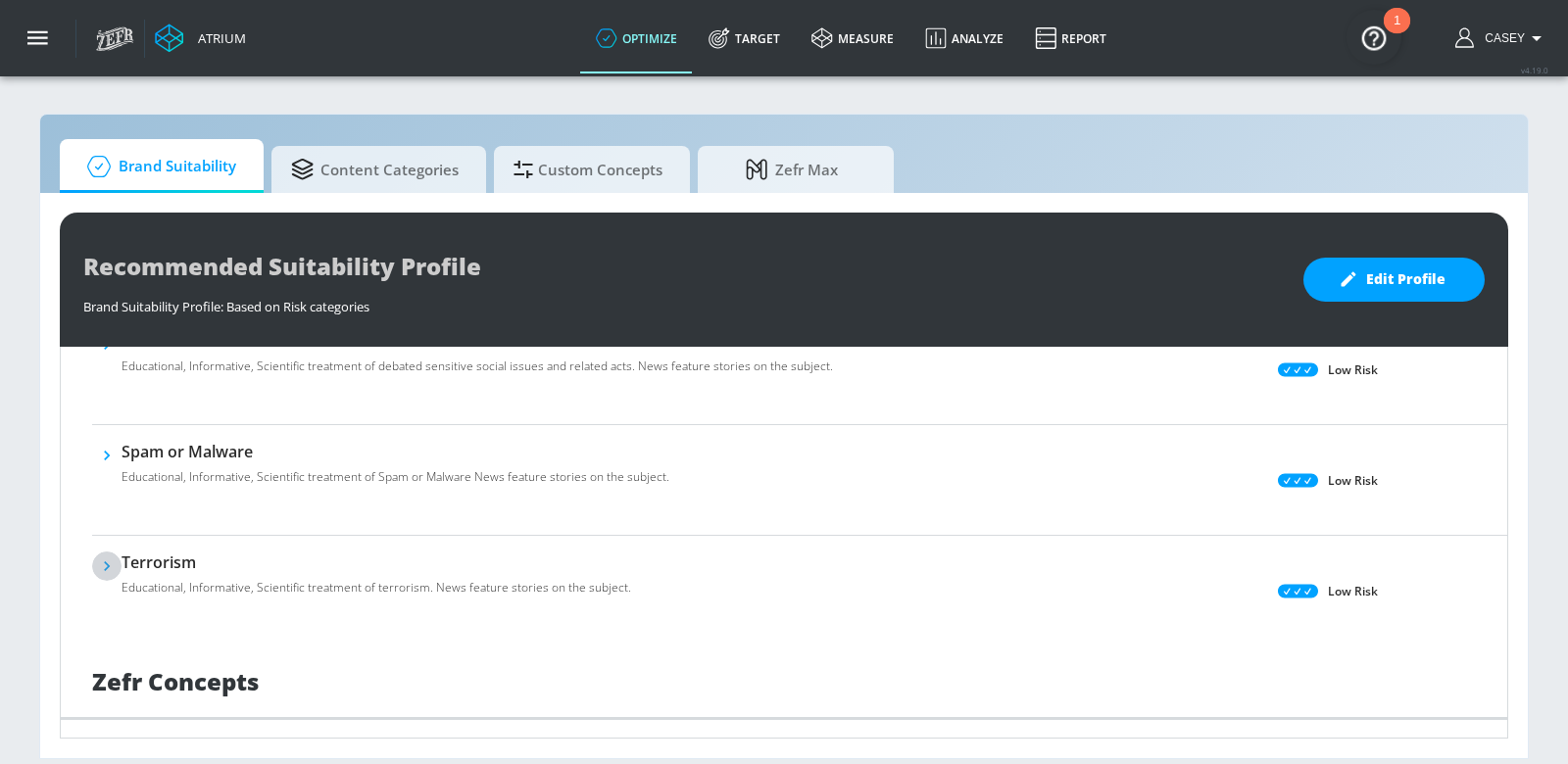 click 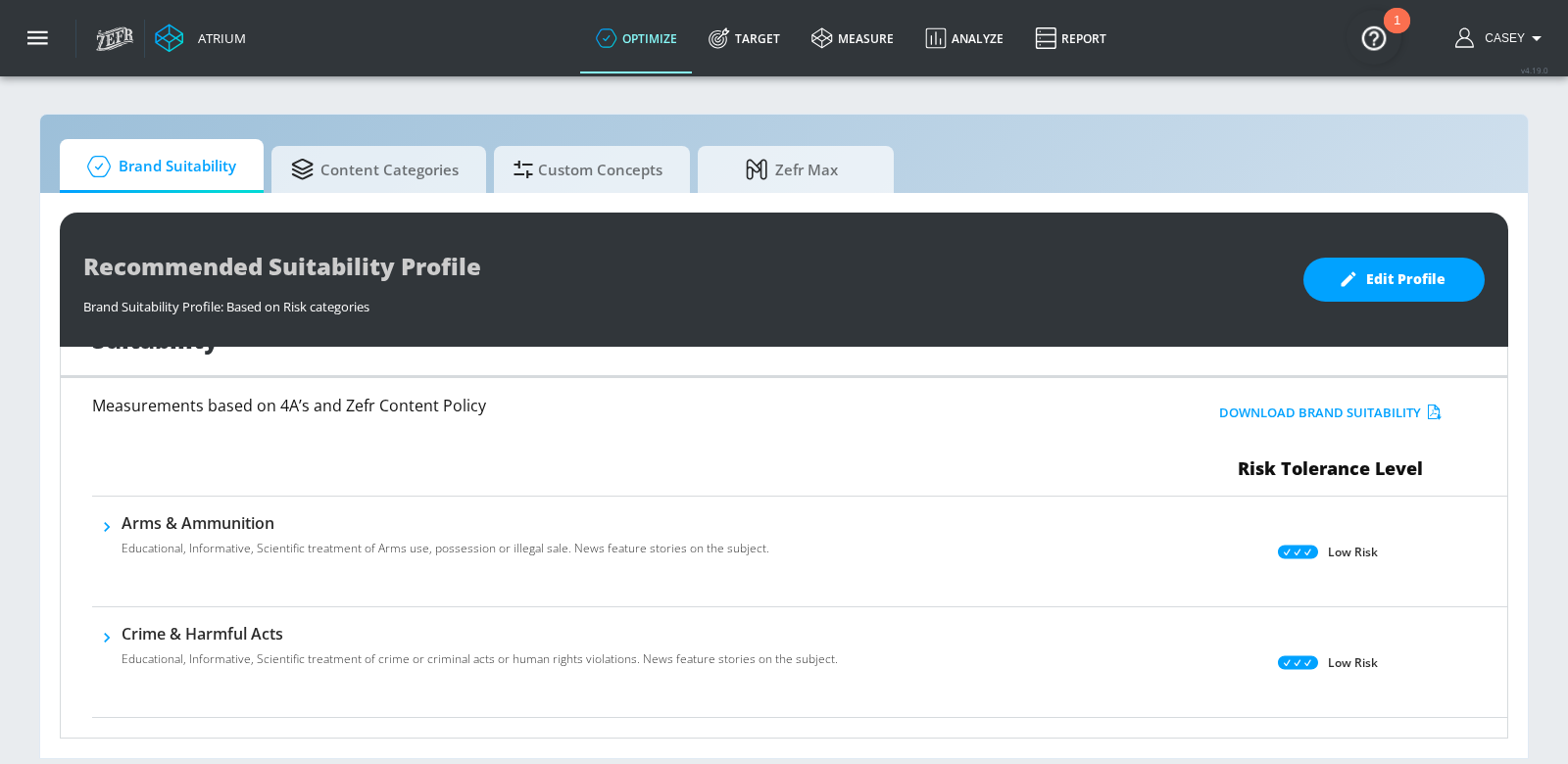 scroll, scrollTop: 0, scrollLeft: 0, axis: both 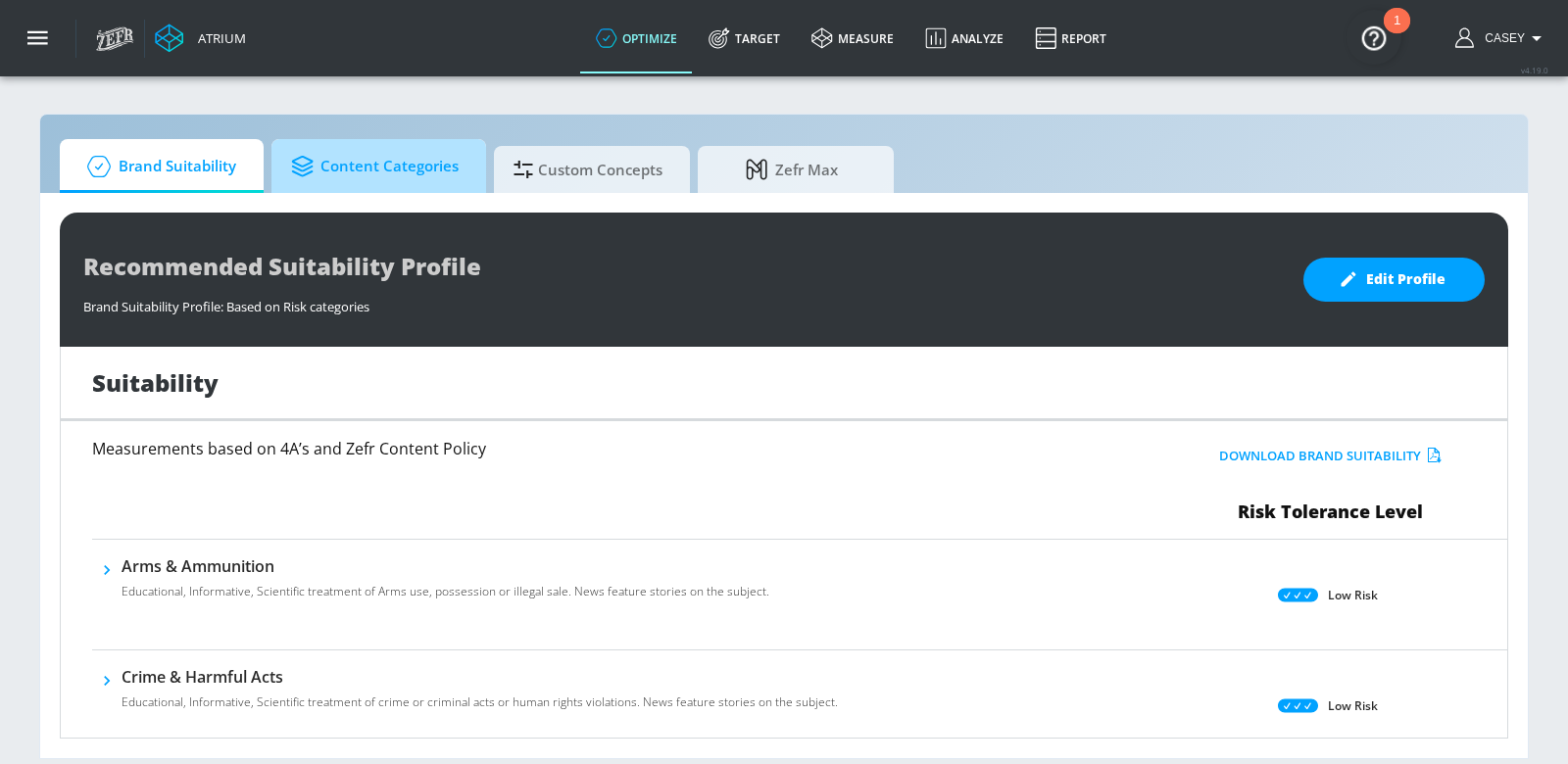 click on "Content Categories" at bounding box center (374, 167) 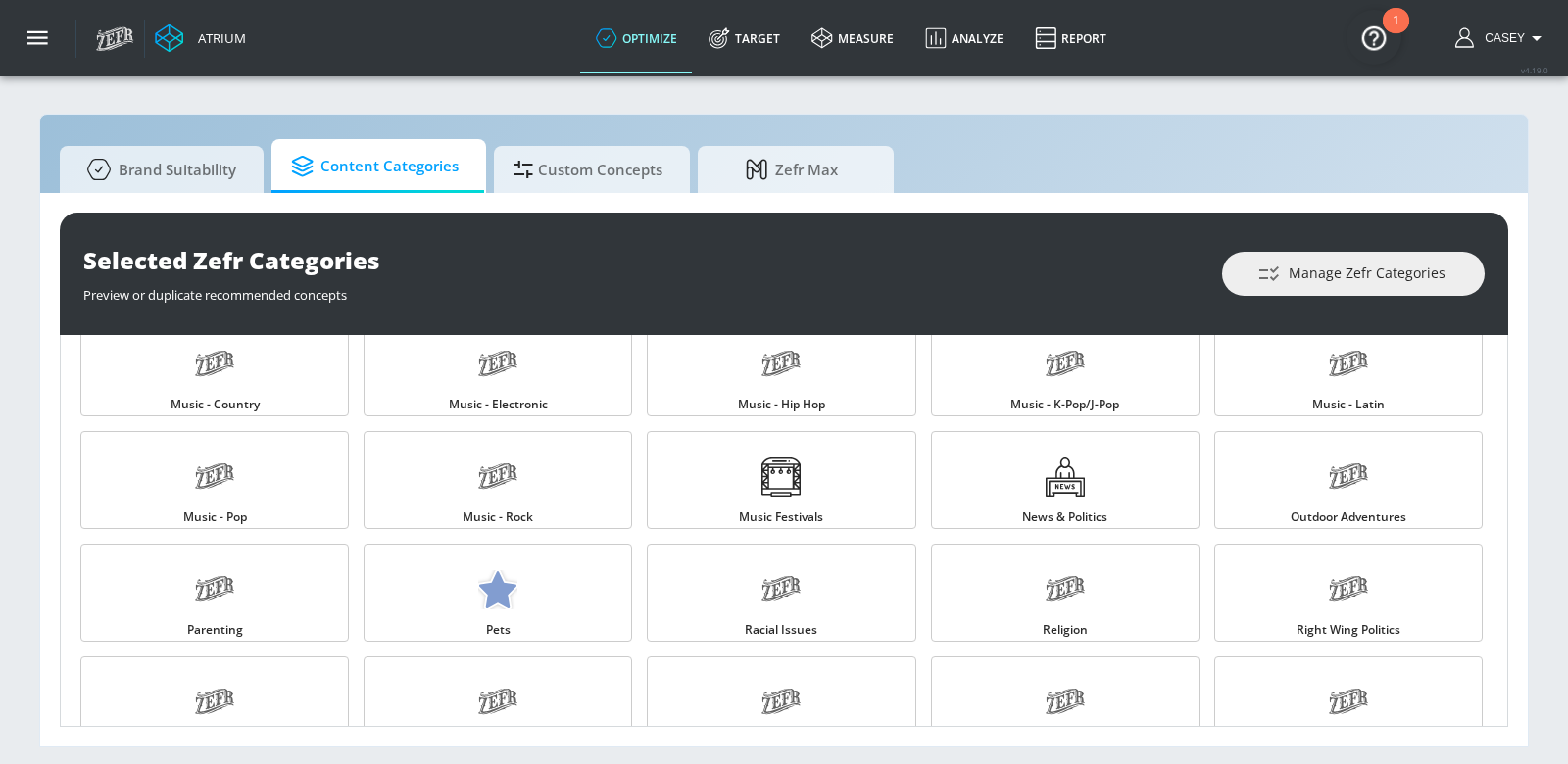 scroll, scrollTop: 1513, scrollLeft: 0, axis: vertical 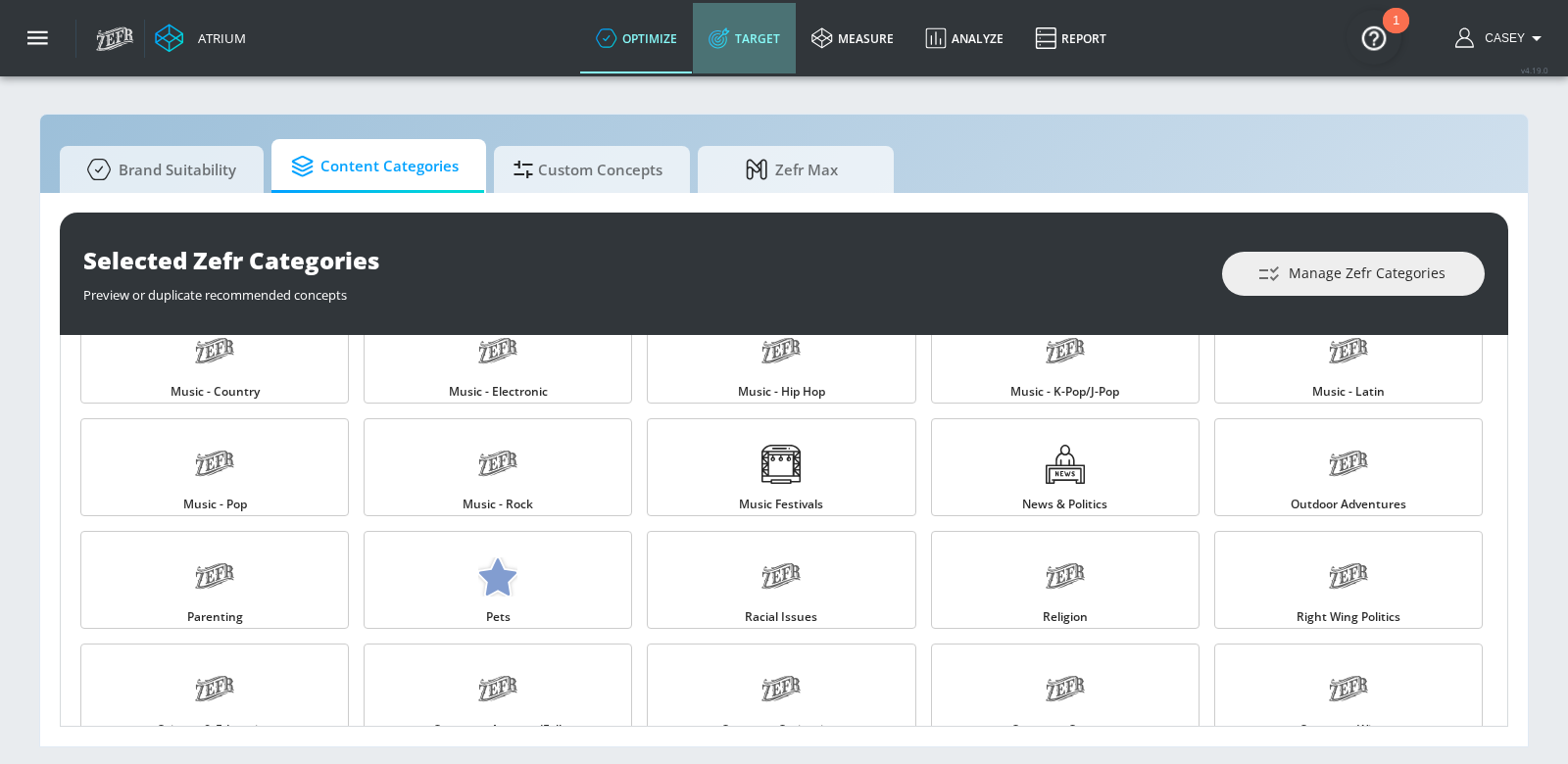 click on "Target" at bounding box center (744, 38) 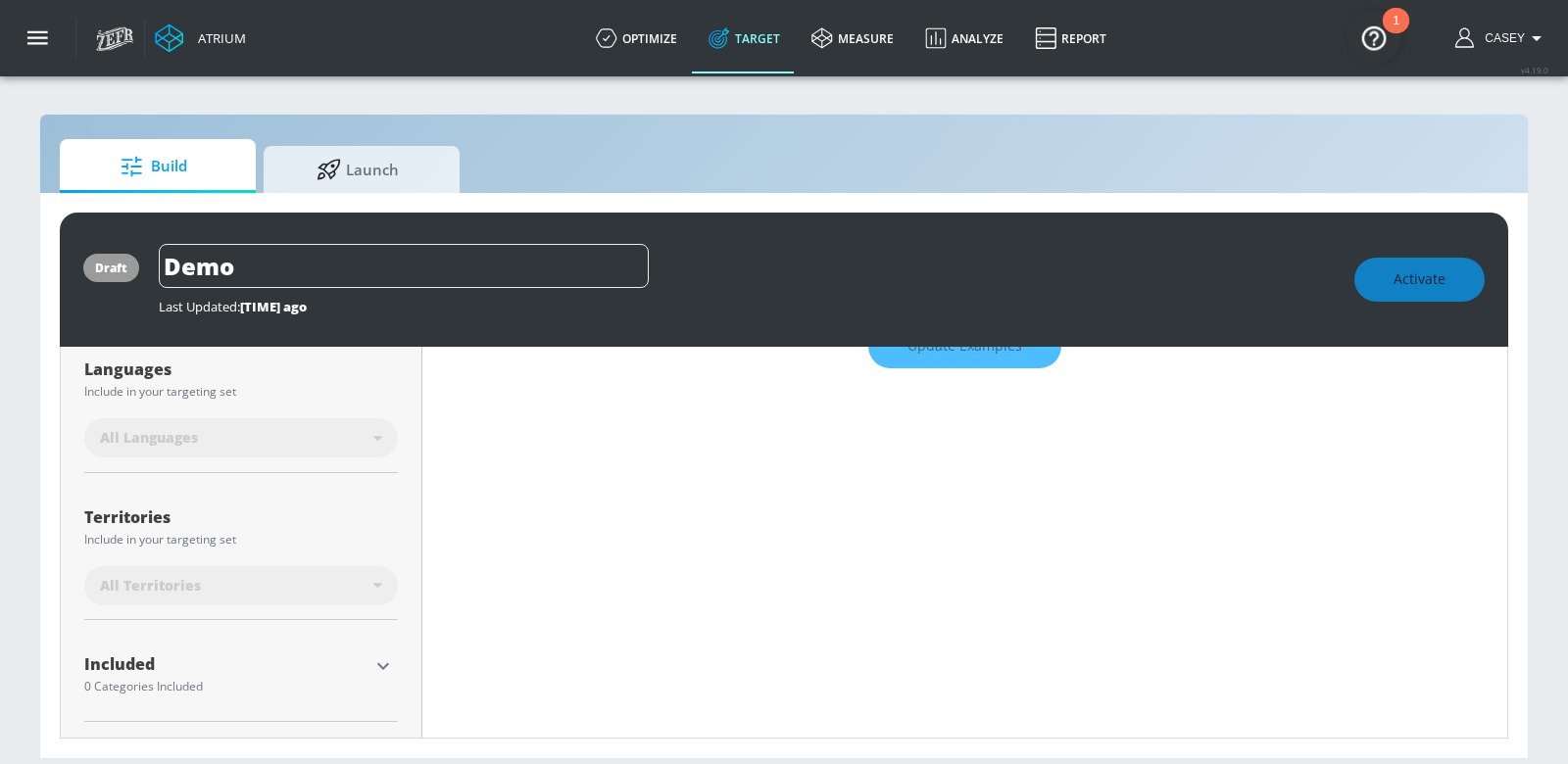 scroll, scrollTop: 477, scrollLeft: 0, axis: vertical 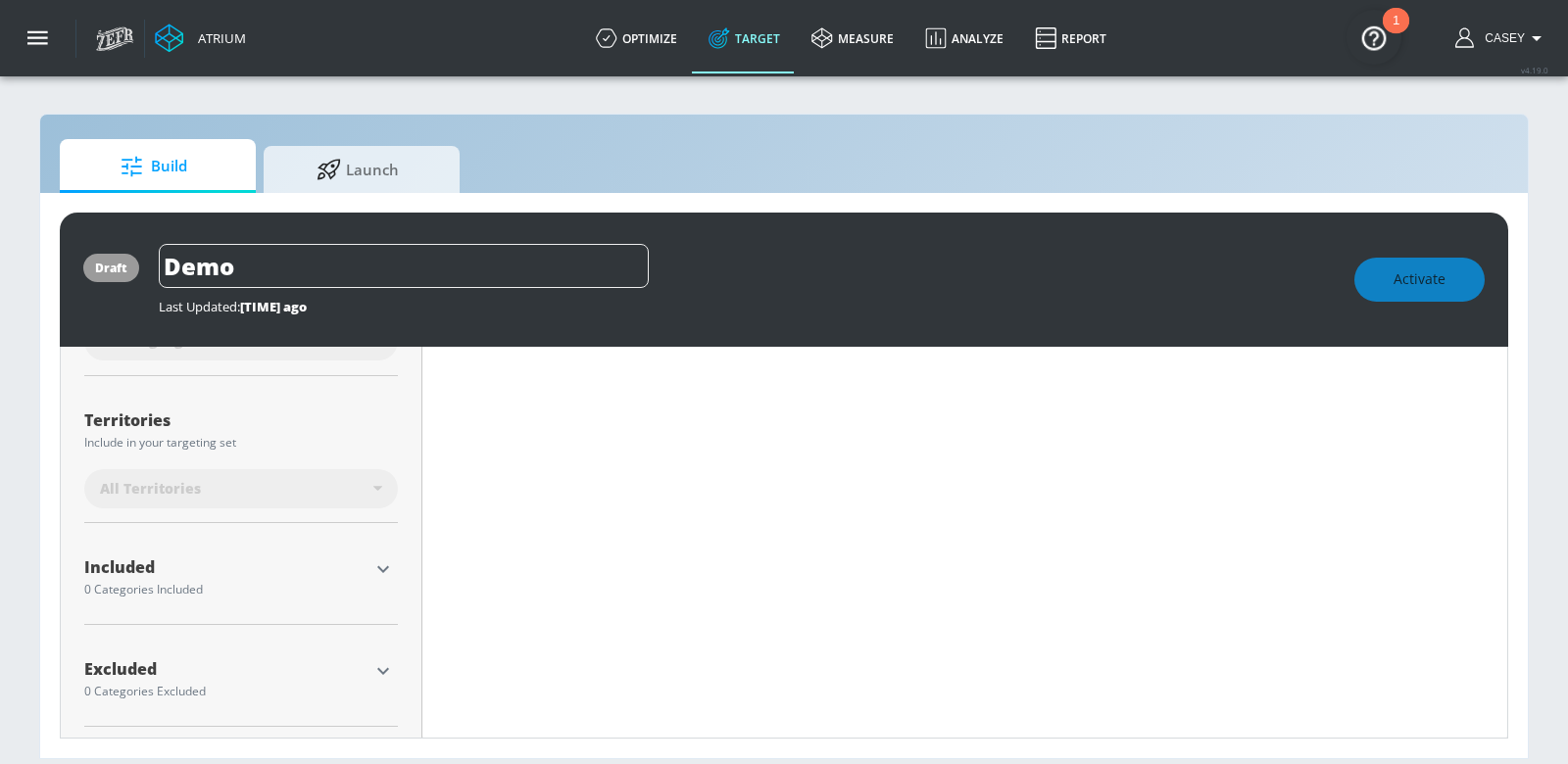 click 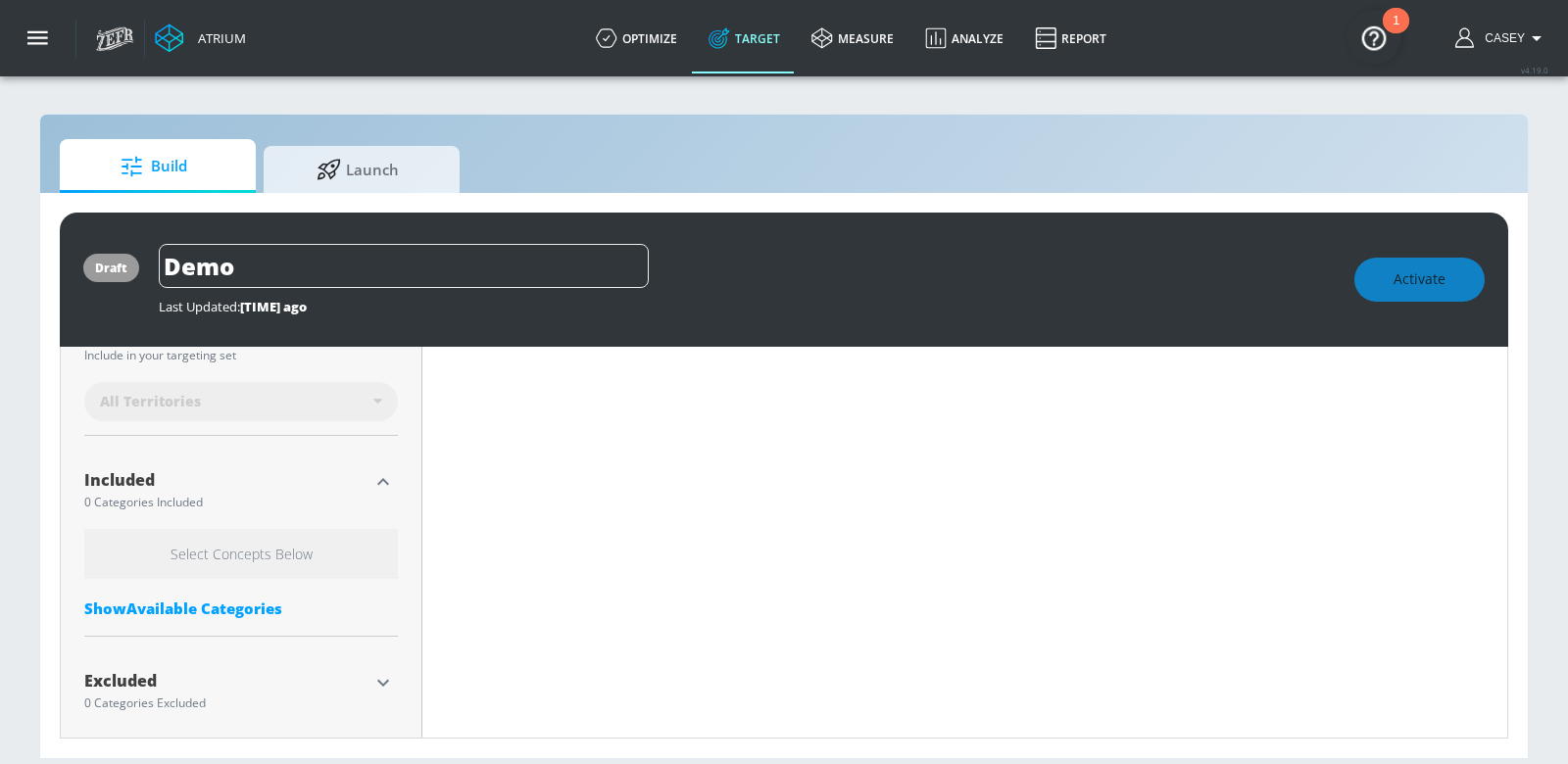 scroll, scrollTop: 577, scrollLeft: 0, axis: vertical 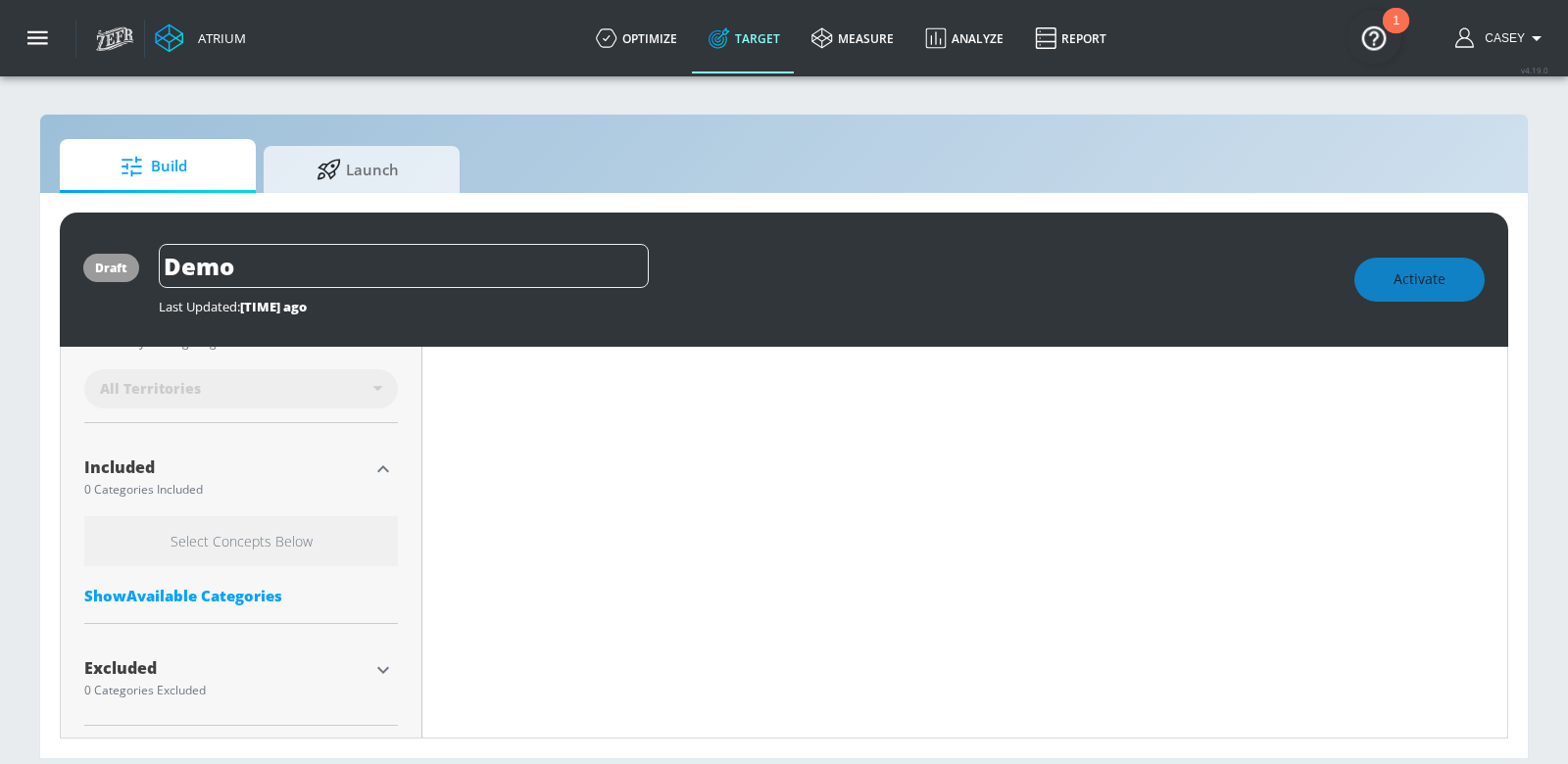 type on "0.6" 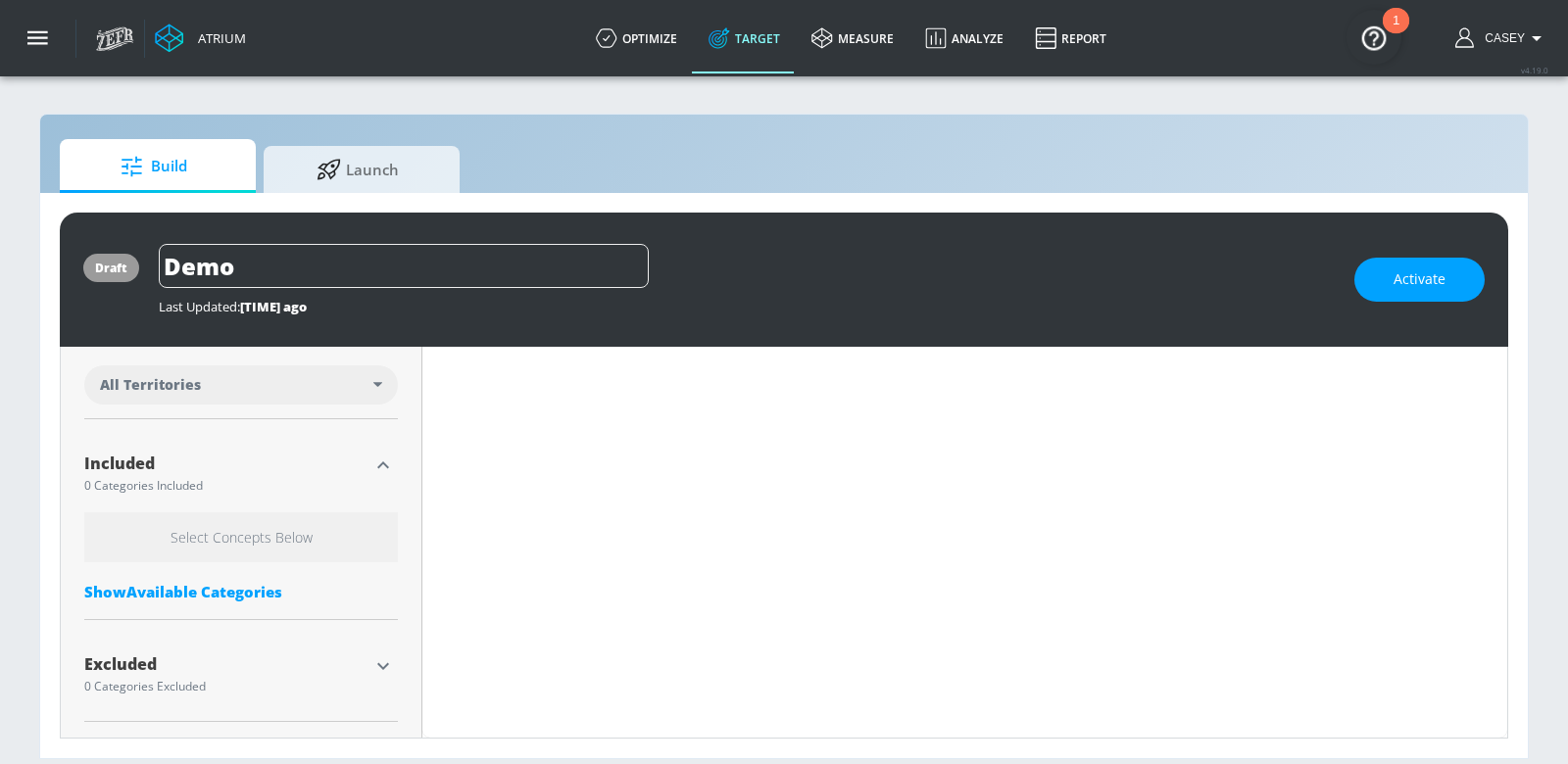 scroll, scrollTop: 554, scrollLeft: 0, axis: vertical 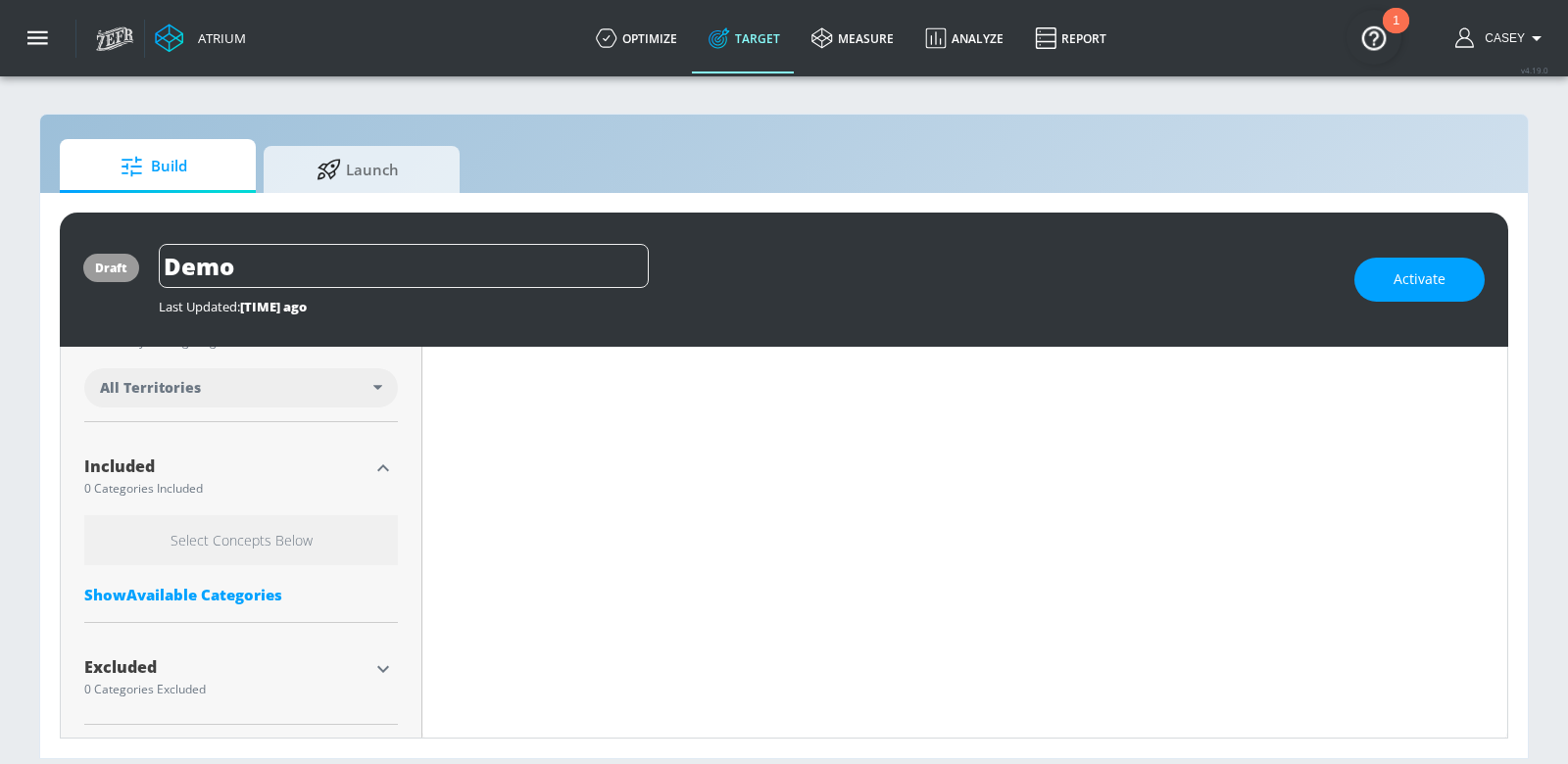 click on "Show  Available Categories" at bounding box center [241, 595] 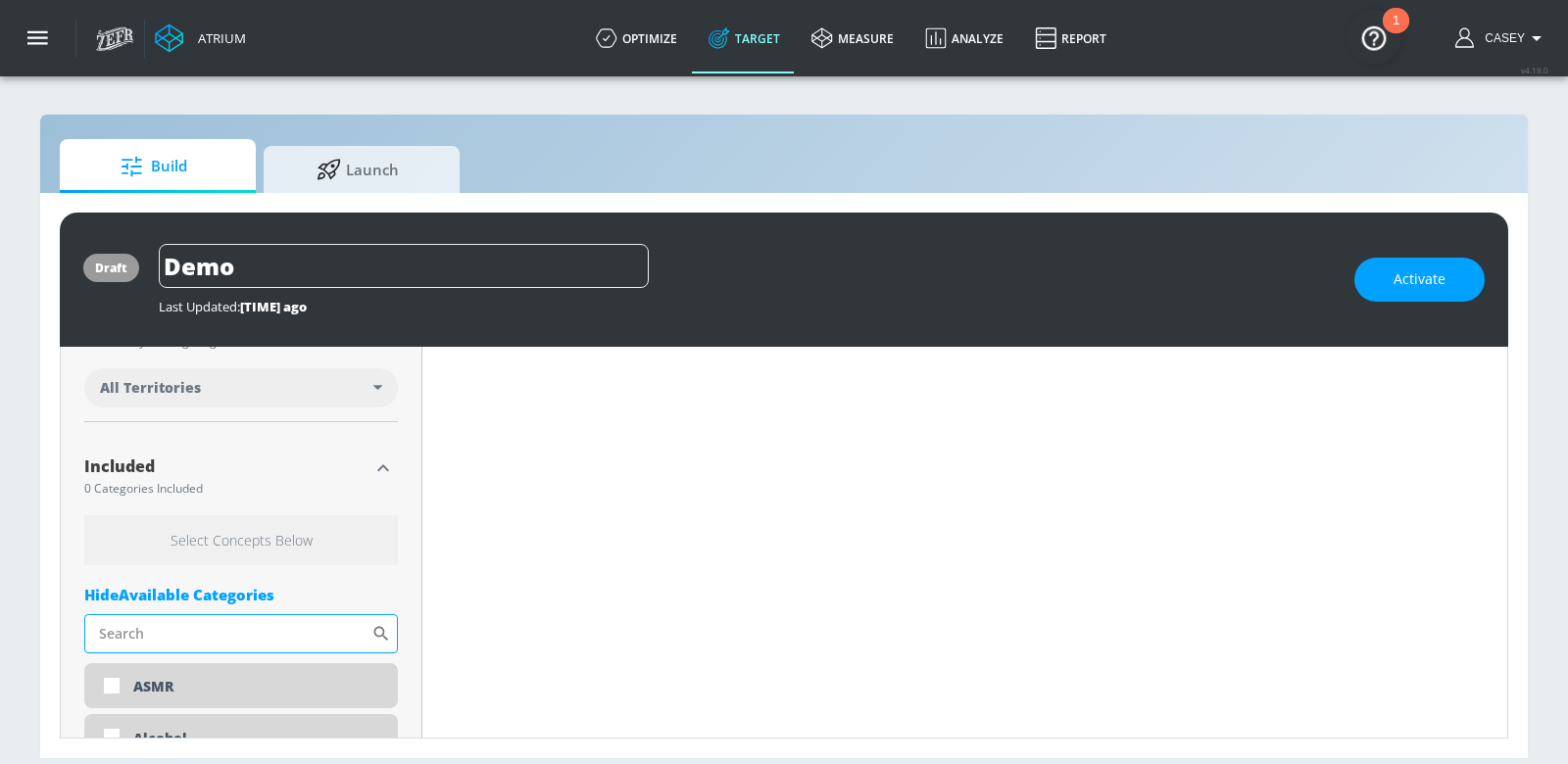 click on "Sort By" at bounding box center [227, 634] 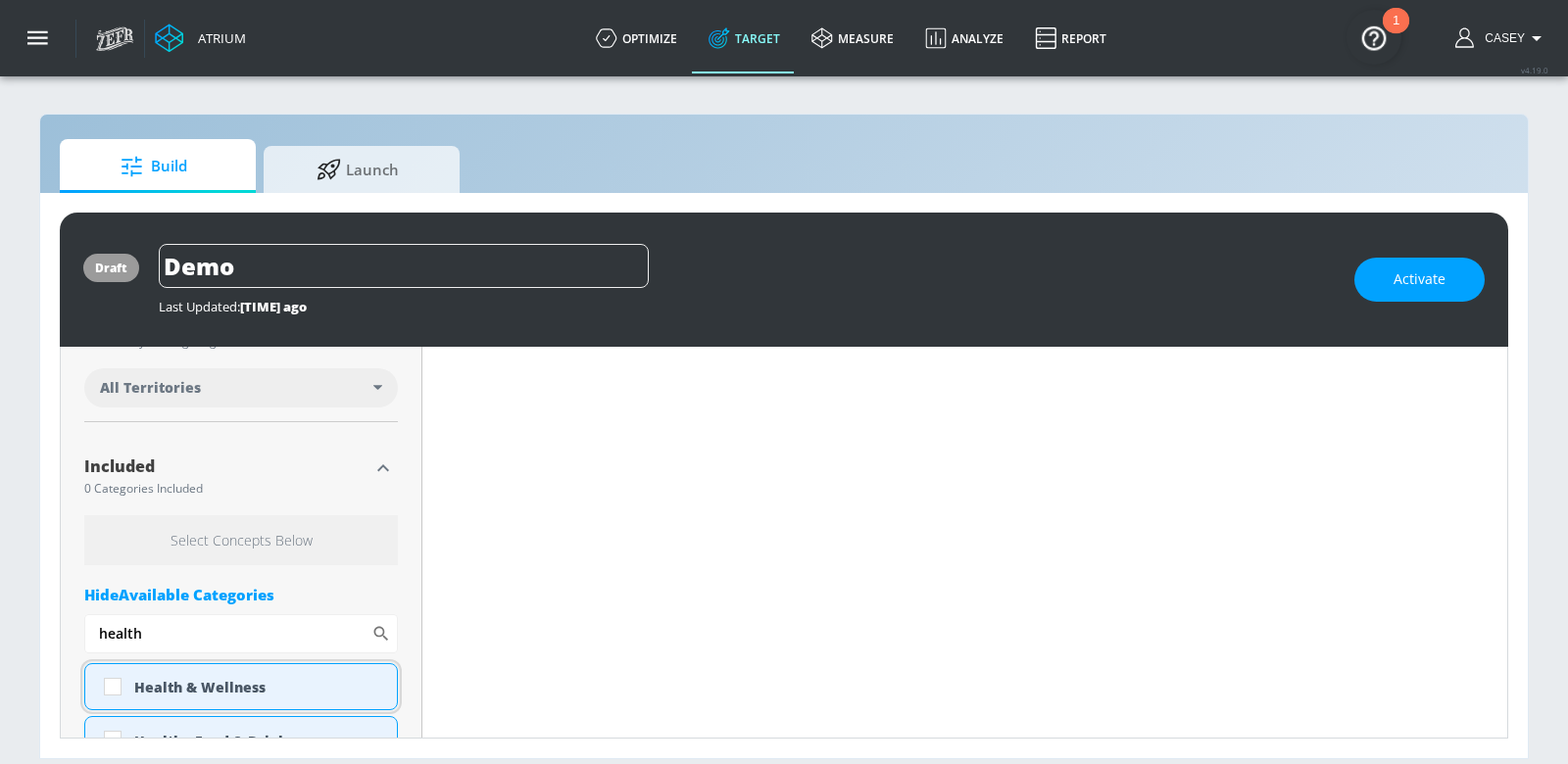 type on "health" 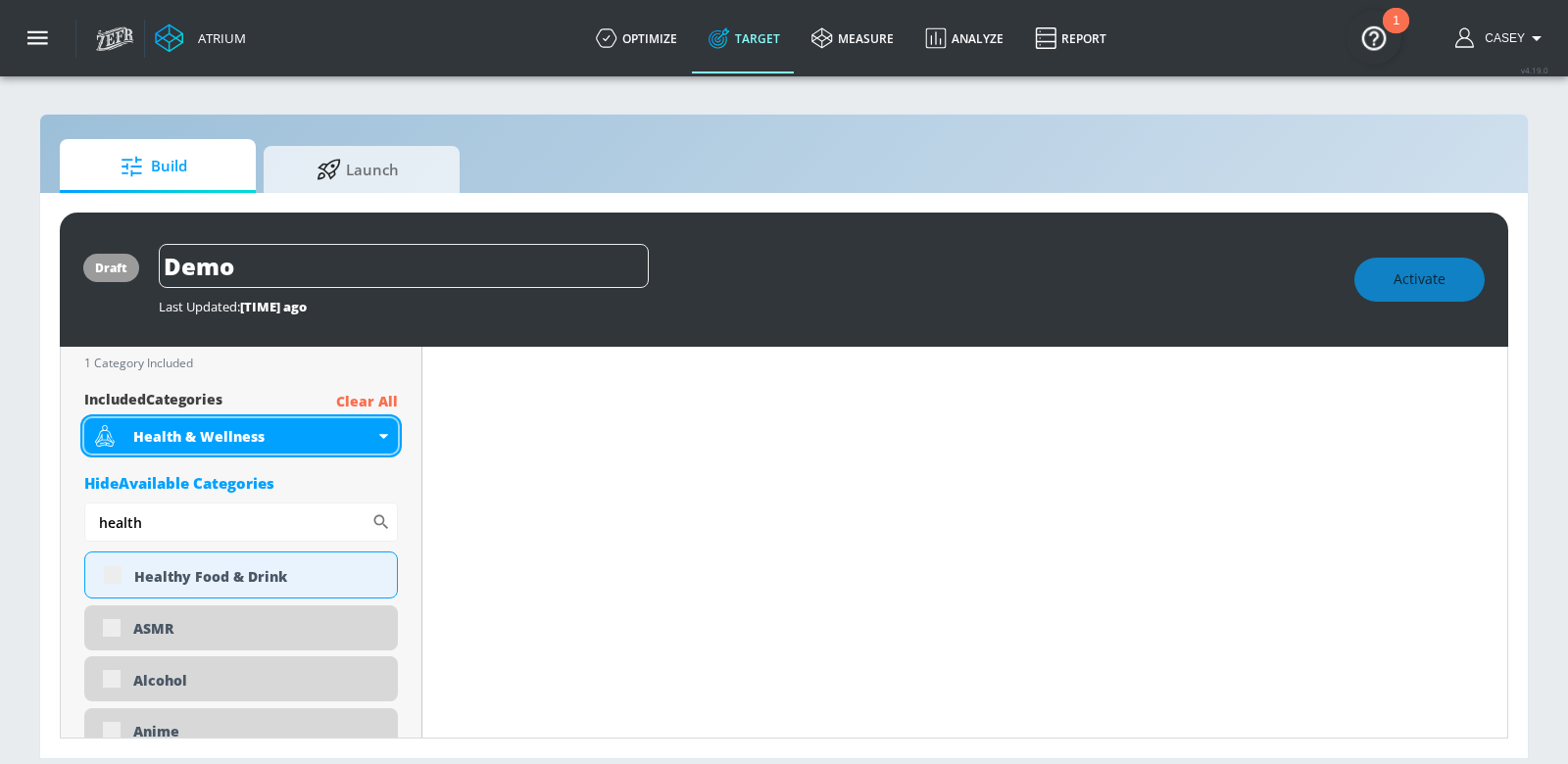 scroll, scrollTop: 716, scrollLeft: 0, axis: vertical 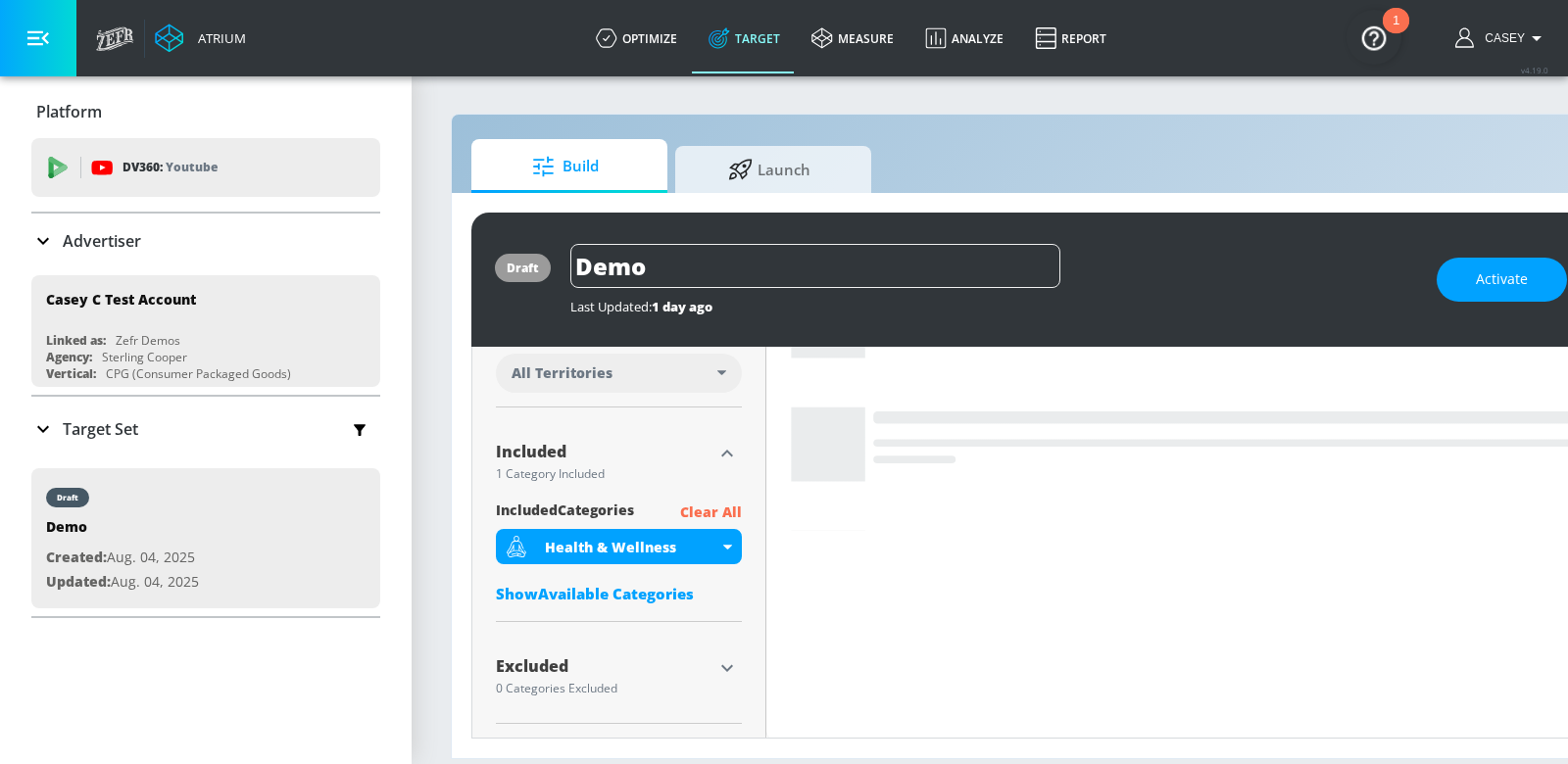 click at bounding box center (38, 38) 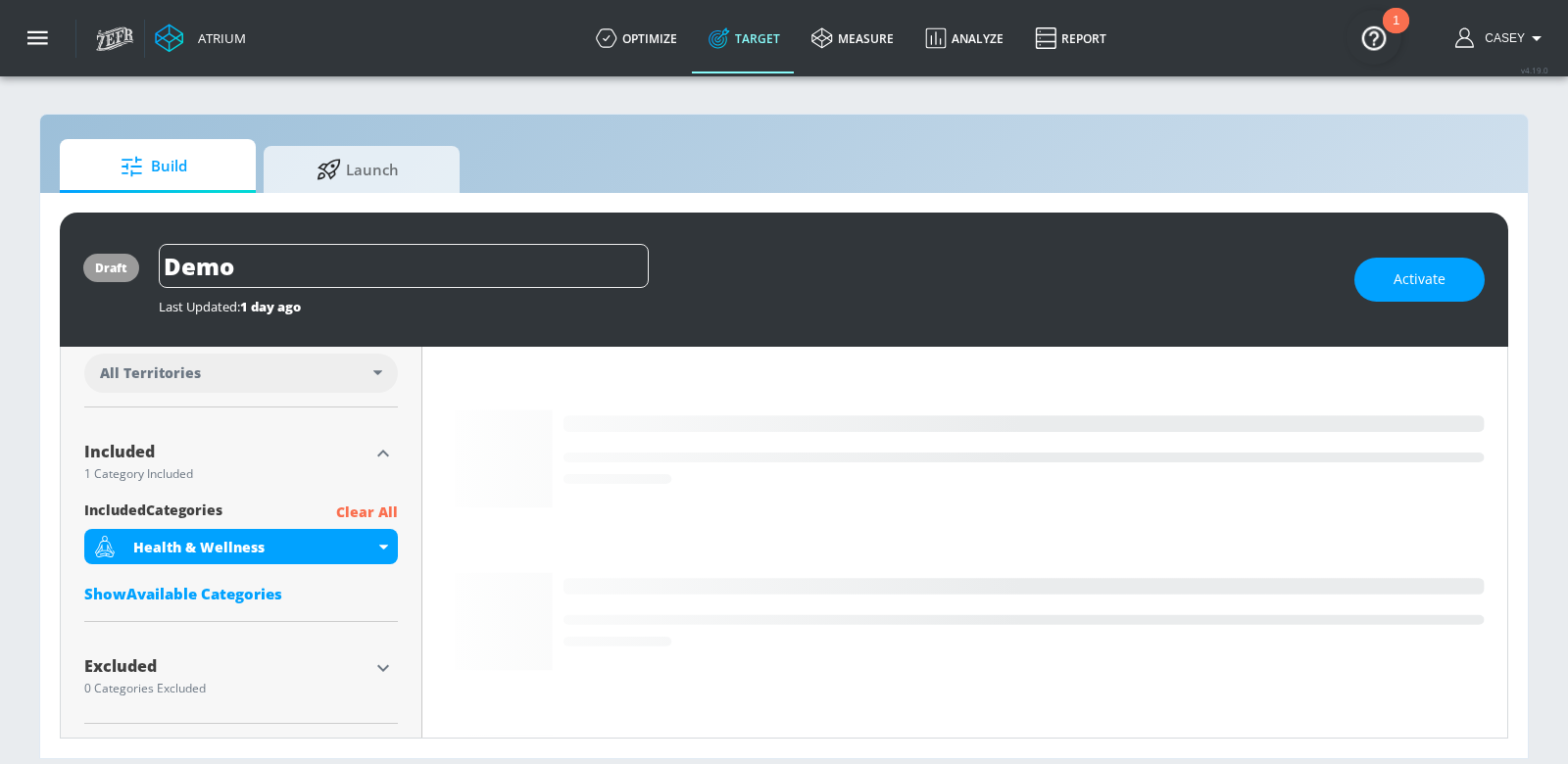 scroll, scrollTop: 314, scrollLeft: 0, axis: vertical 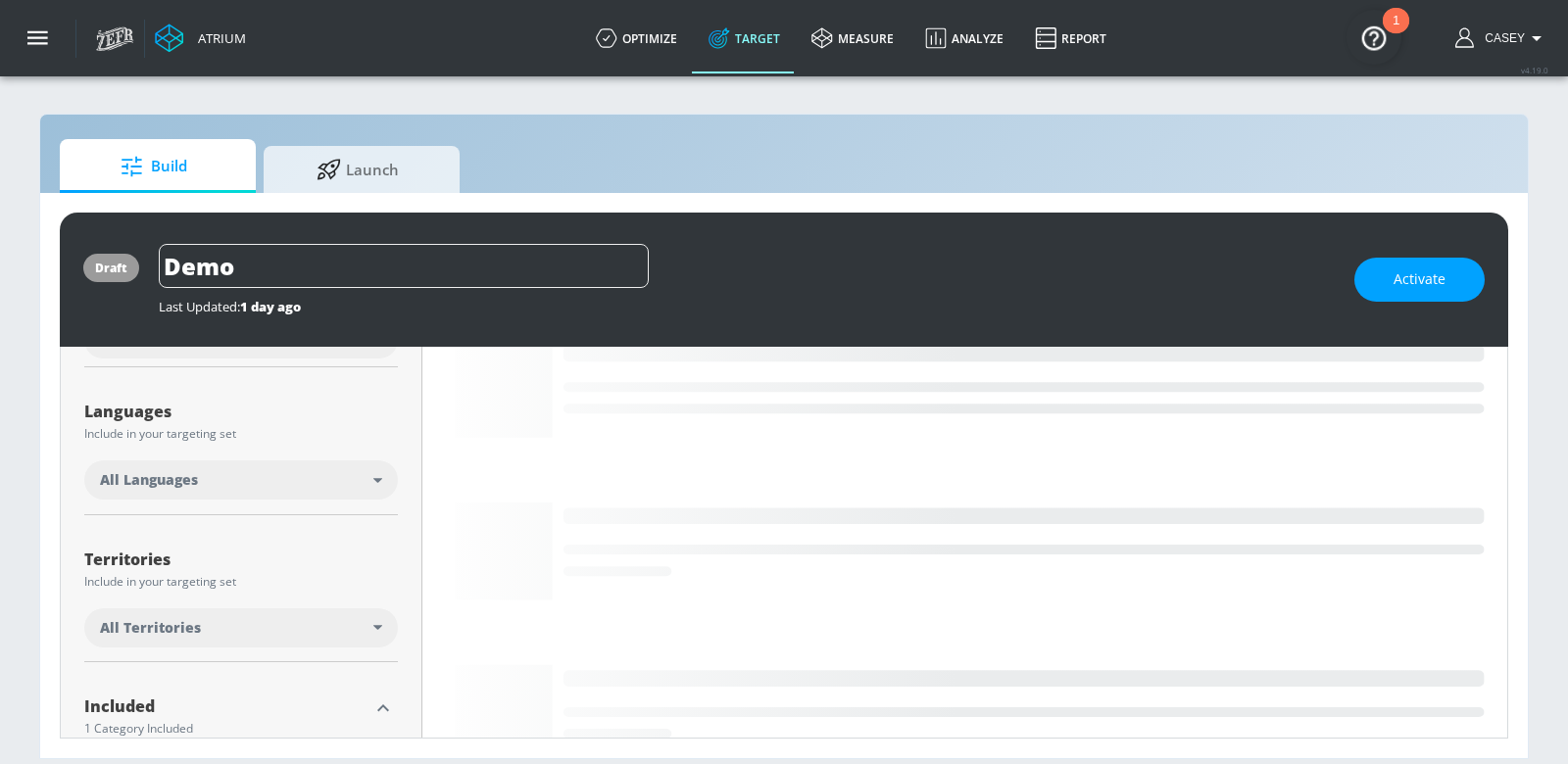 click on "All Languages" at bounding box center (236, 480) 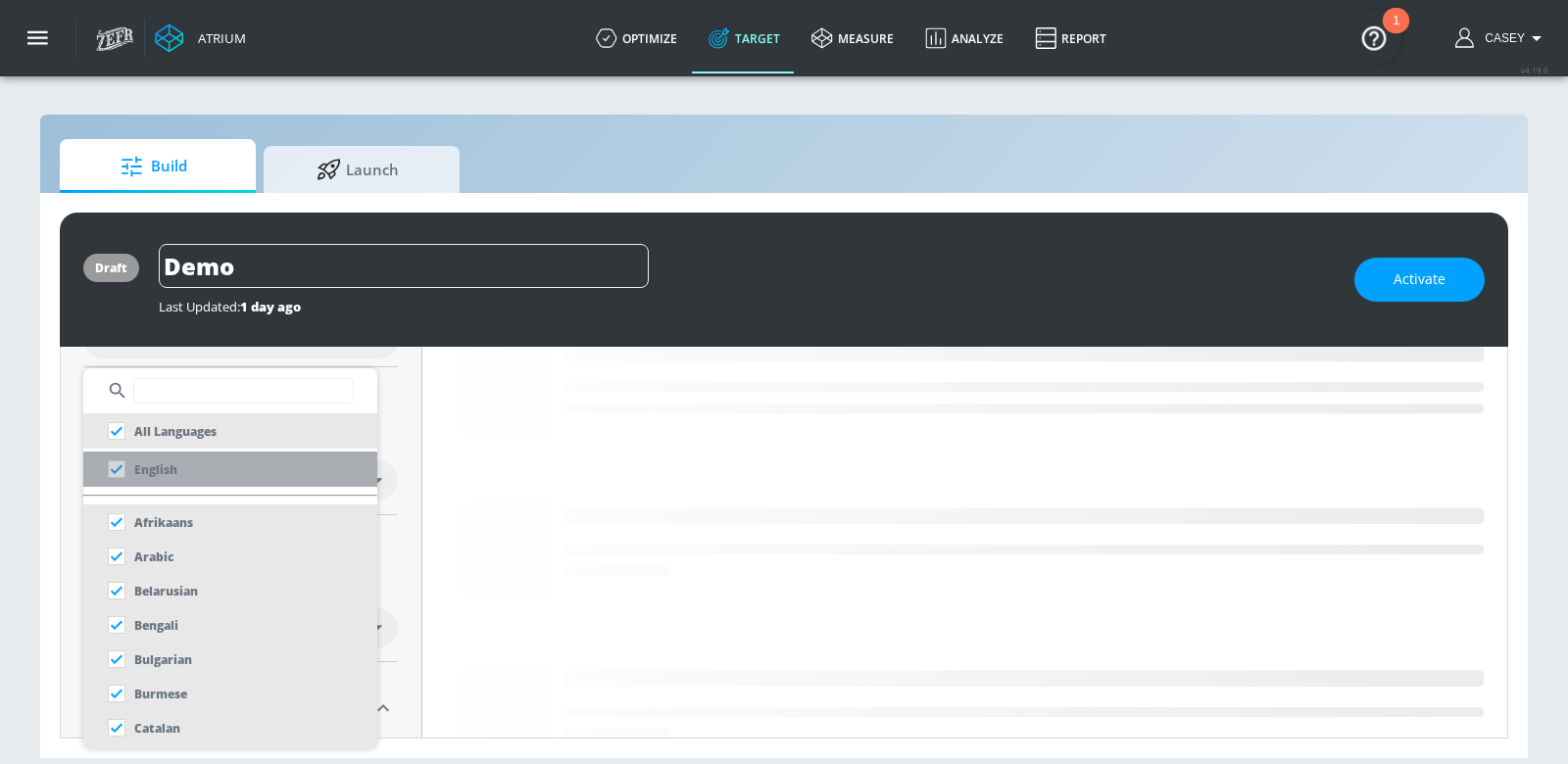 click on "English" at bounding box center (156, 469) 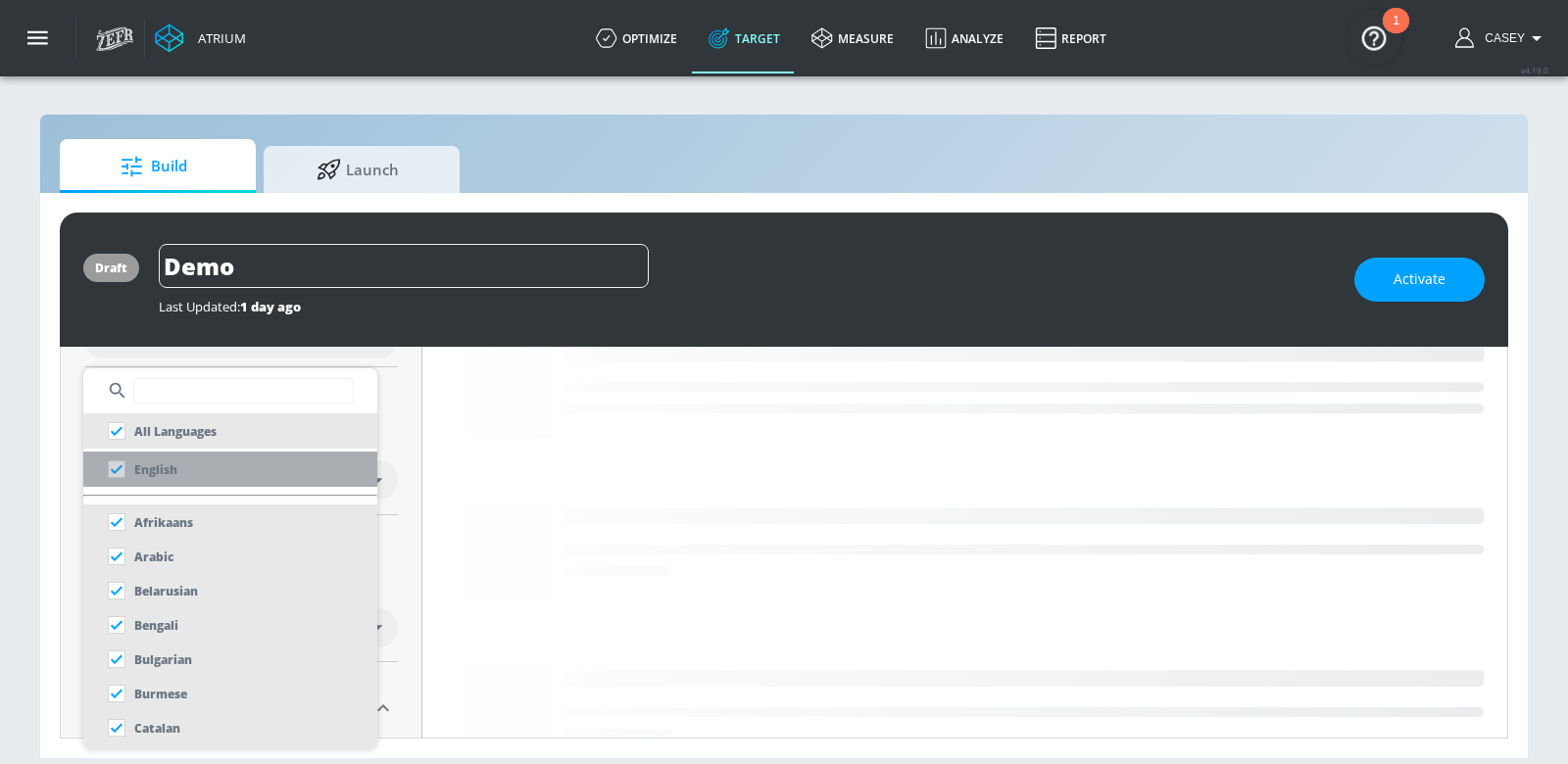 checkbox on "false" 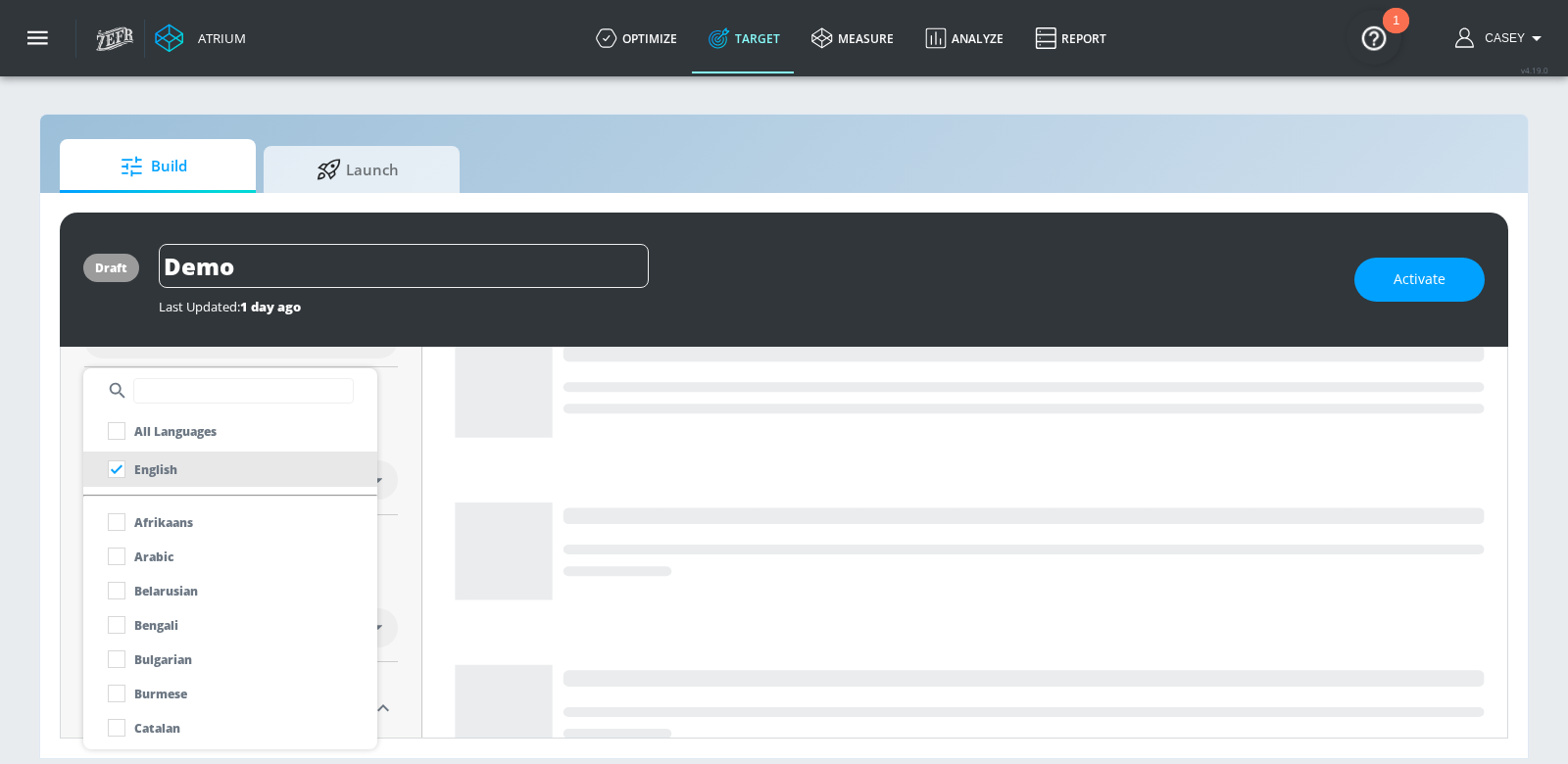 click at bounding box center (784, 382) 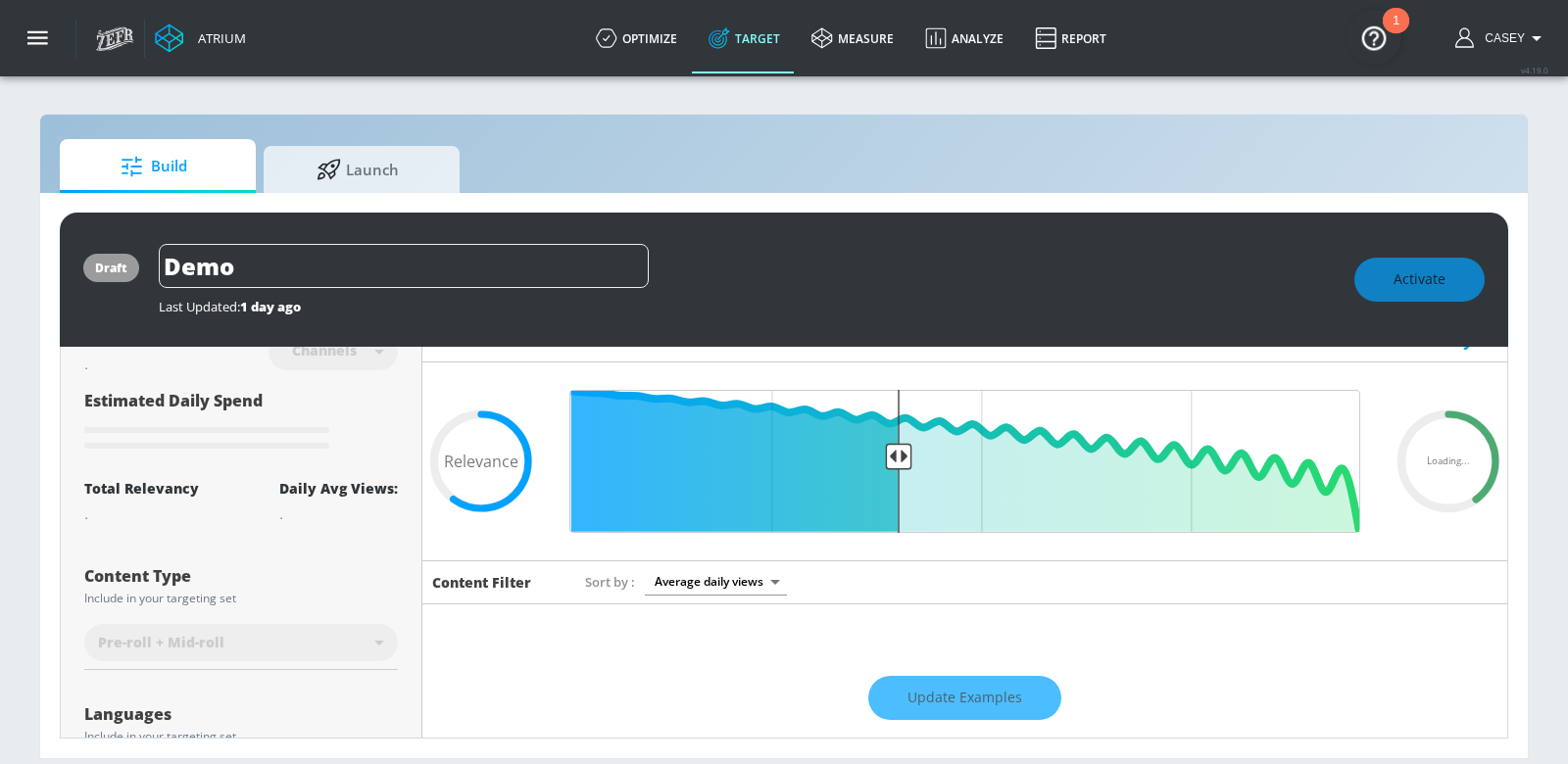 scroll, scrollTop: 6, scrollLeft: 0, axis: vertical 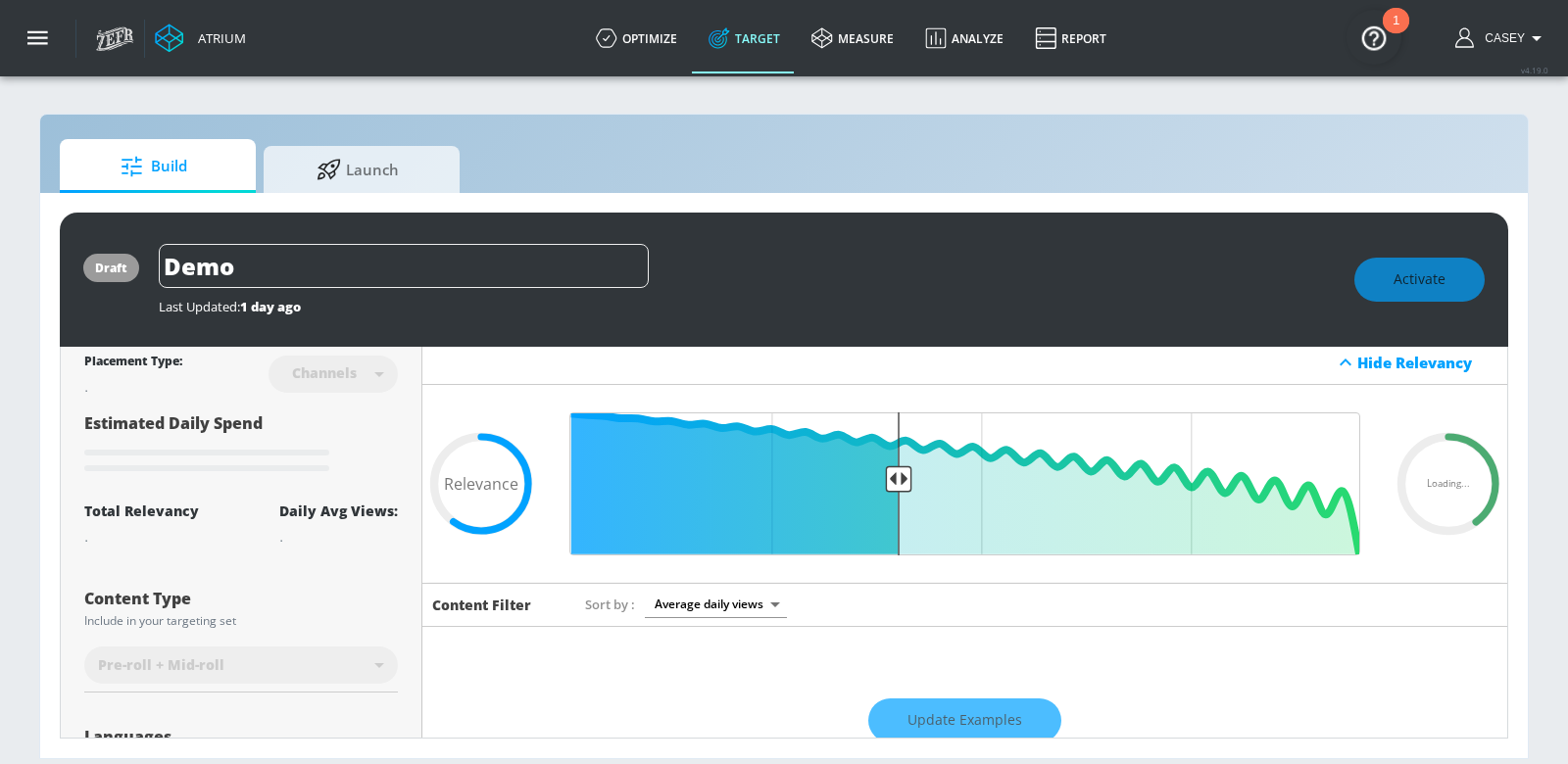 click on "Update Examples" at bounding box center [964, 721] 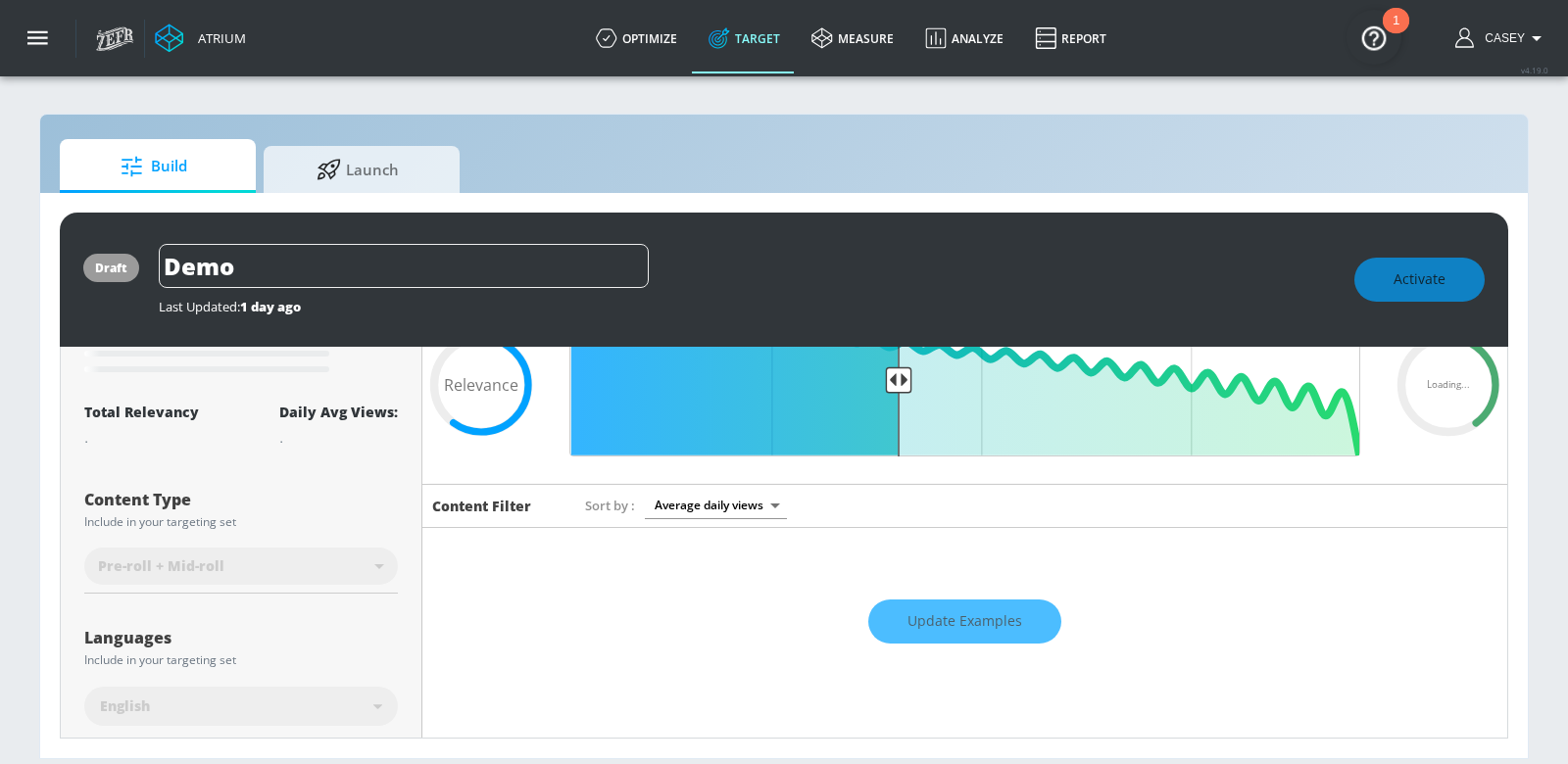 scroll, scrollTop: 117, scrollLeft: 0, axis: vertical 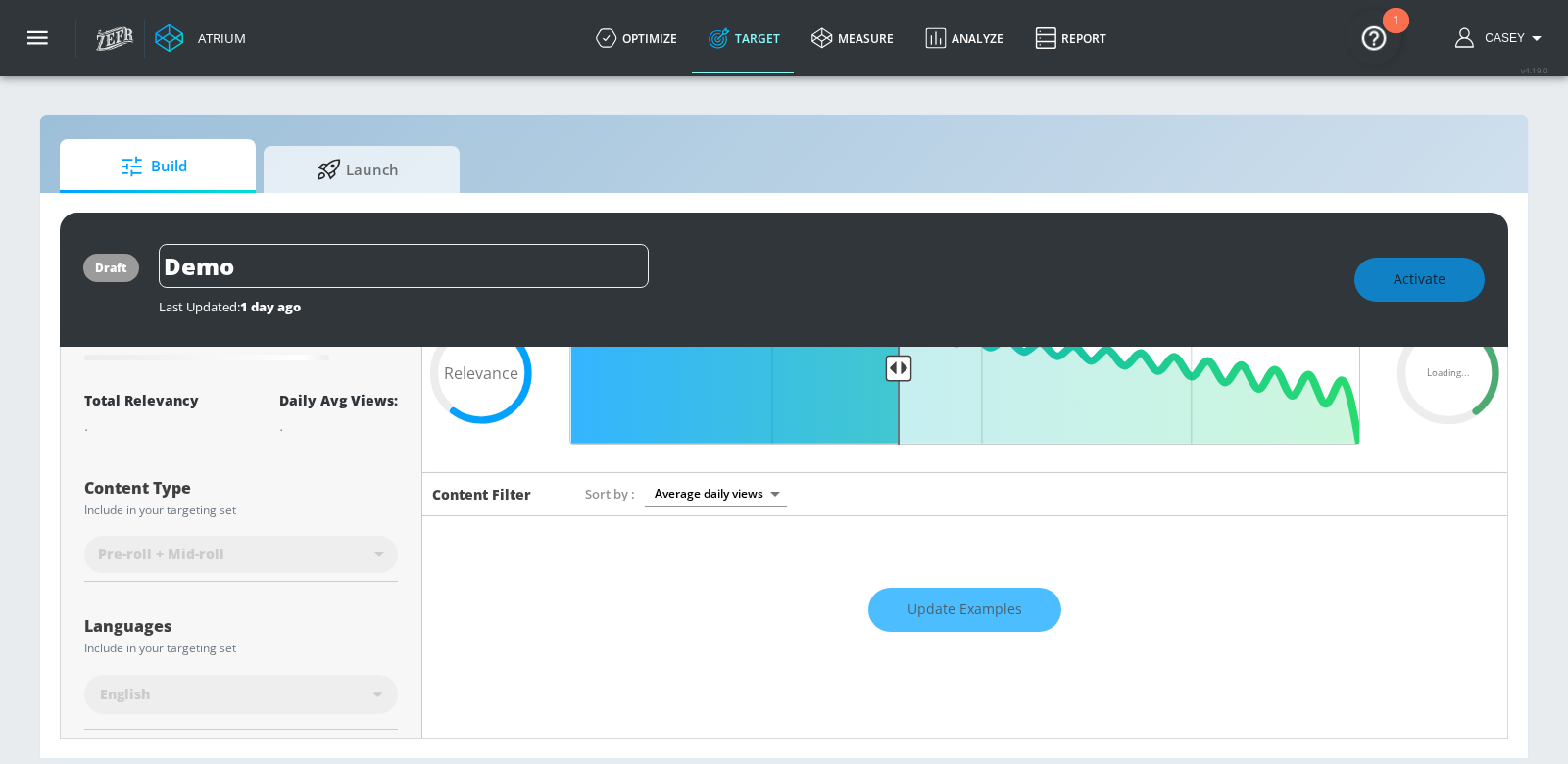 click on "Update Examples" at bounding box center (964, 610) 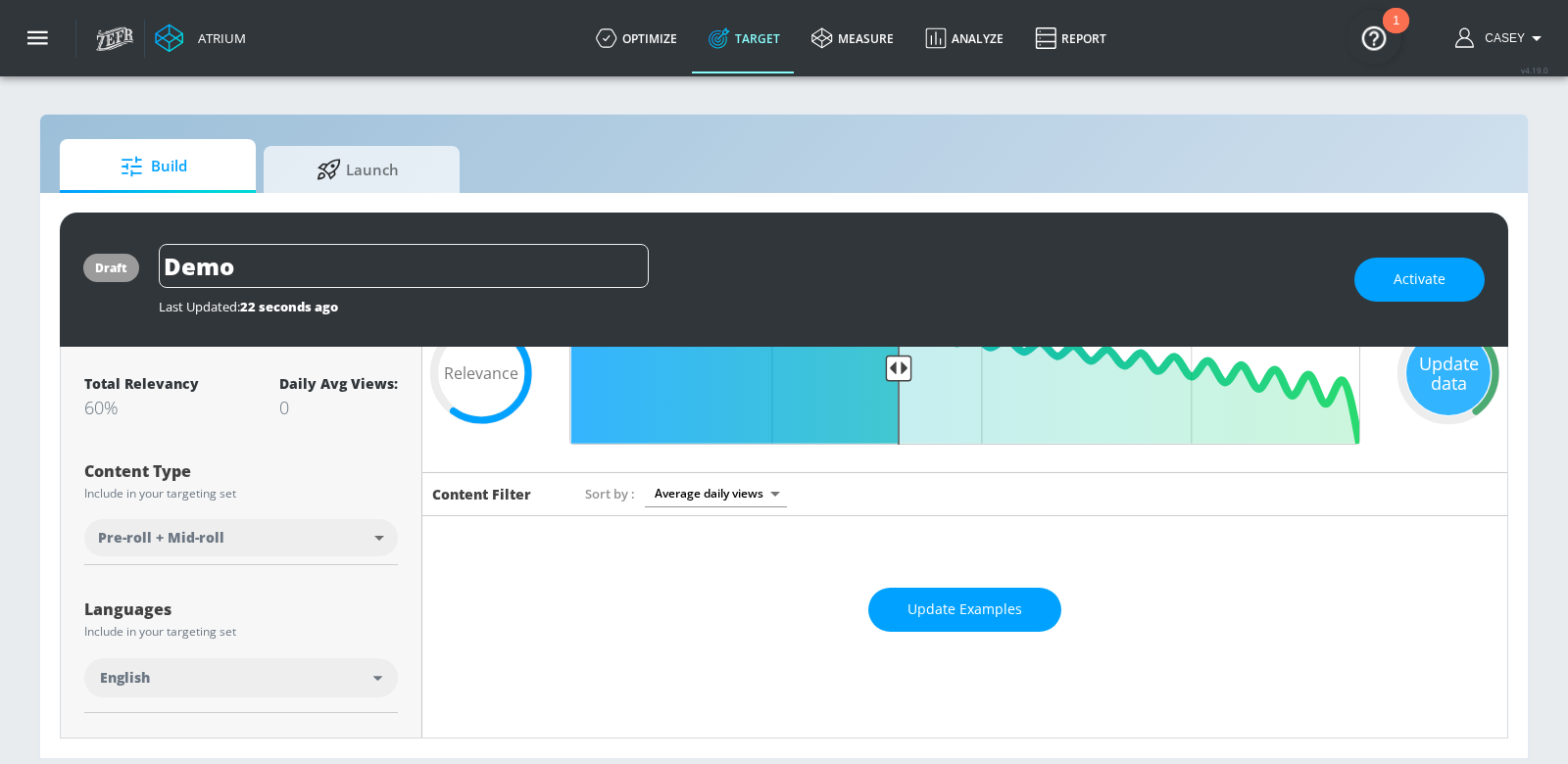 click on "Update Examples" at bounding box center (964, 609) 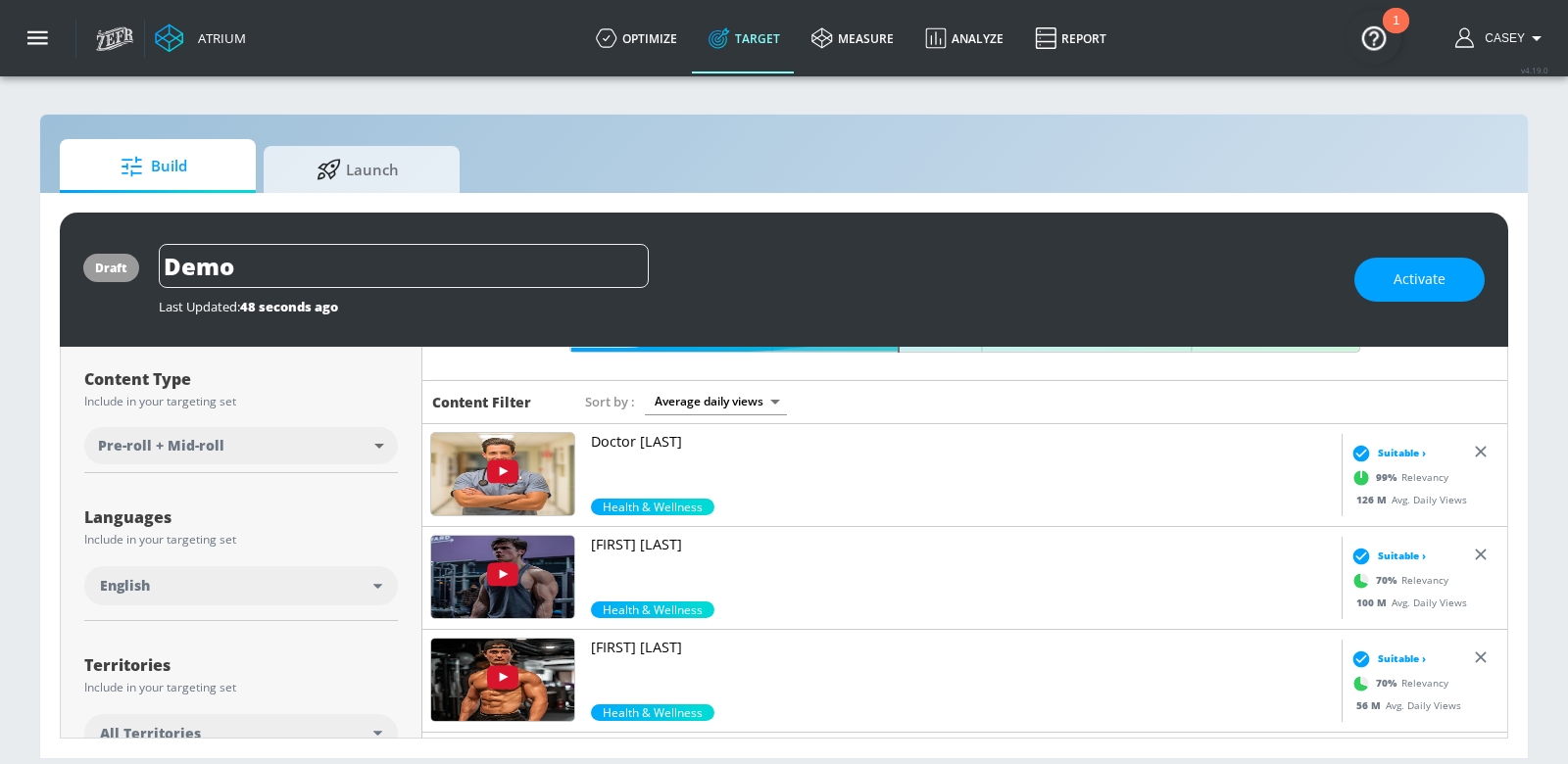 scroll, scrollTop: 238, scrollLeft: 0, axis: vertical 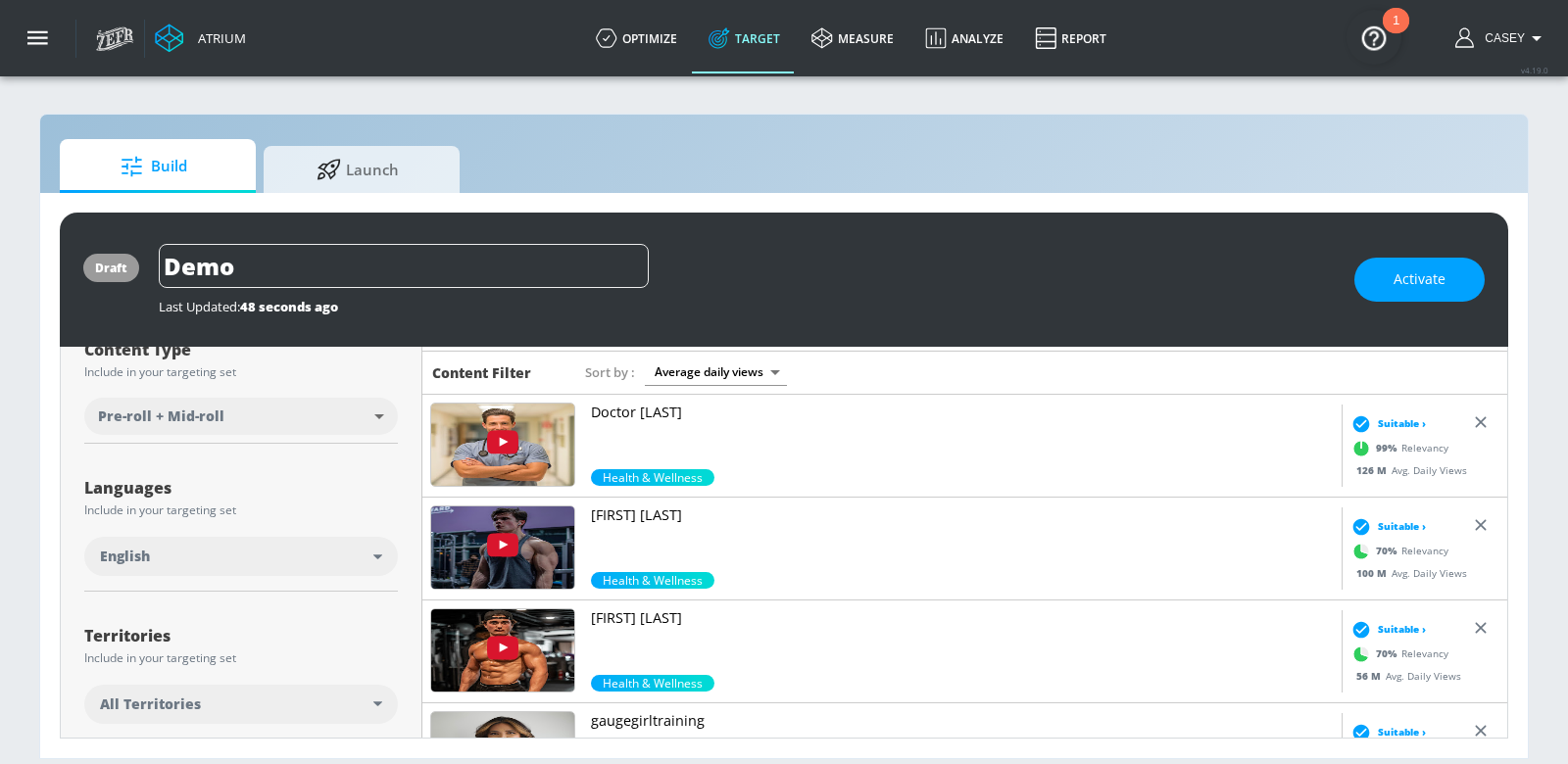 click 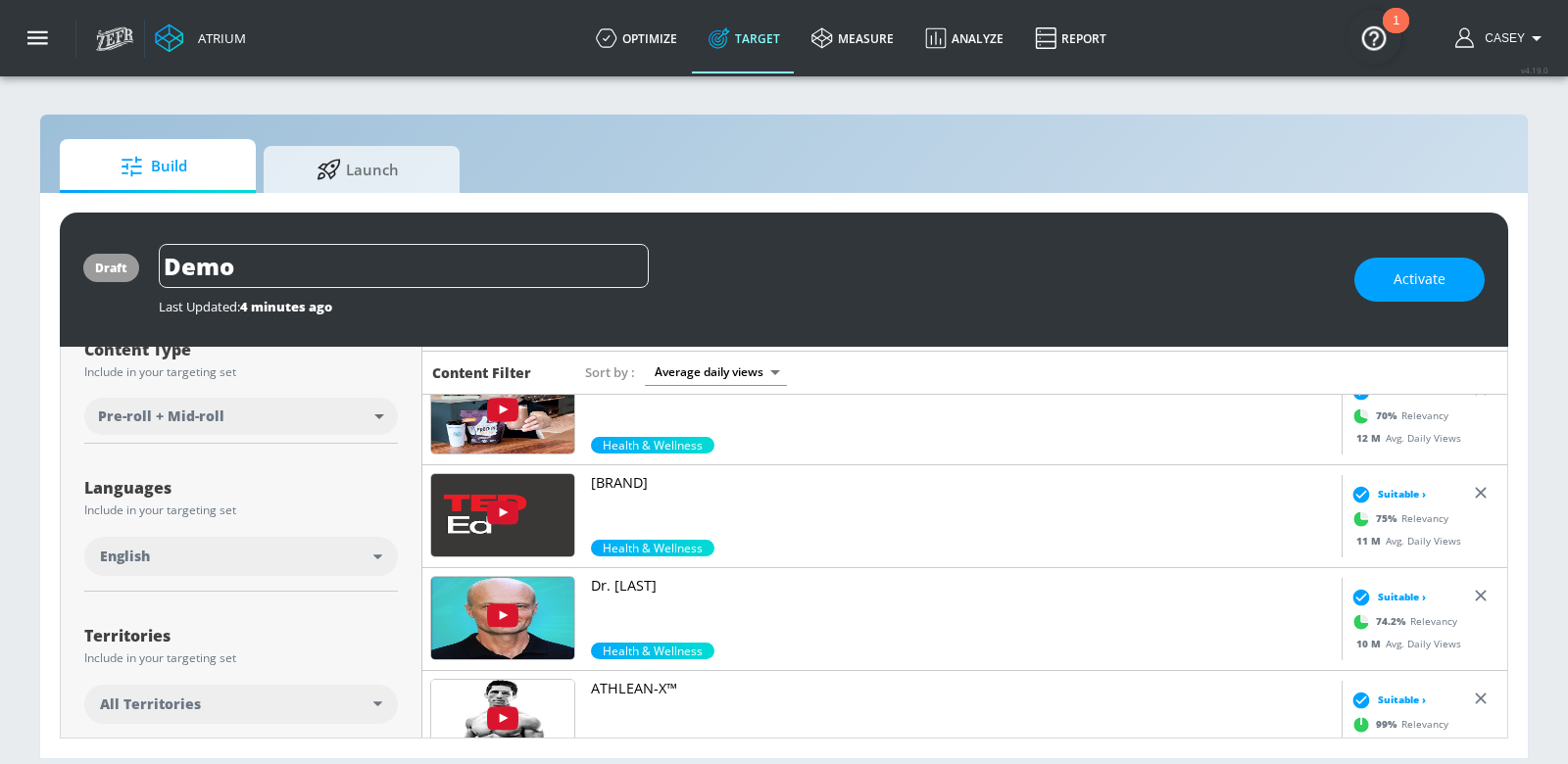 scroll, scrollTop: 951, scrollLeft: 0, axis: vertical 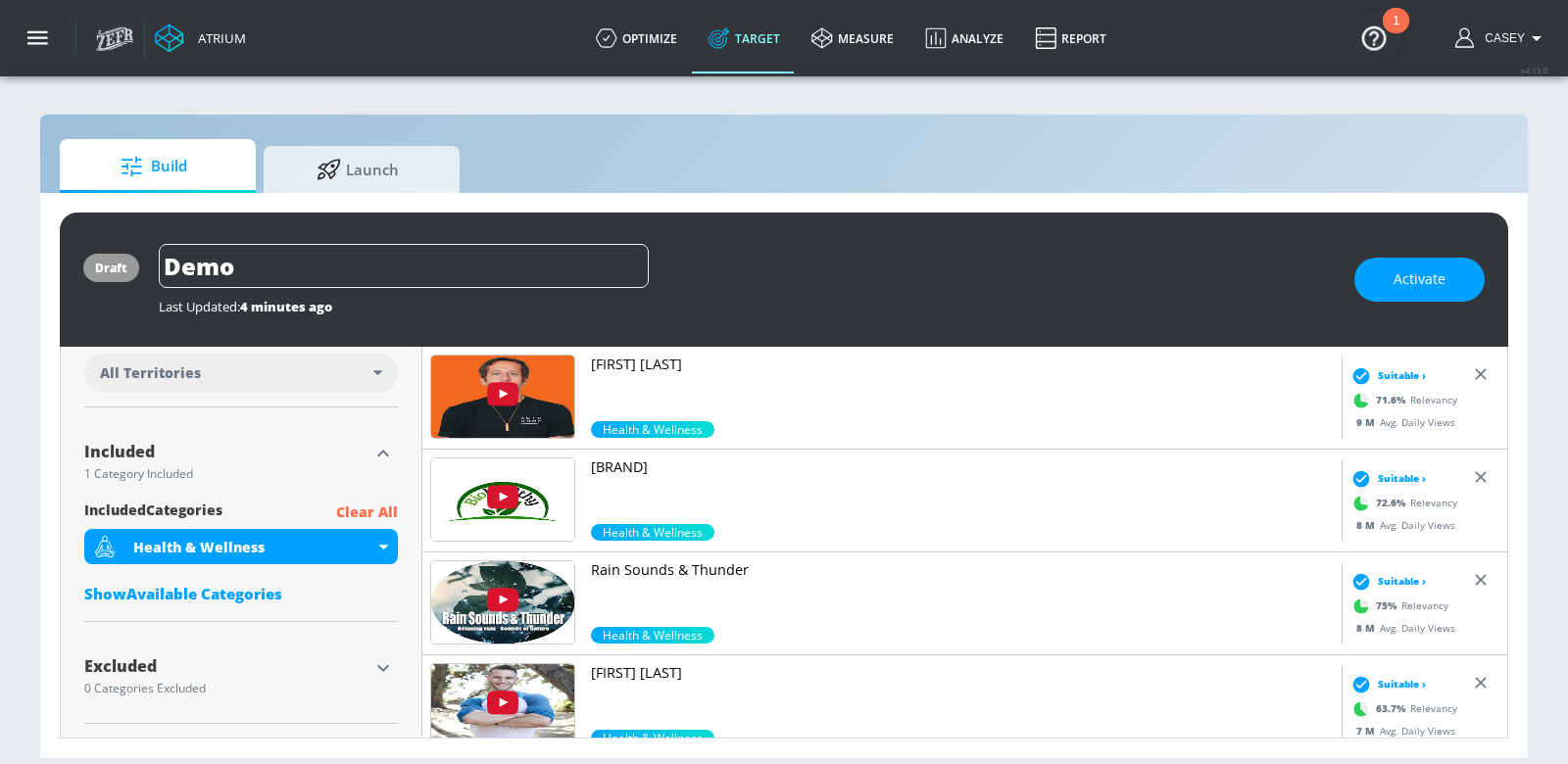 click 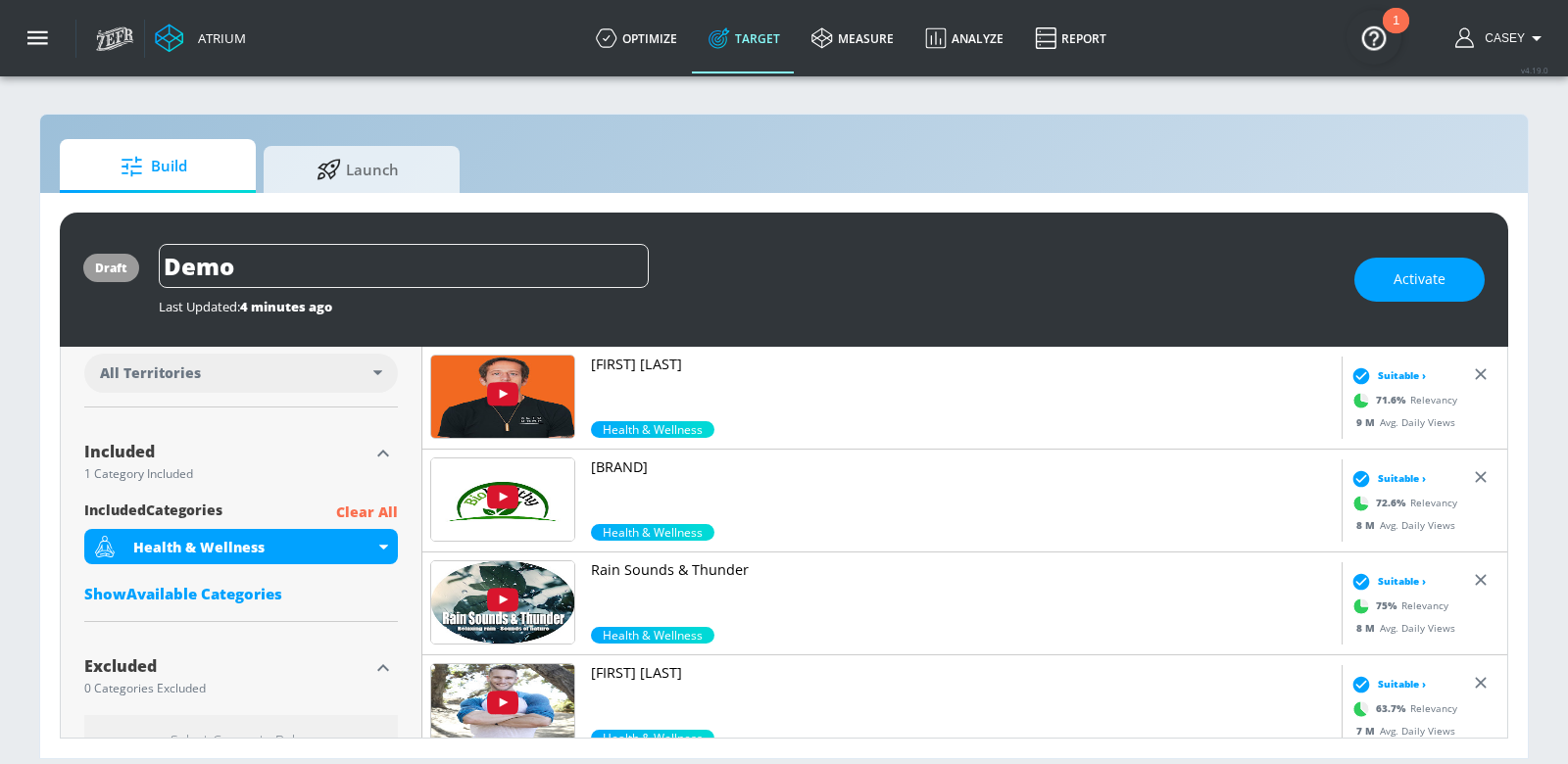 scroll, scrollTop: 762, scrollLeft: 0, axis: vertical 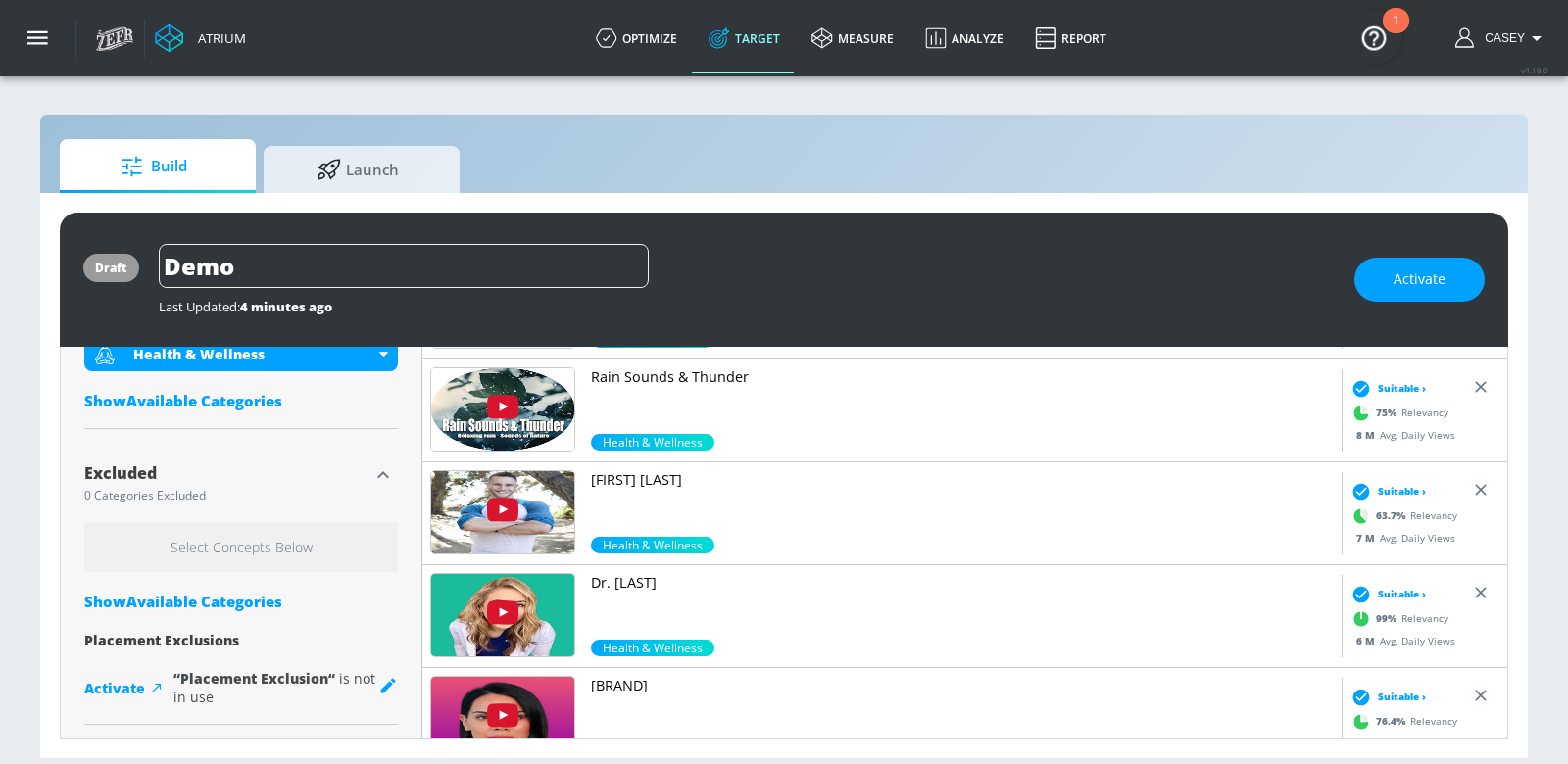 click on "Show  Available Categories" at bounding box center [241, 601] 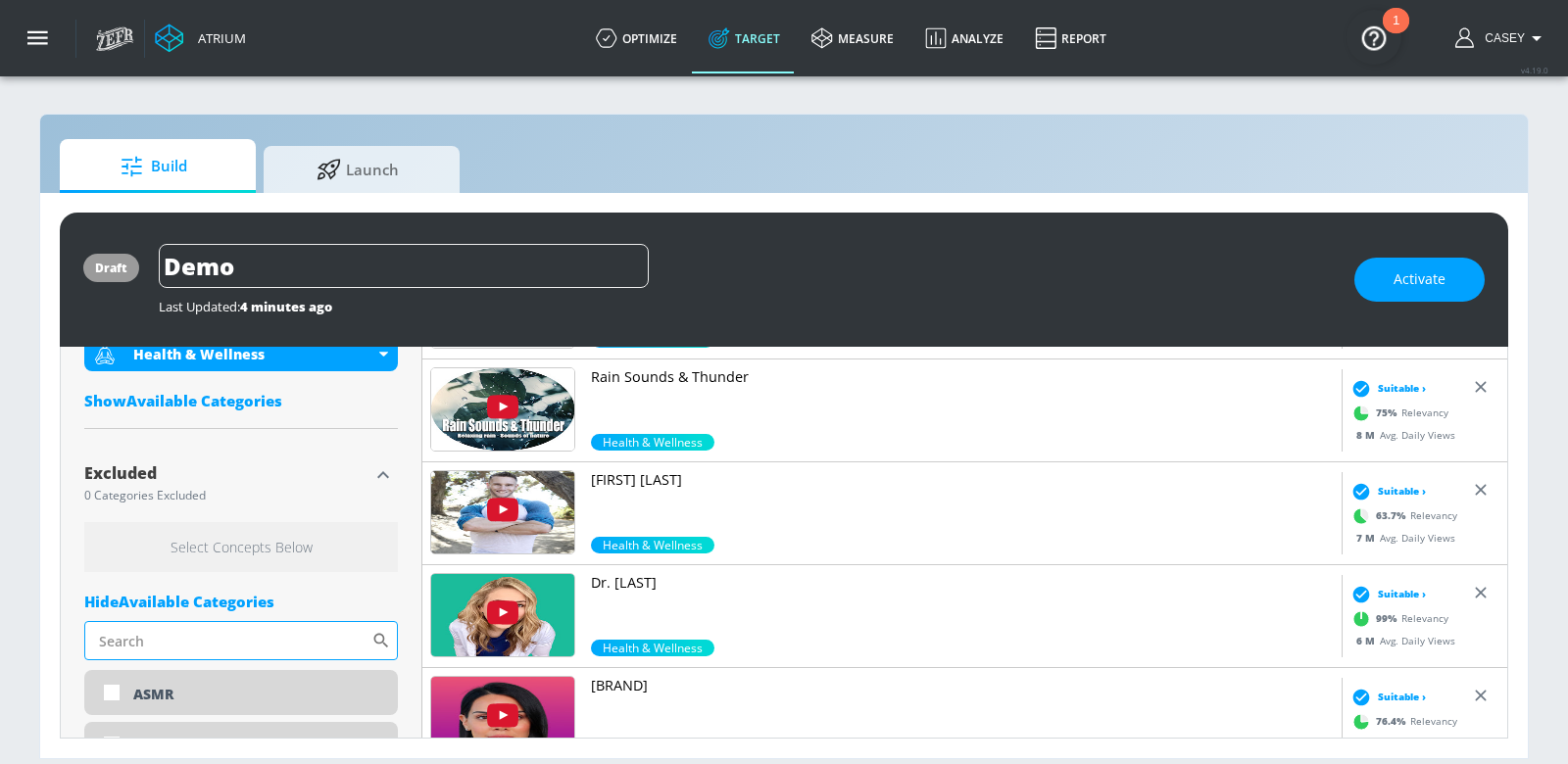 click on "Sort By" at bounding box center (227, 641) 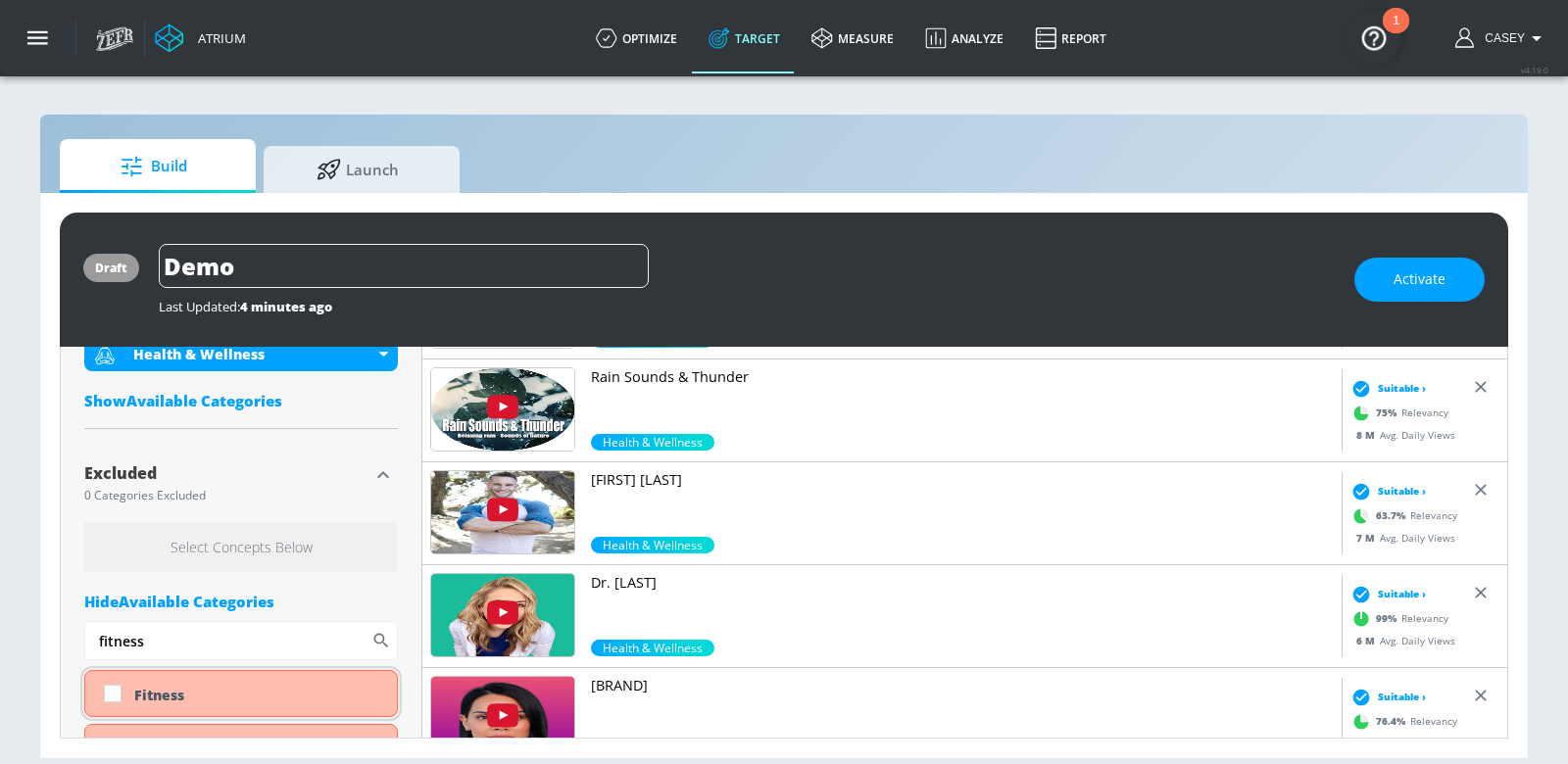 type on "fitness" 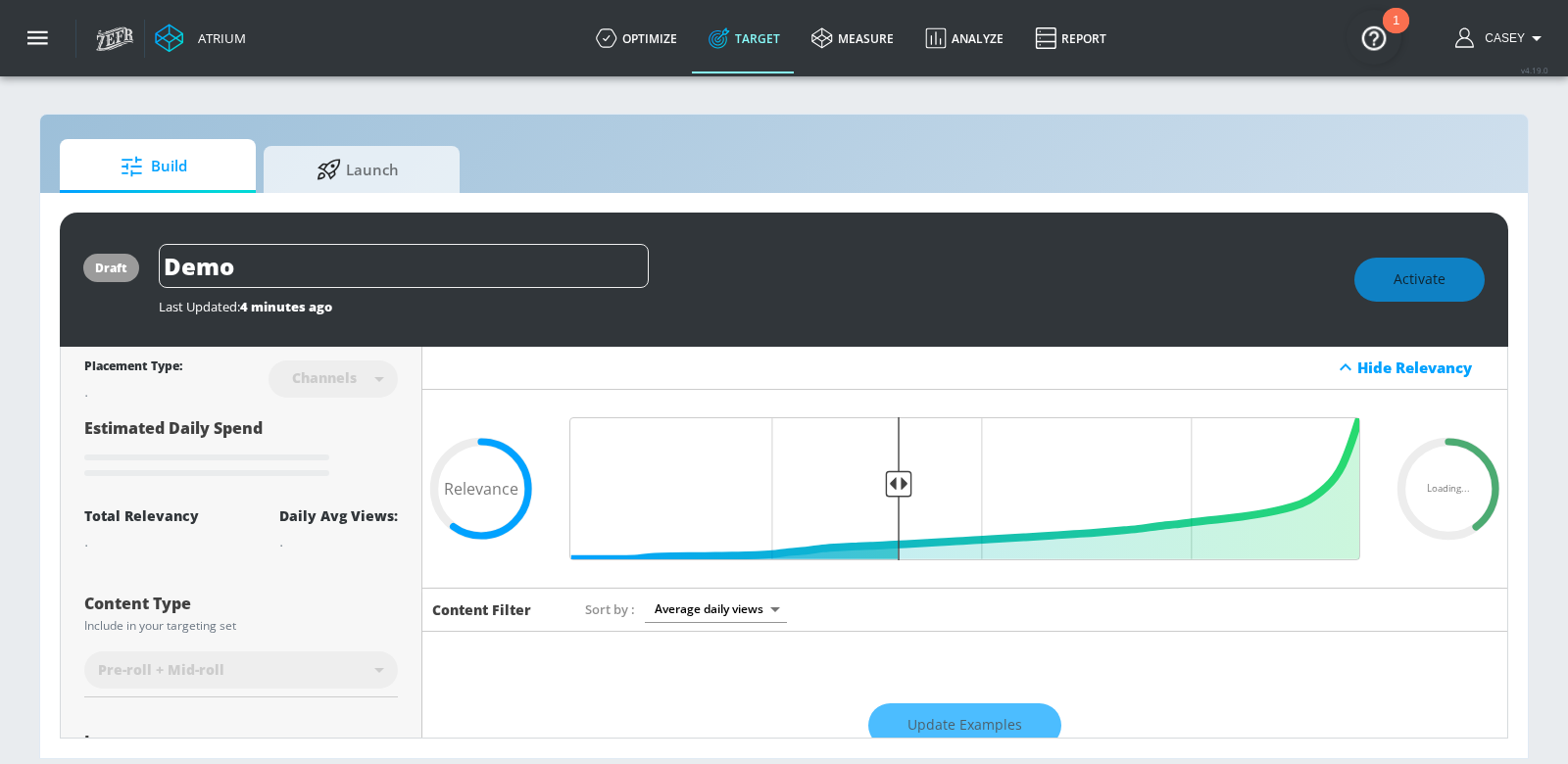 scroll, scrollTop: 0, scrollLeft: 0, axis: both 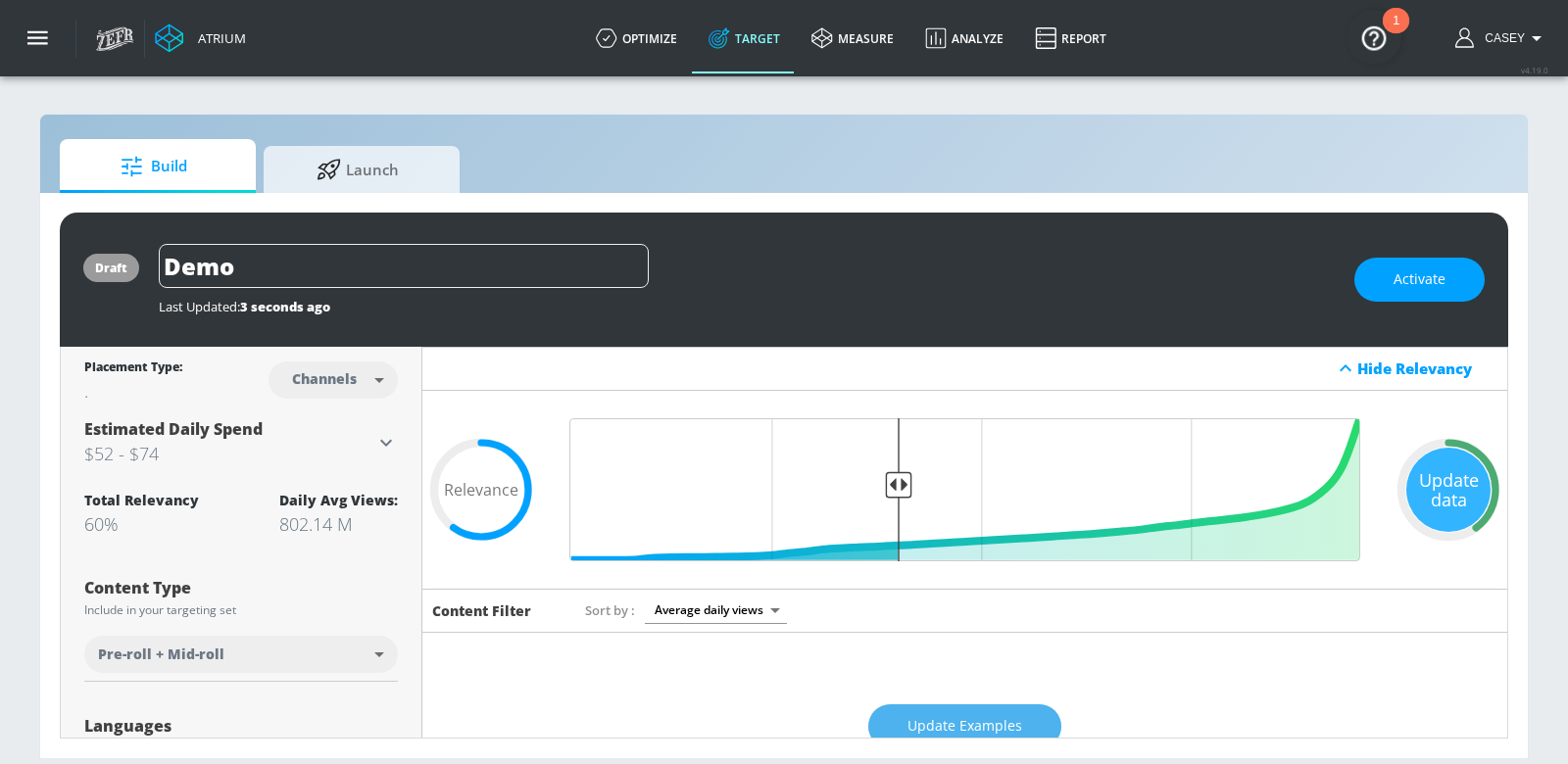 click on "Update Examples" at bounding box center (964, 726) 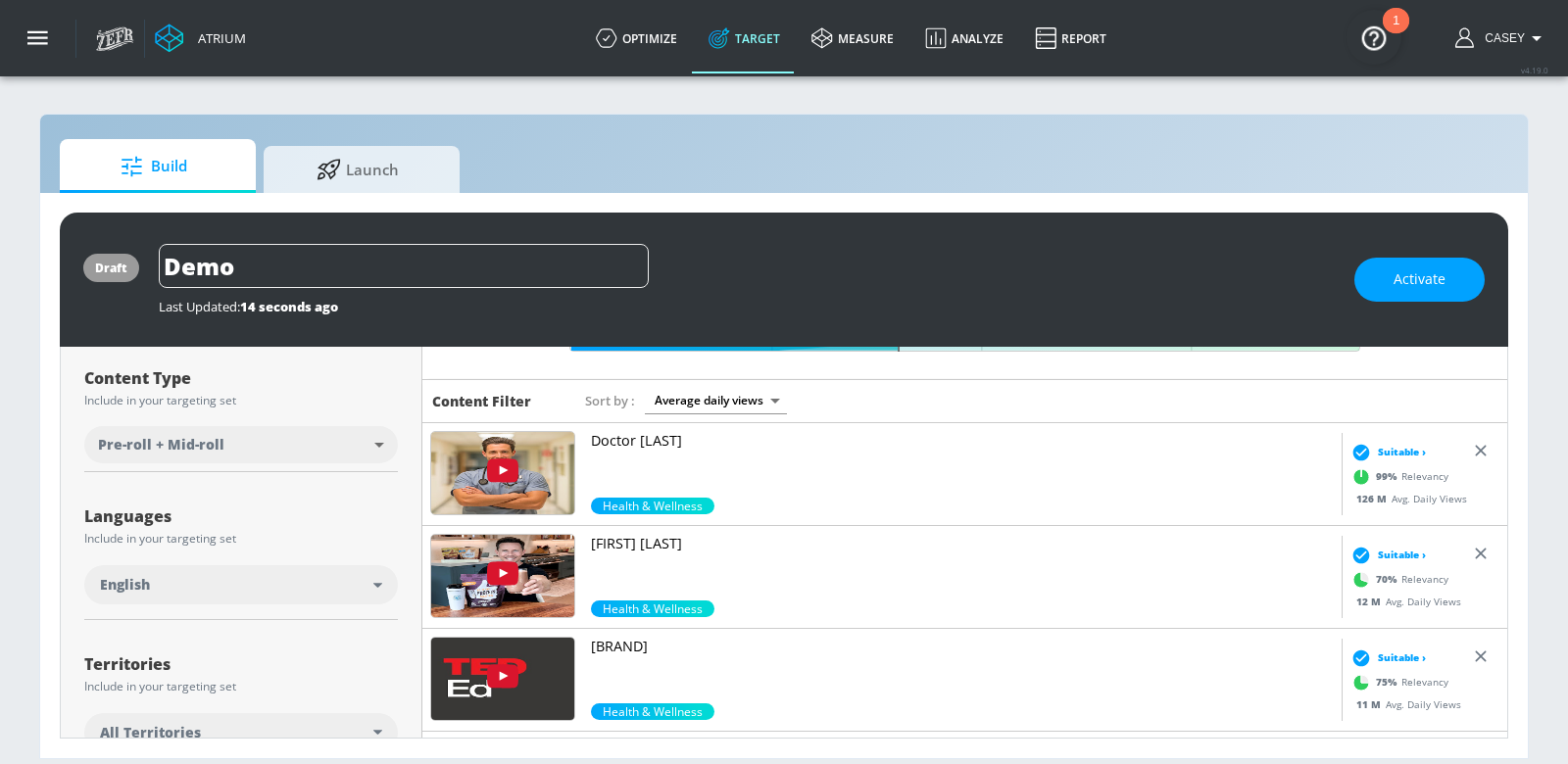 scroll, scrollTop: 213, scrollLeft: 0, axis: vertical 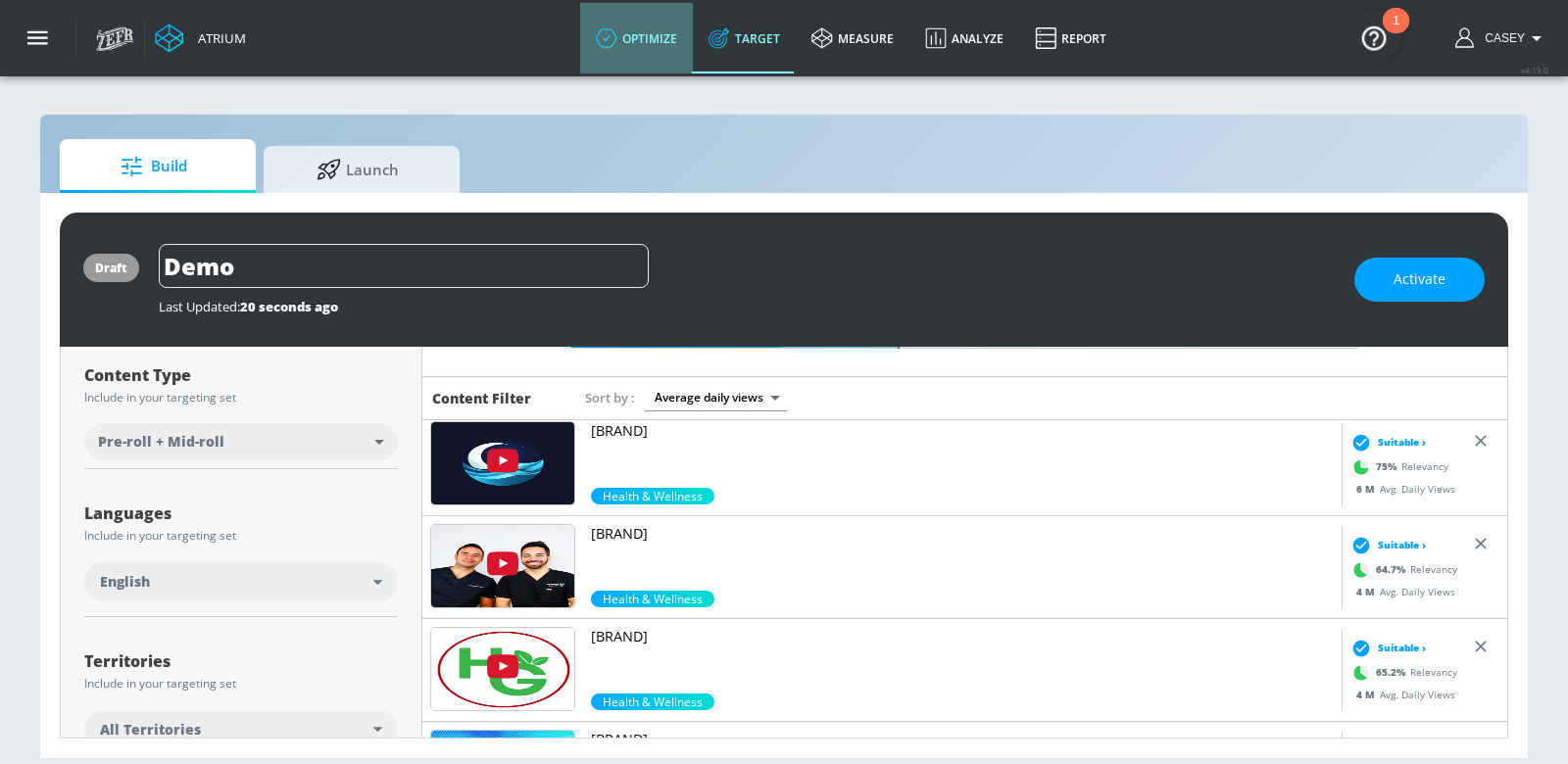 click on "optimize" at bounding box center [636, 38] 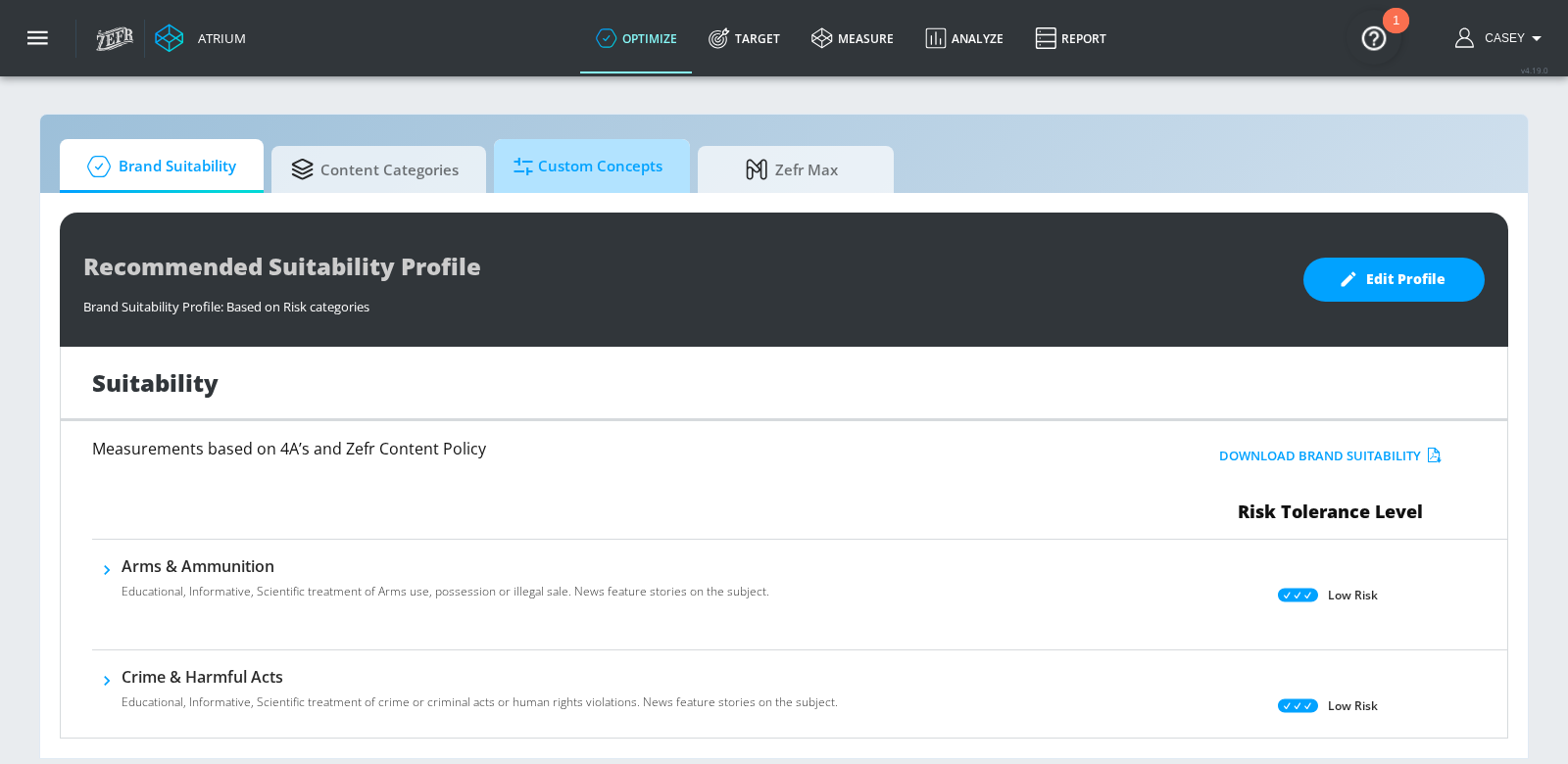 click on "Custom Concepts" at bounding box center [588, 167] 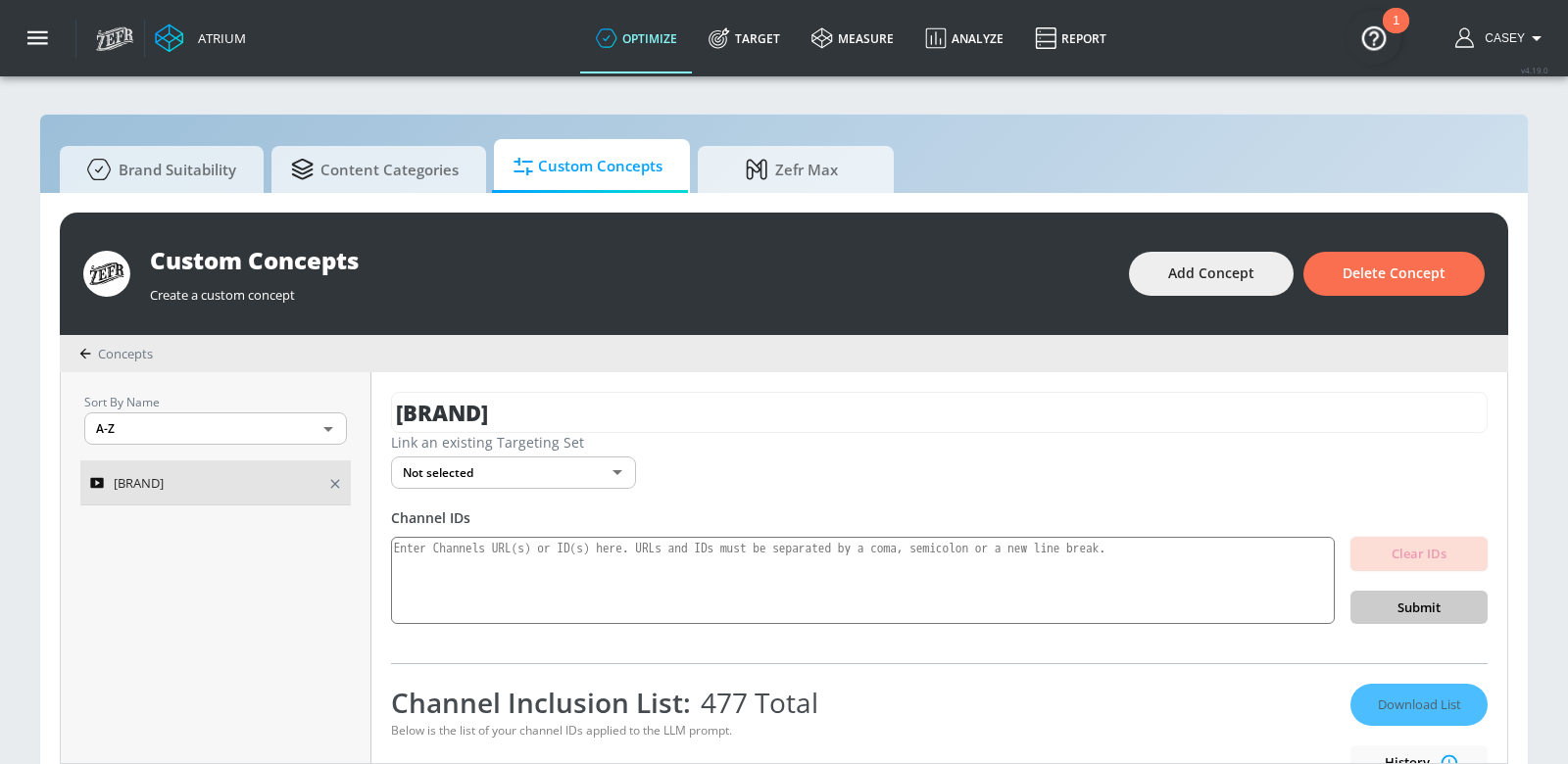 scroll, scrollTop: 19, scrollLeft: 0, axis: vertical 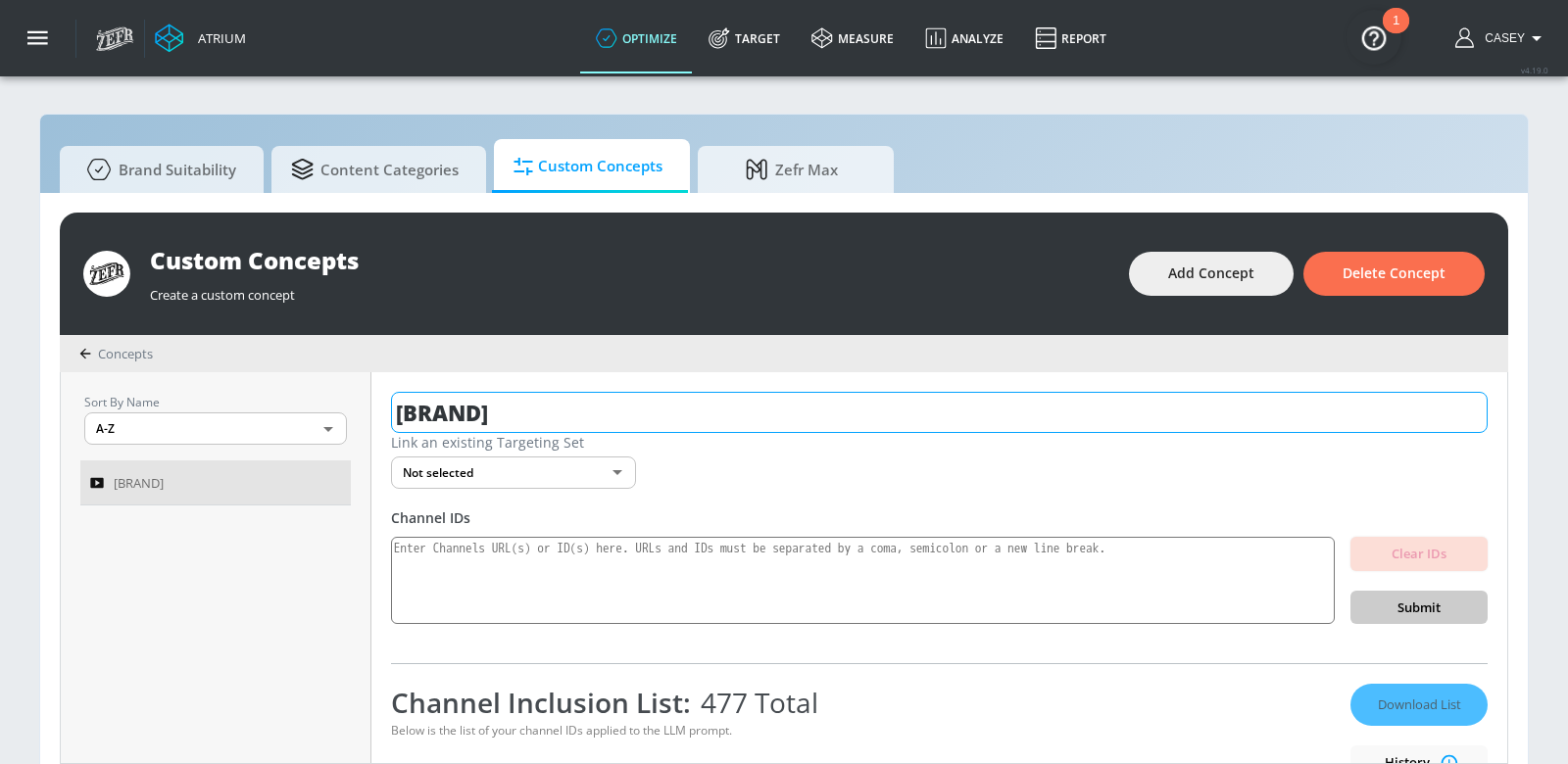drag, startPoint x: 551, startPoint y: 414, endPoint x: 393, endPoint y: 405, distance: 158.25612 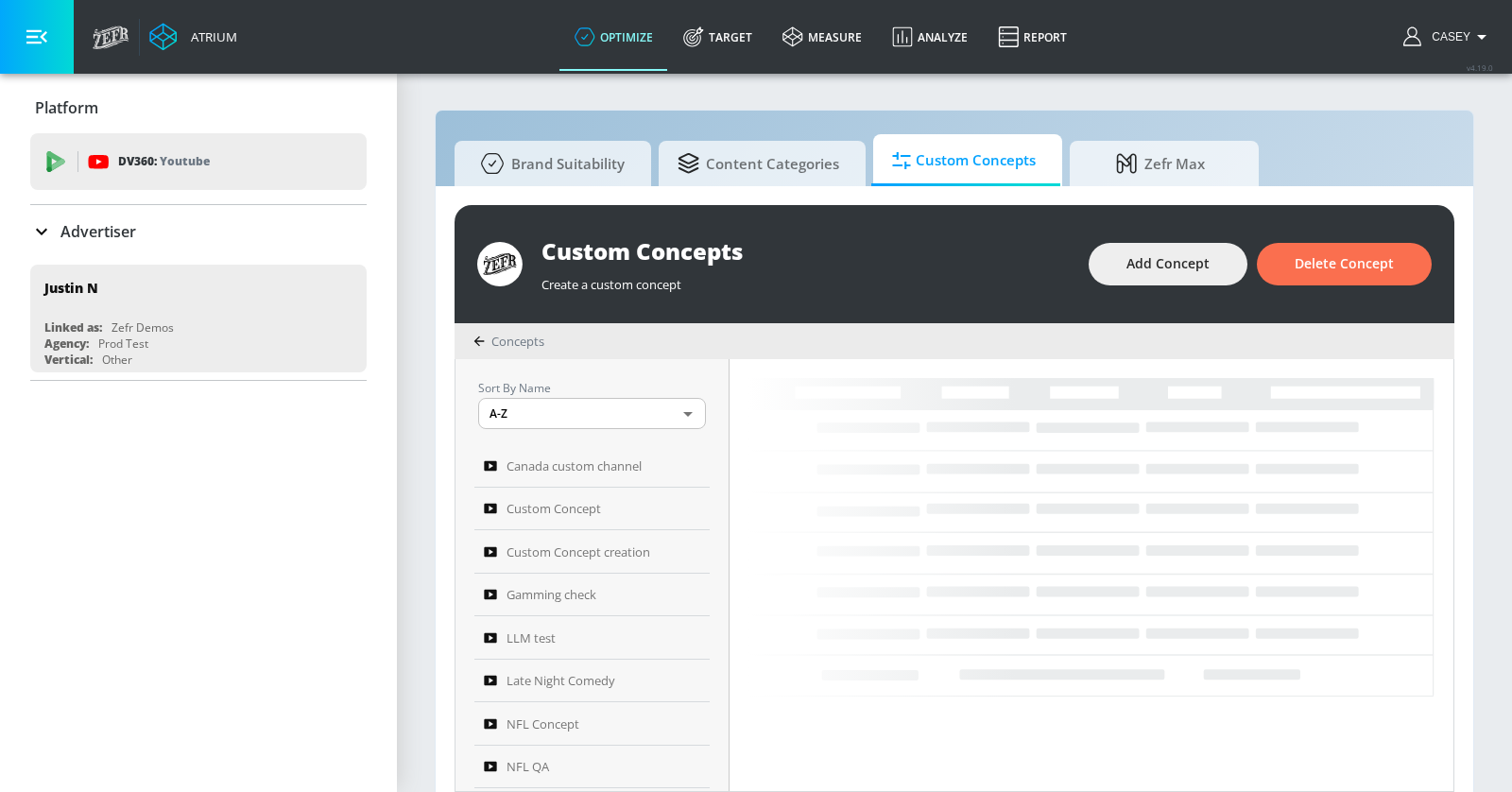 scroll, scrollTop: 0, scrollLeft: 0, axis: both 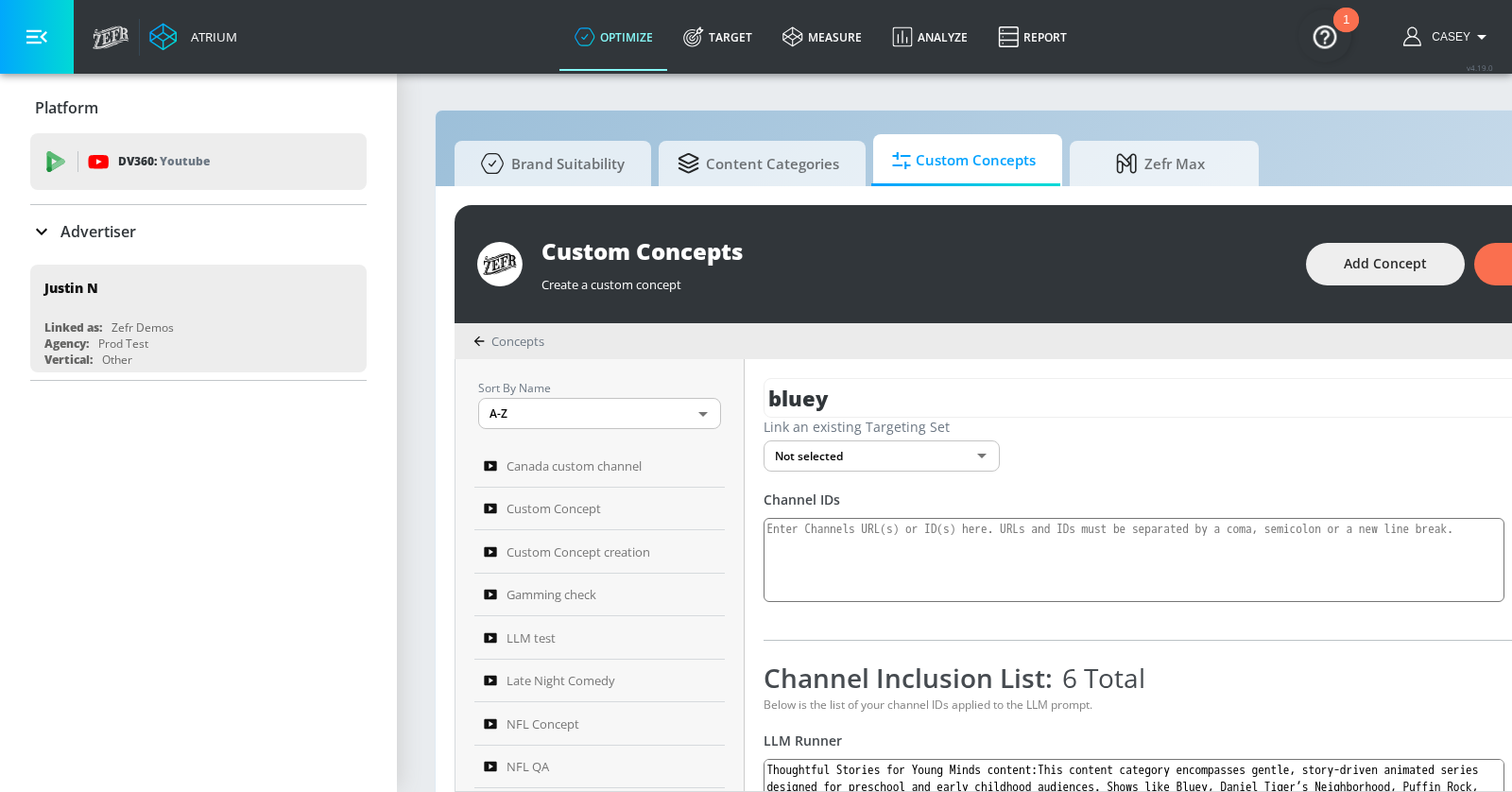 click at bounding box center (37, 37) 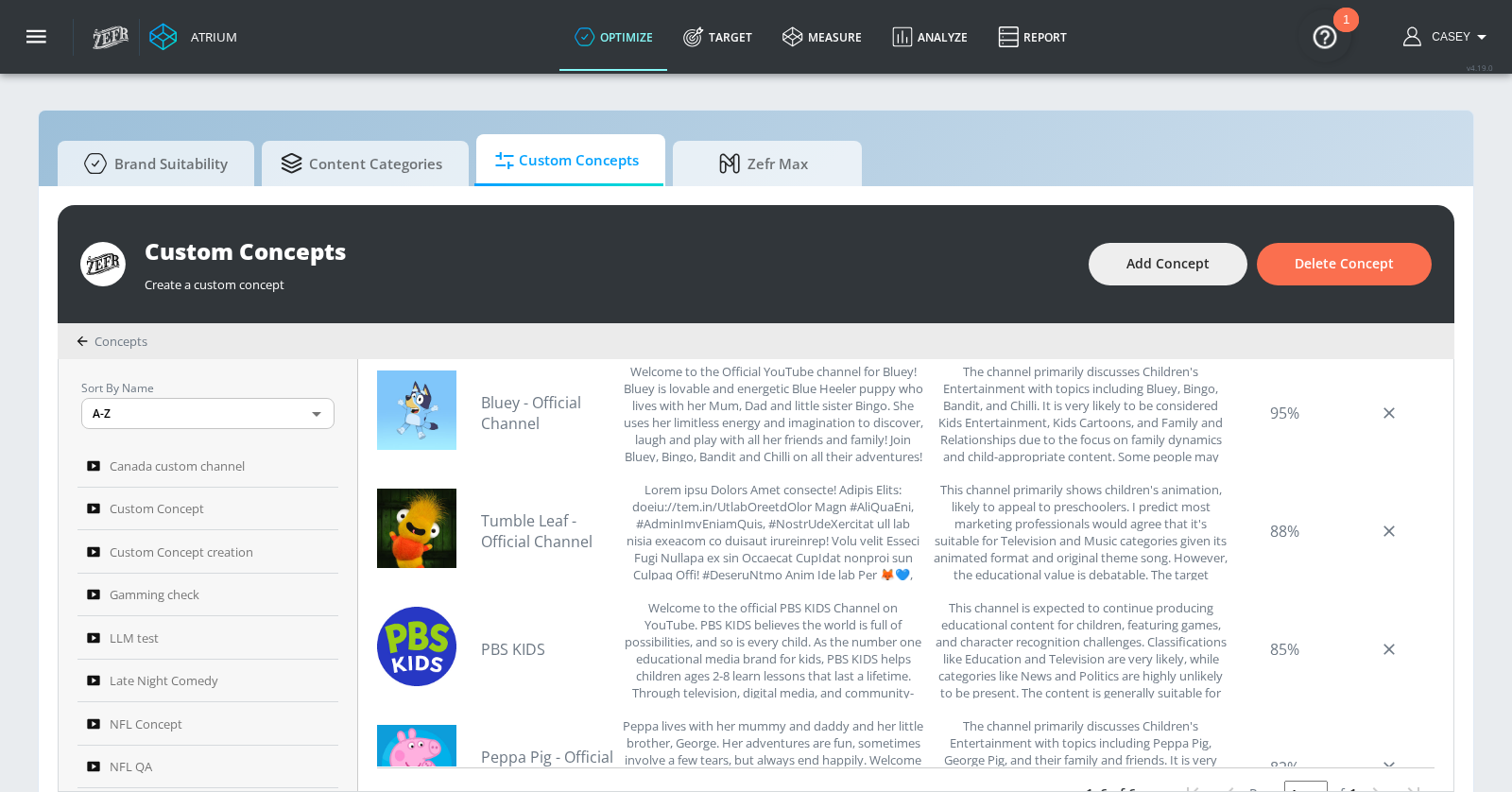 scroll, scrollTop: 606, scrollLeft: 0, axis: vertical 